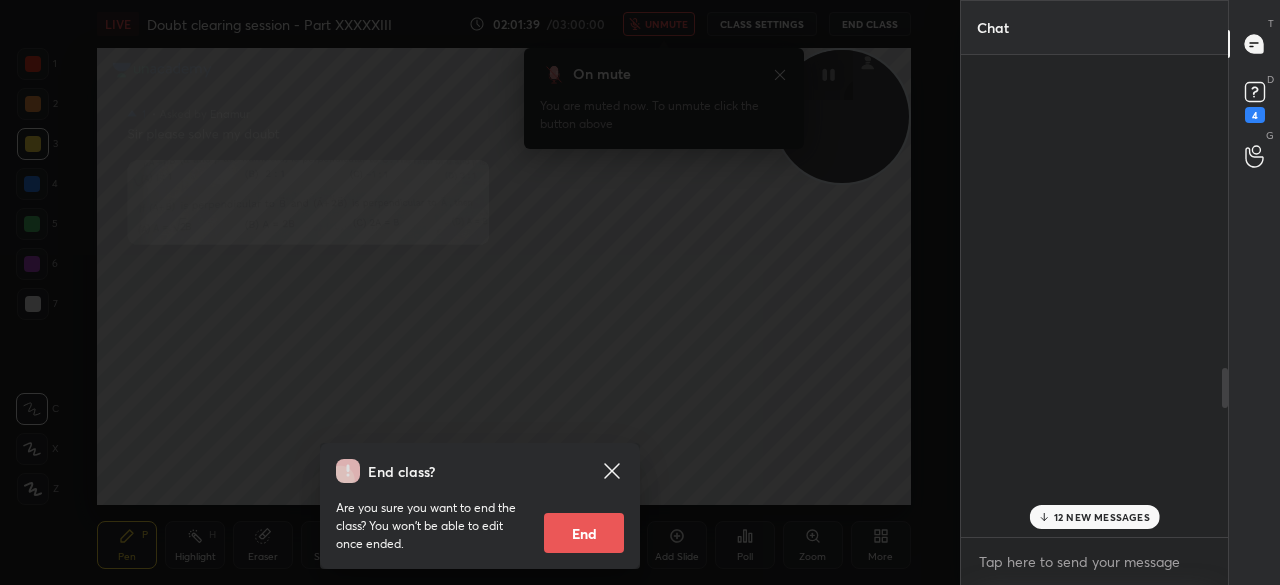 scroll, scrollTop: 0, scrollLeft: 0, axis: both 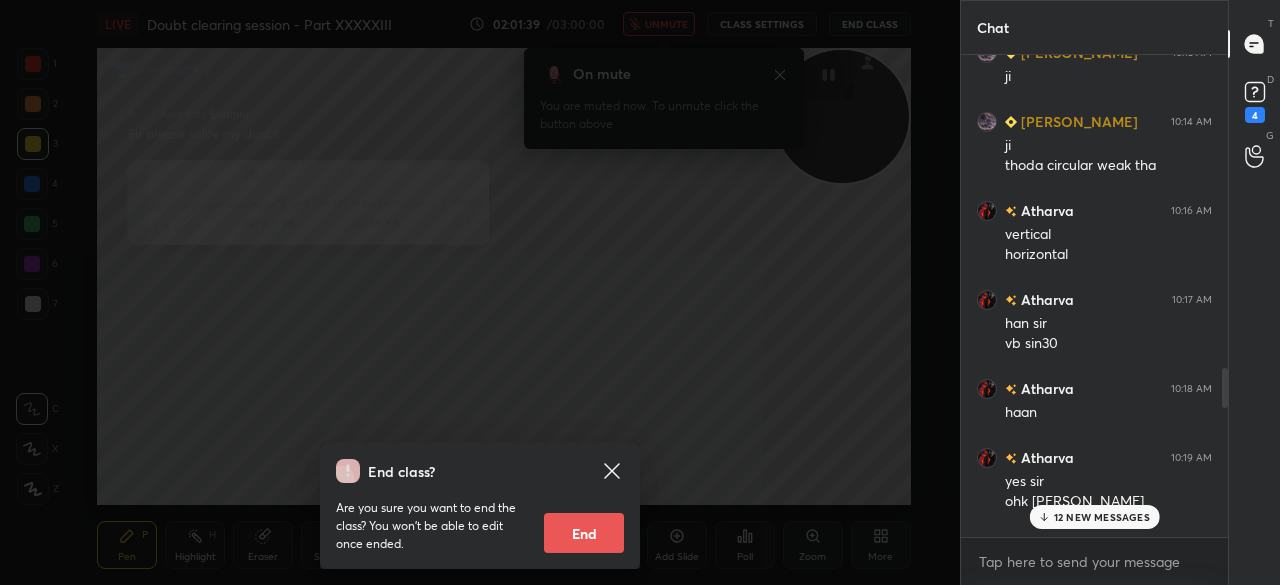 click 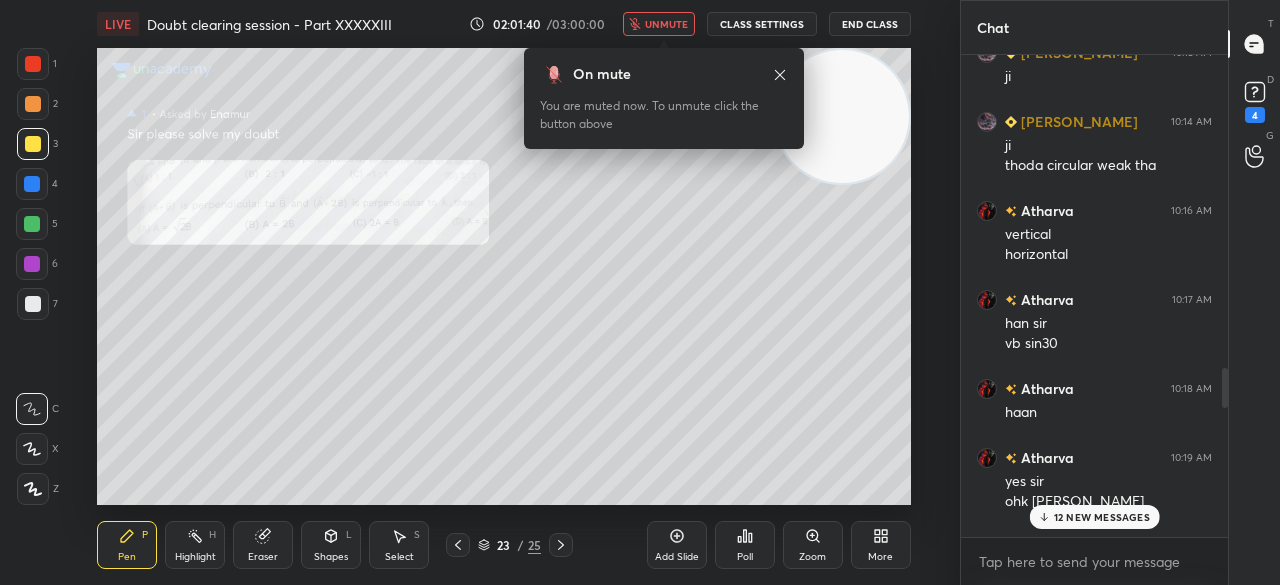 click on "12 NEW MESSAGES" at bounding box center (1094, 517) 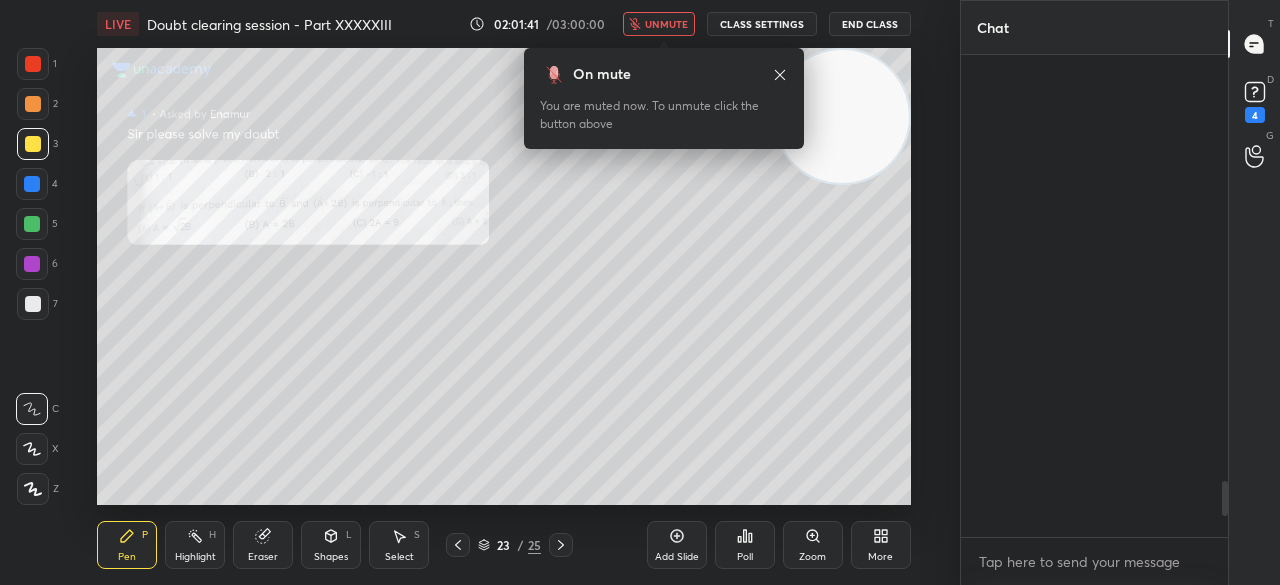 scroll, scrollTop: 6300, scrollLeft: 0, axis: vertical 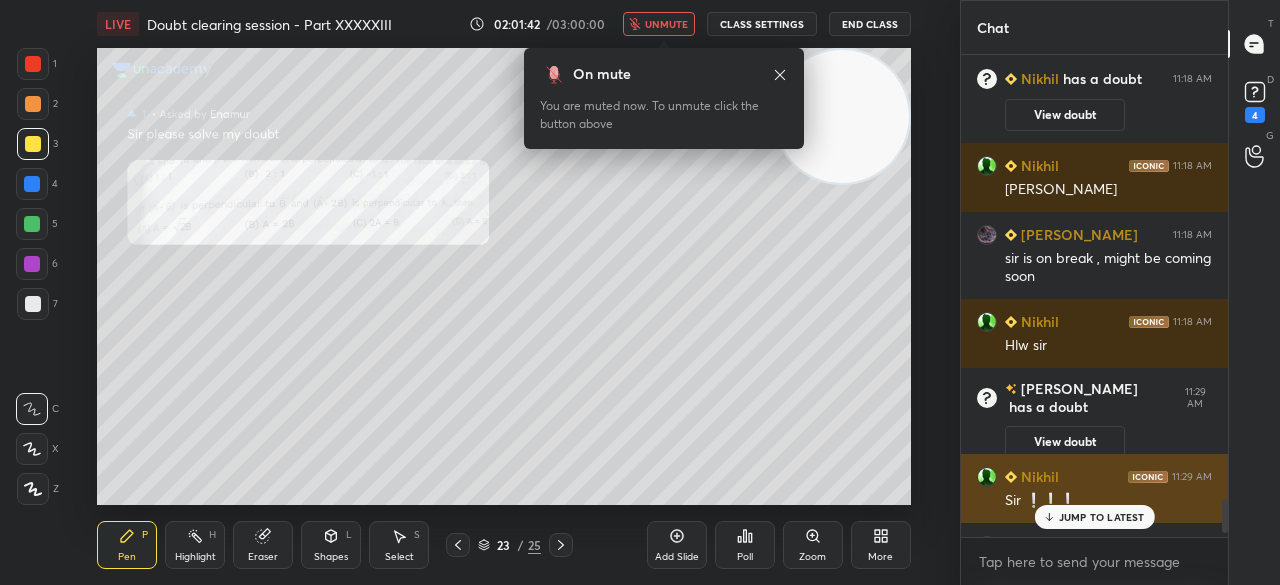 click on "Sir ❕️❕️❕️" at bounding box center [1108, 501] 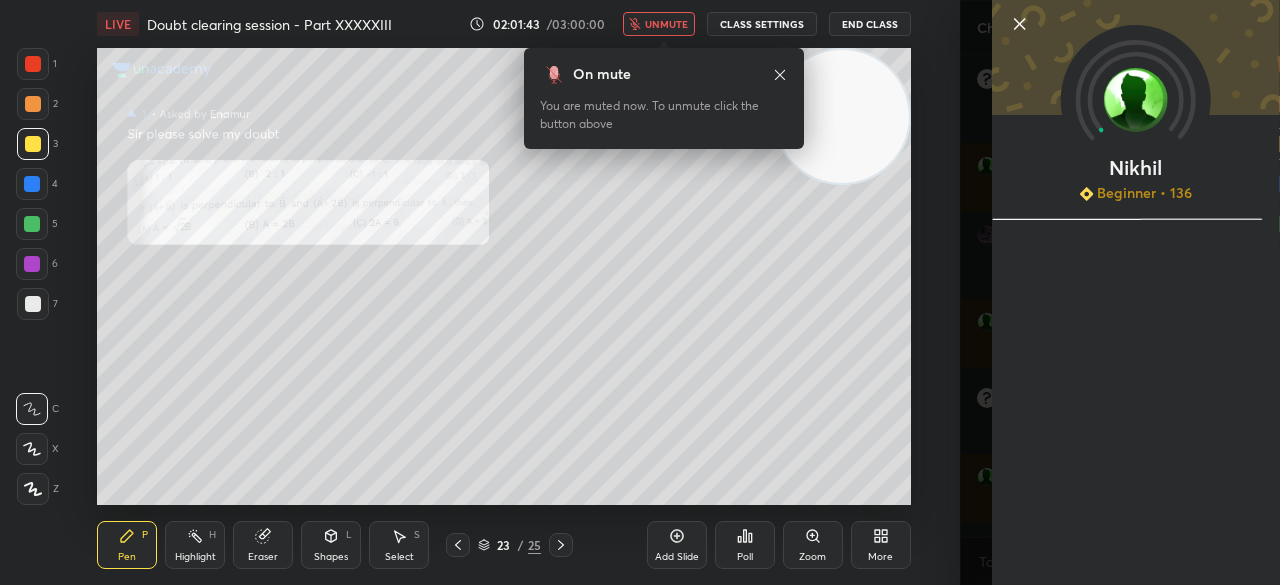 click 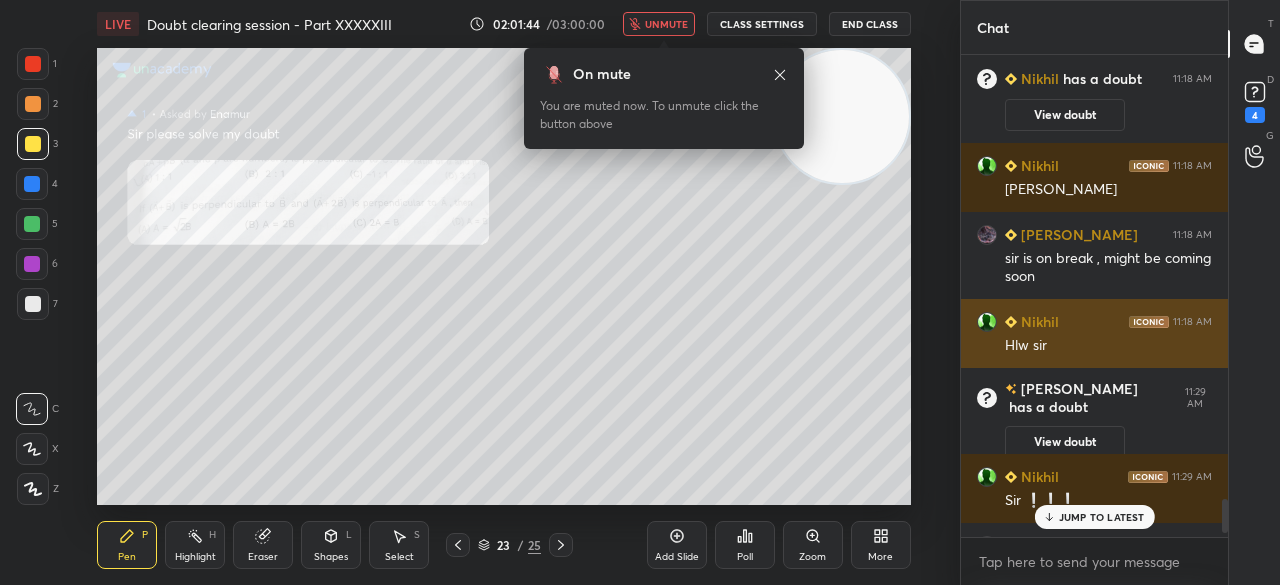 scroll, scrollTop: 6354, scrollLeft: 0, axis: vertical 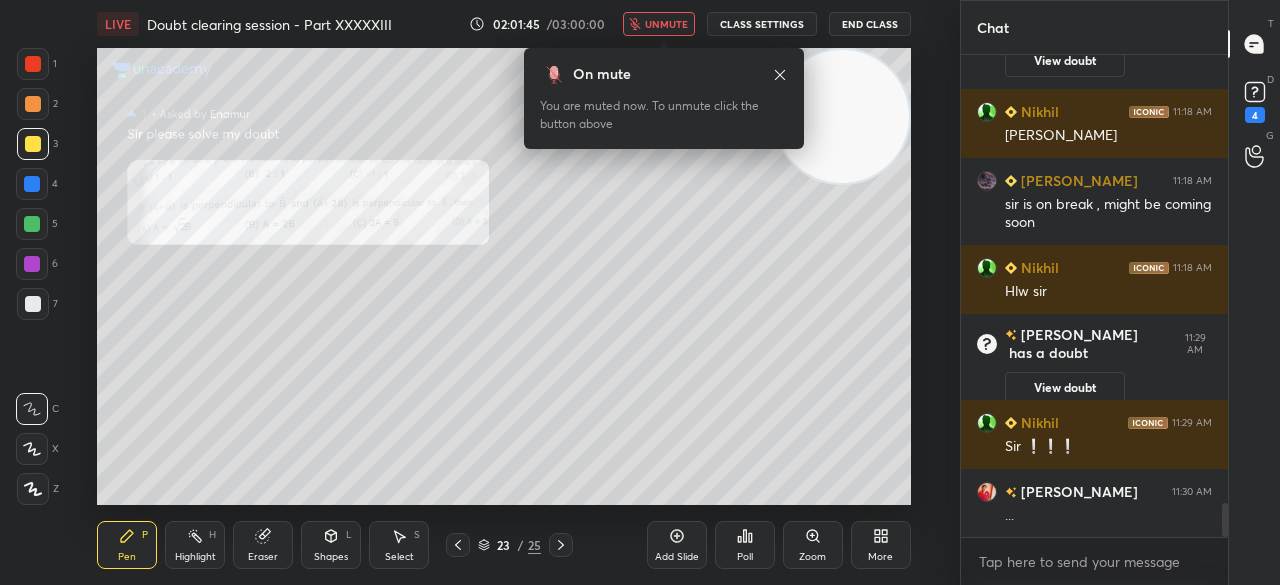 click on "unmute" at bounding box center [659, 24] 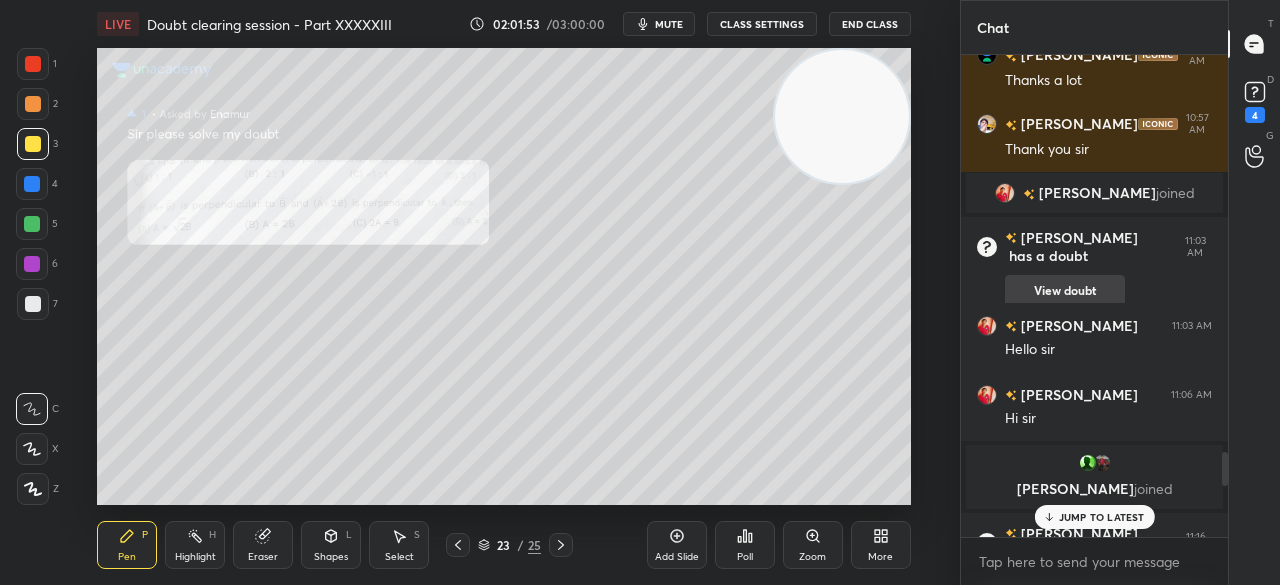scroll, scrollTop: 5590, scrollLeft: 0, axis: vertical 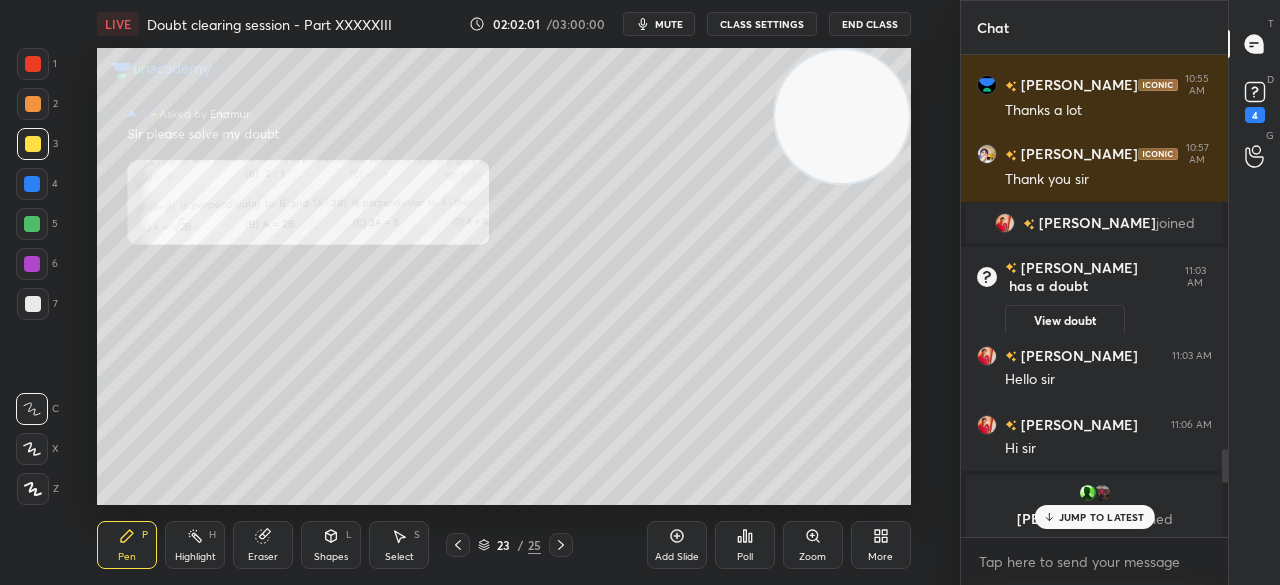 click on "JUMP TO LATEST" at bounding box center [1094, 517] 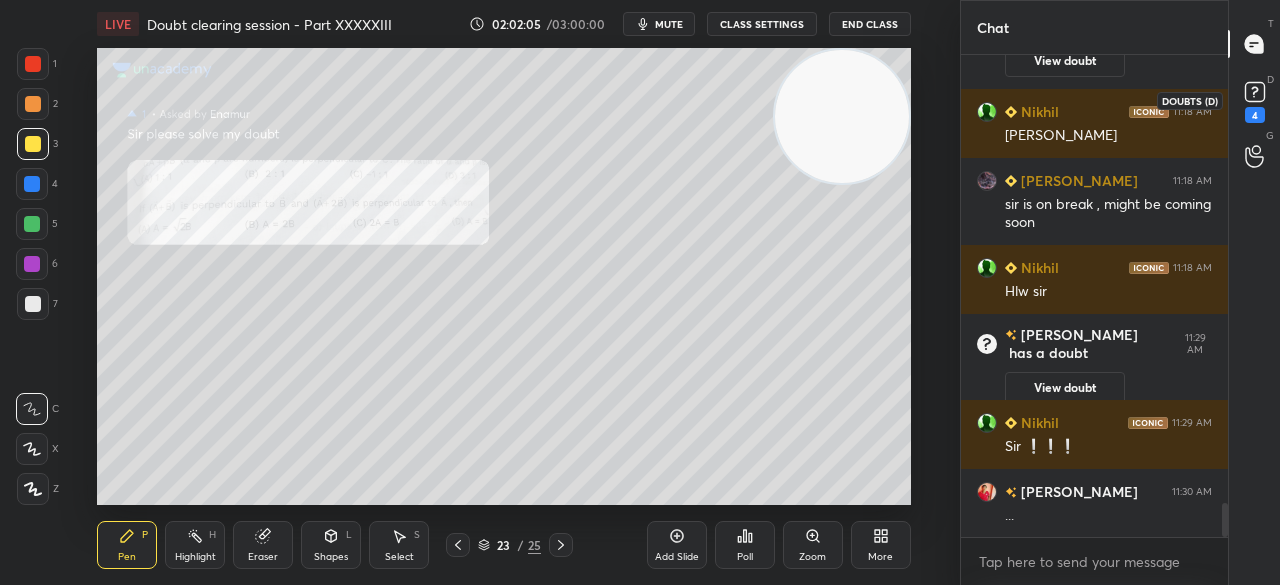 click on "4" at bounding box center [1255, 100] 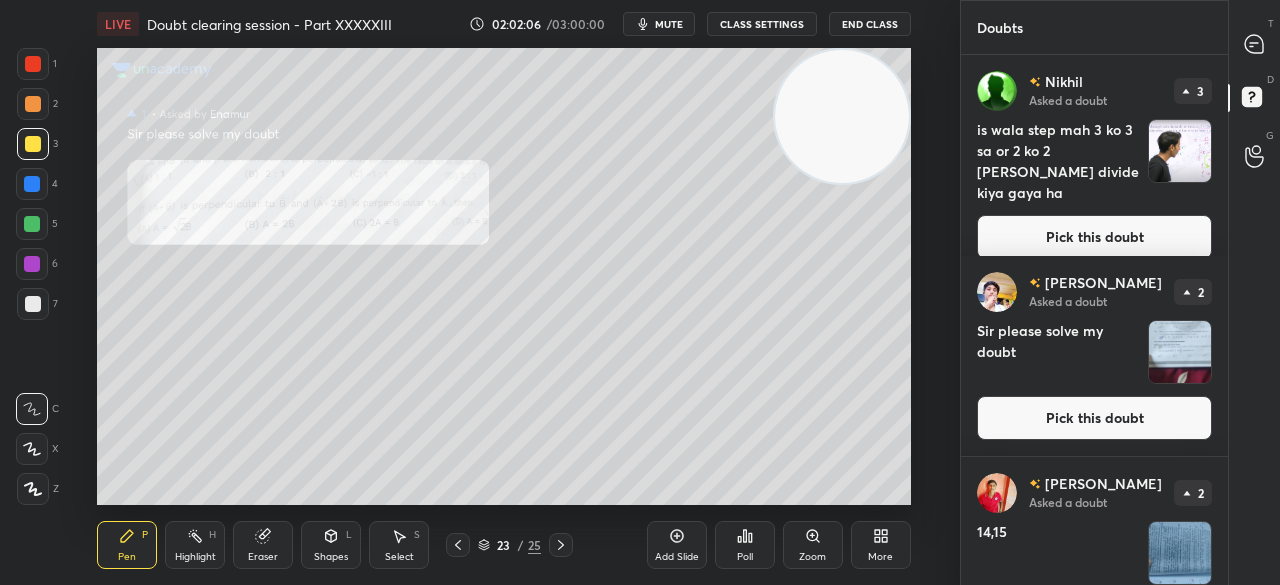 click on "Pick this doubt" at bounding box center (1094, 237) 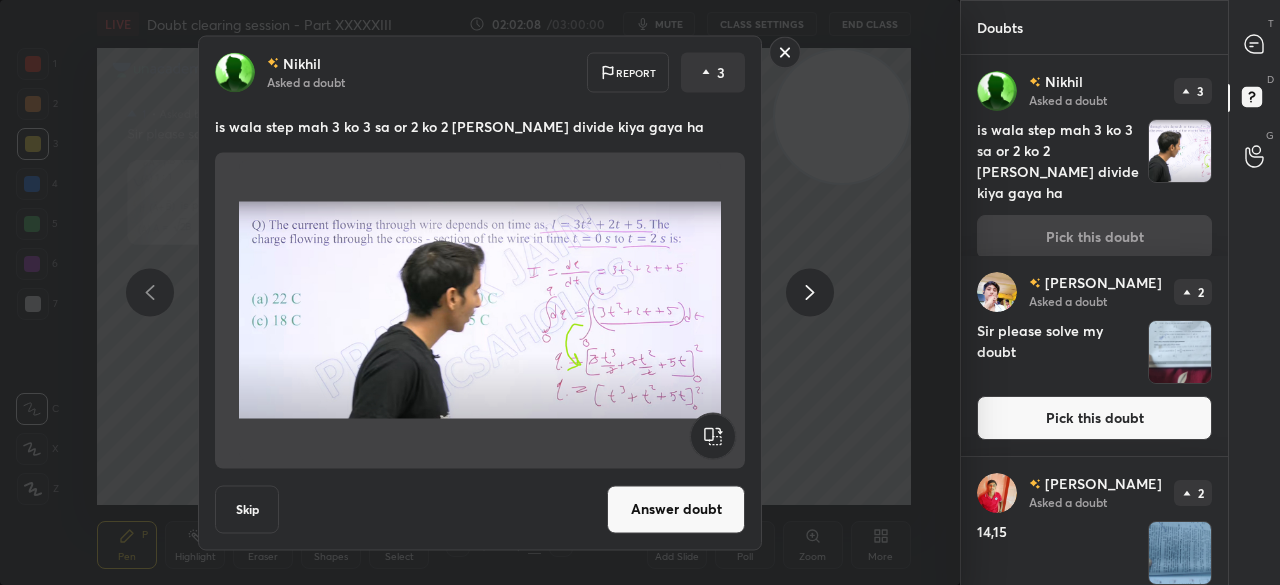 click 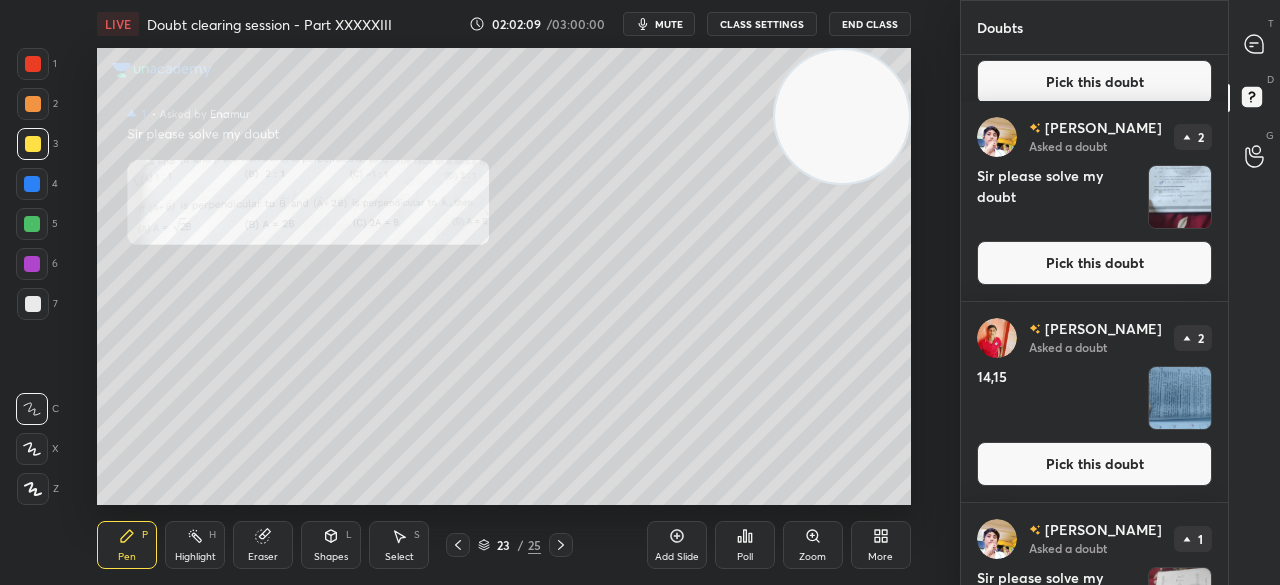 scroll, scrollTop: 272, scrollLeft: 0, axis: vertical 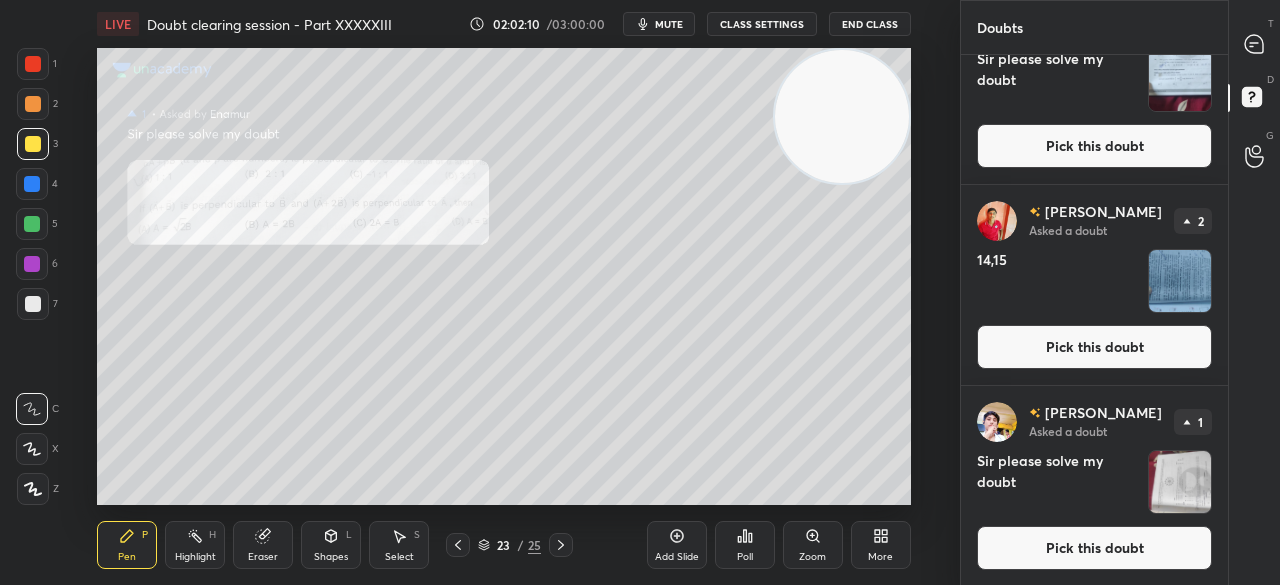 click on "Pick this doubt" at bounding box center (1094, 548) 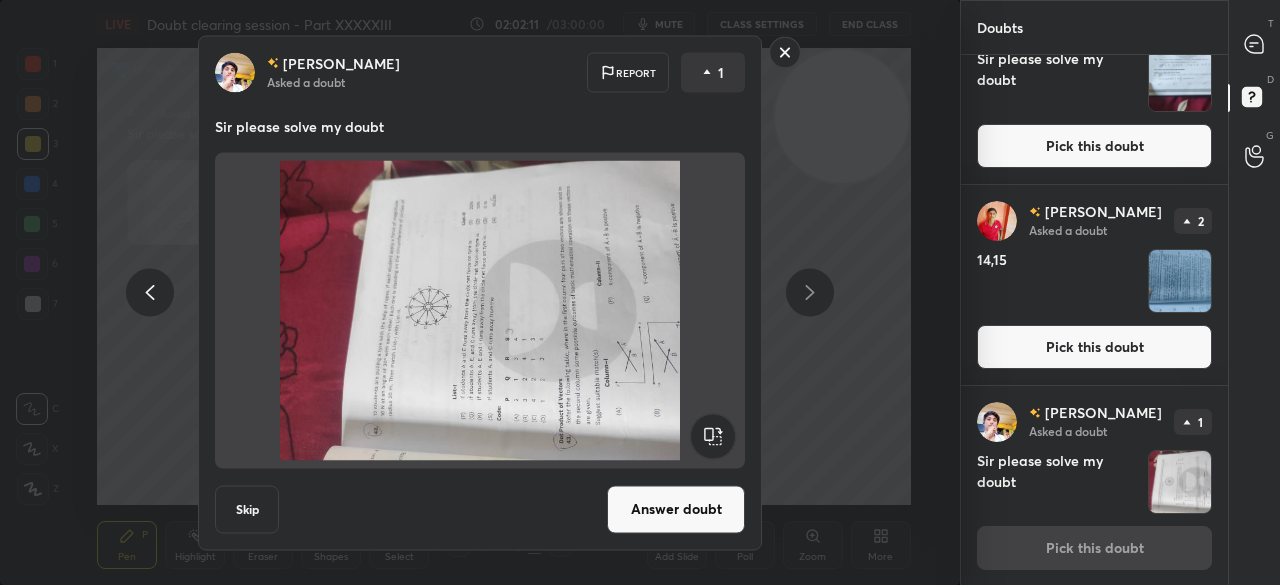 click 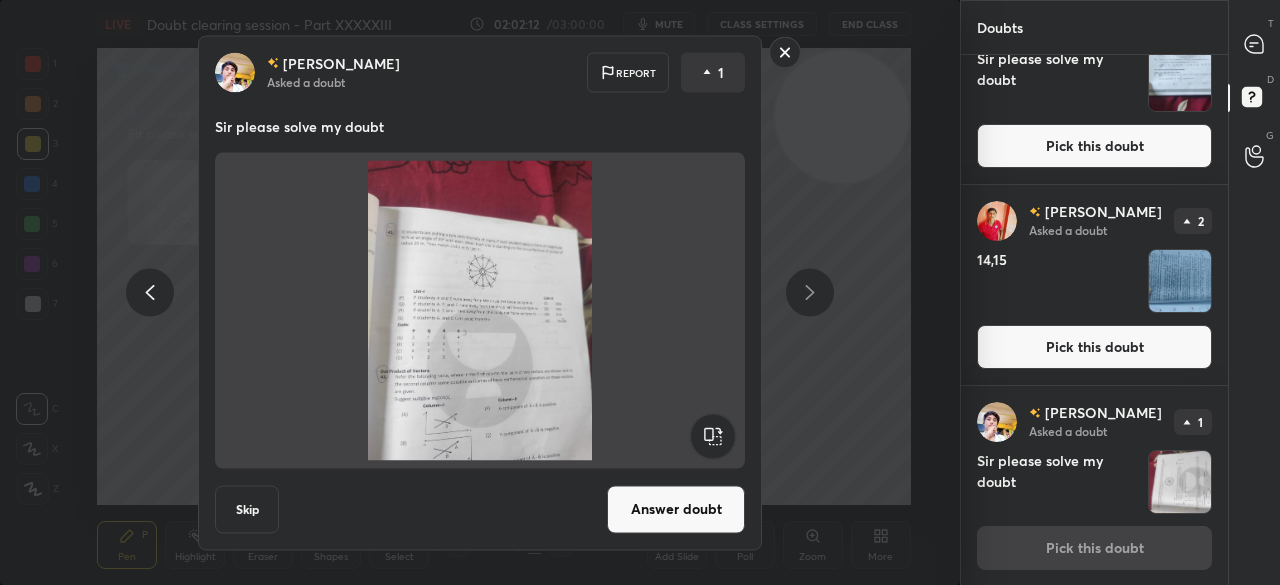 click on "Answer doubt" at bounding box center (676, 509) 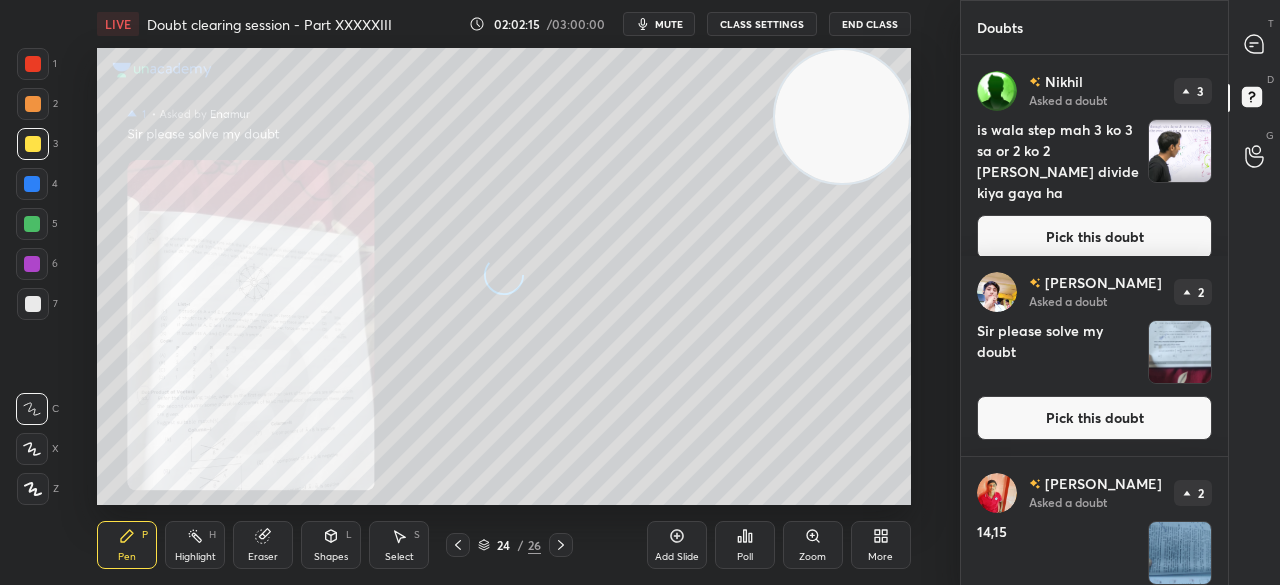 scroll, scrollTop: 72, scrollLeft: 0, axis: vertical 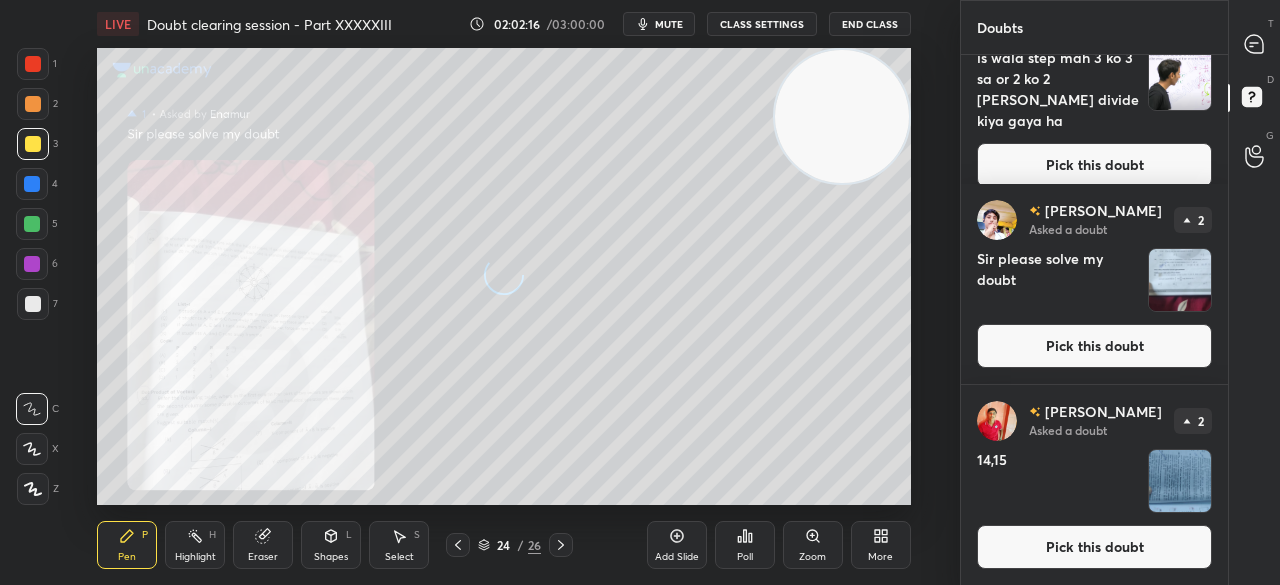 click on "Pick this doubt" at bounding box center [1094, 547] 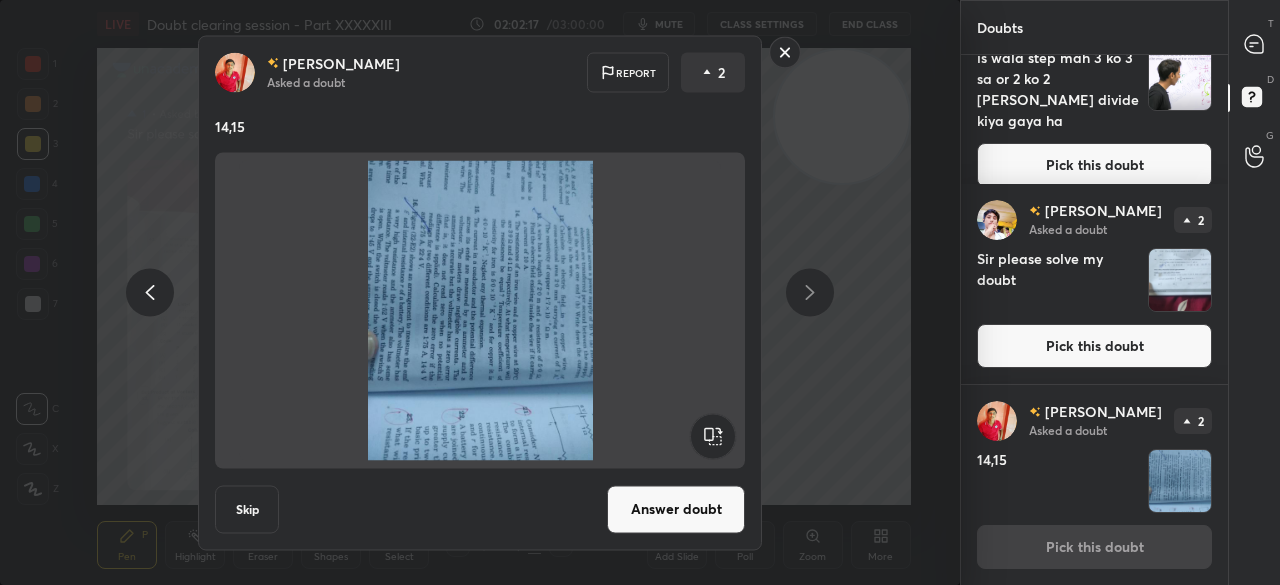 click 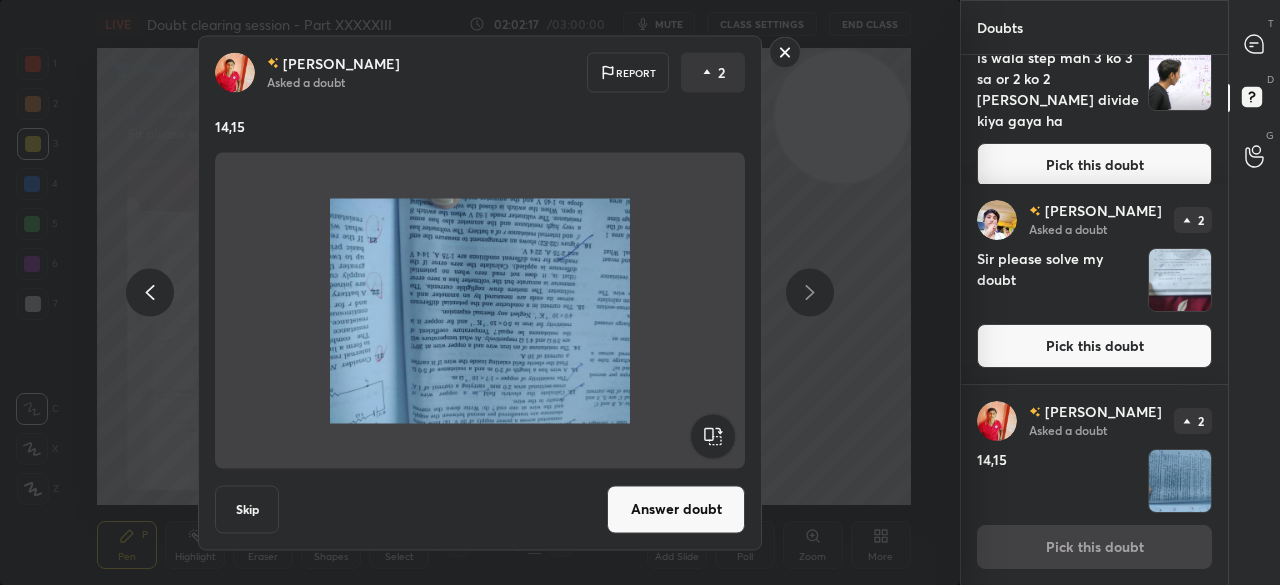 click 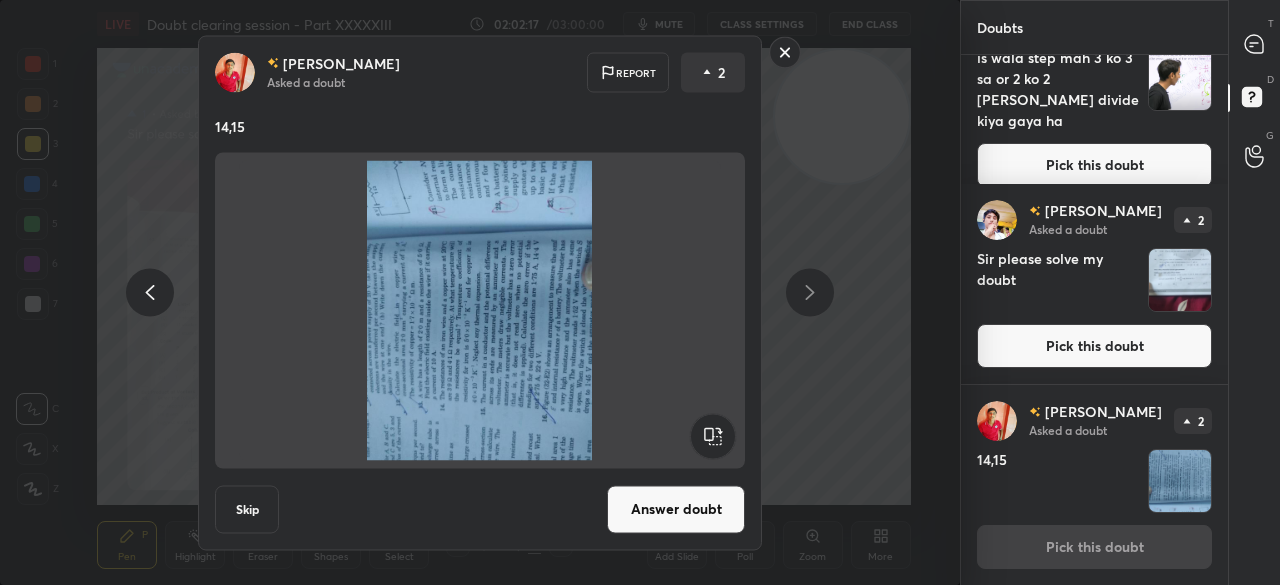 click 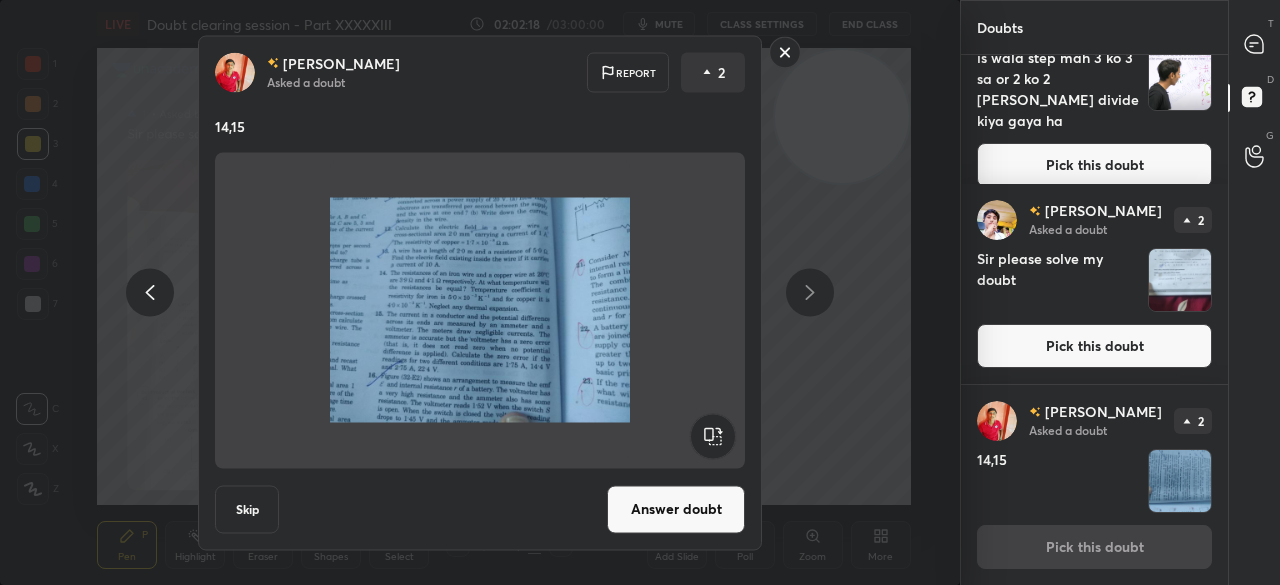 click on "Answer doubt" at bounding box center (676, 509) 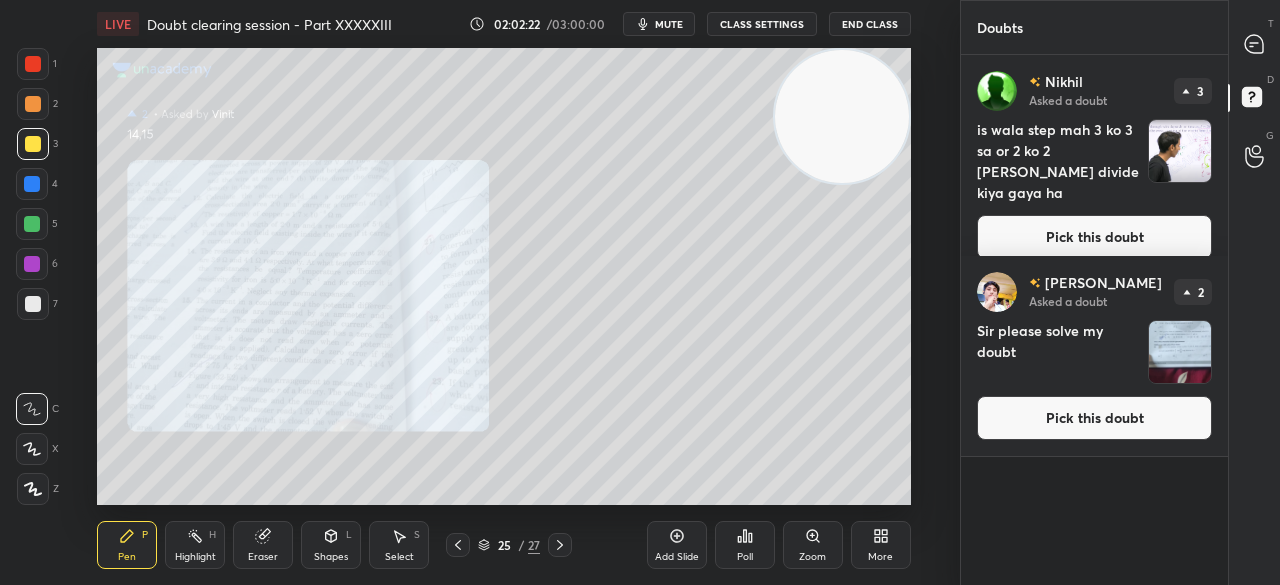 click on "Pick this doubt" at bounding box center (1094, 418) 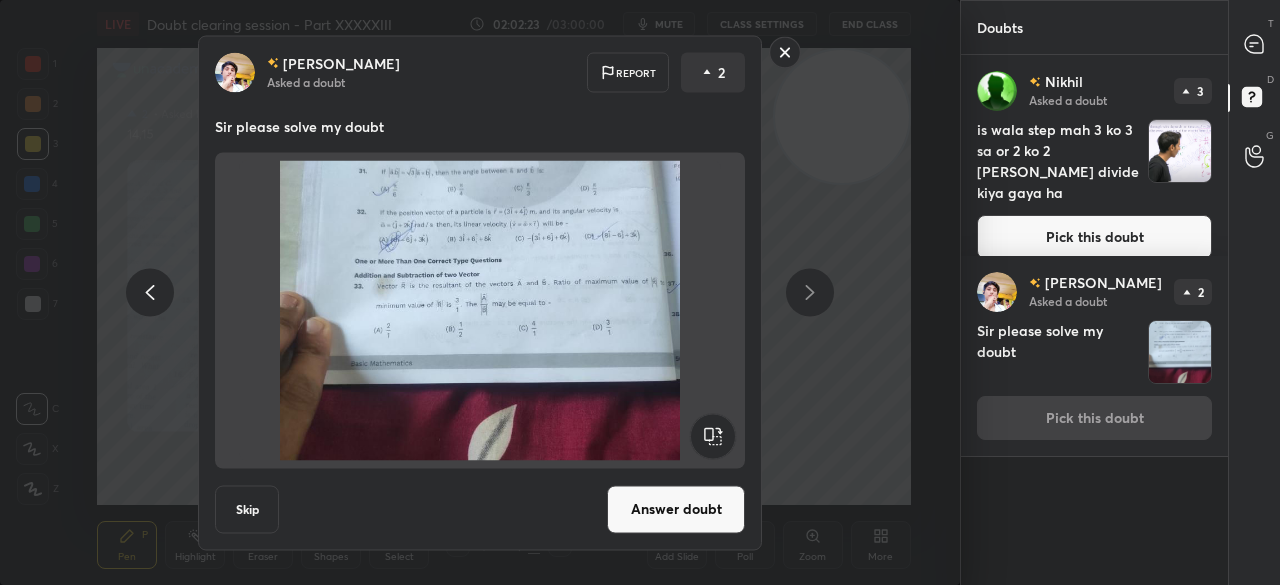 click on "Answer doubt" at bounding box center (676, 509) 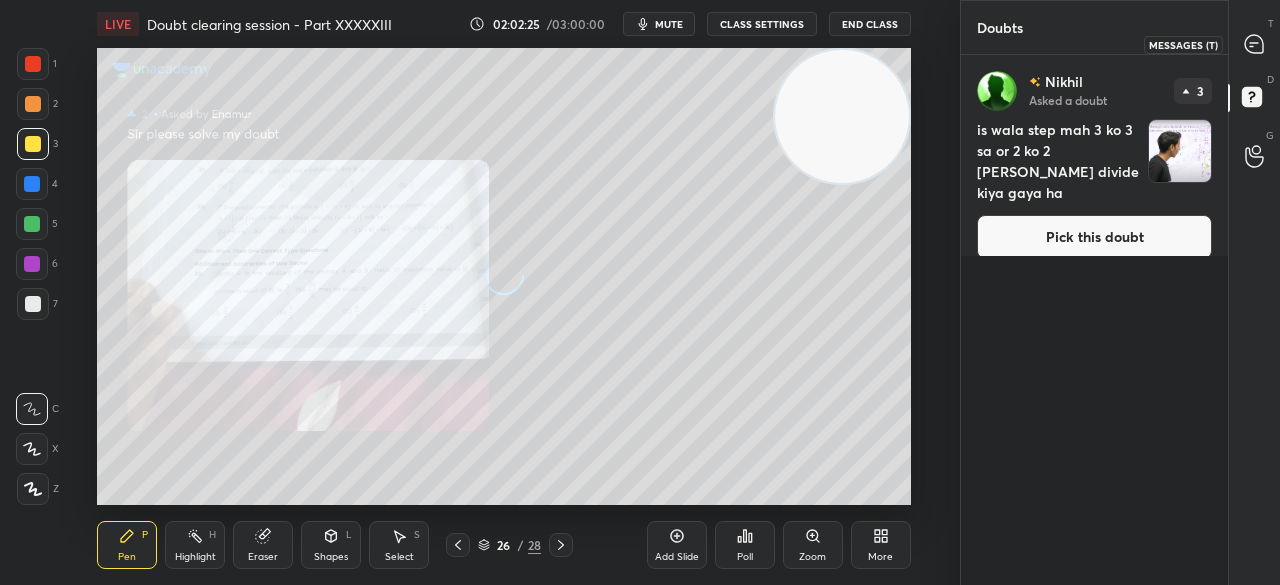 click 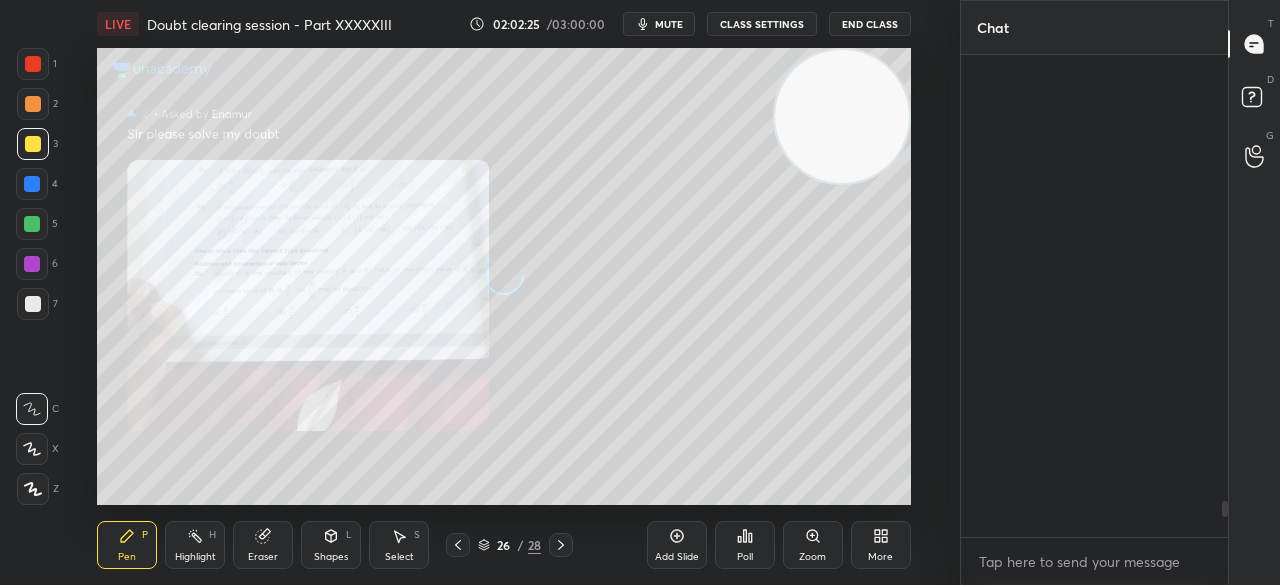 scroll, scrollTop: 6074, scrollLeft: 0, axis: vertical 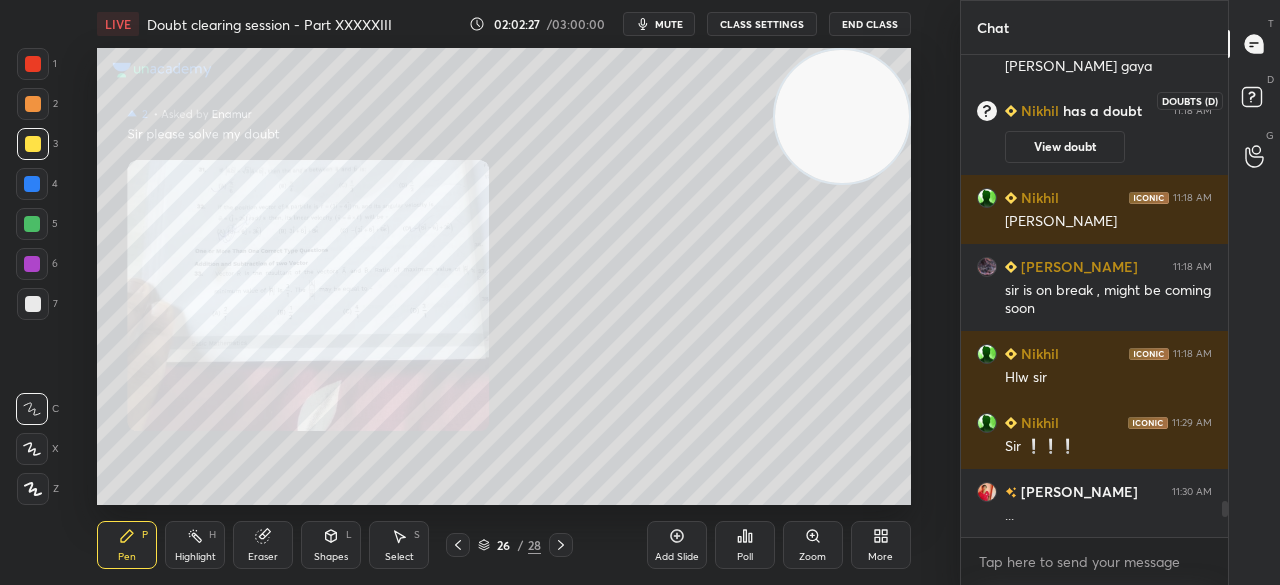 click 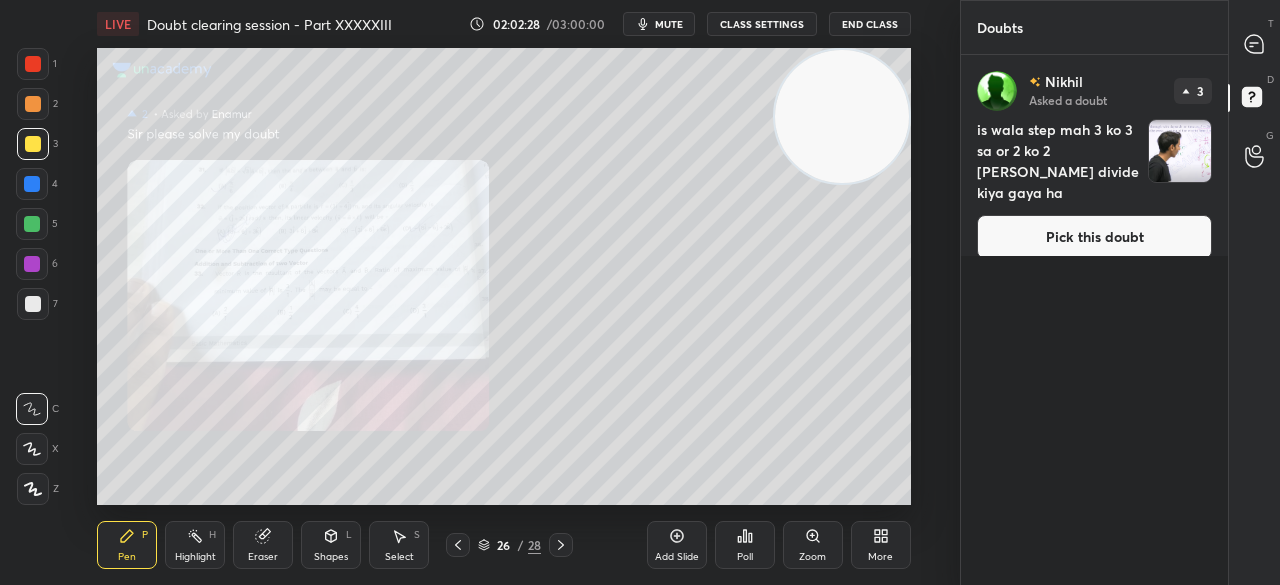 click on "Pick this doubt" at bounding box center [1094, 237] 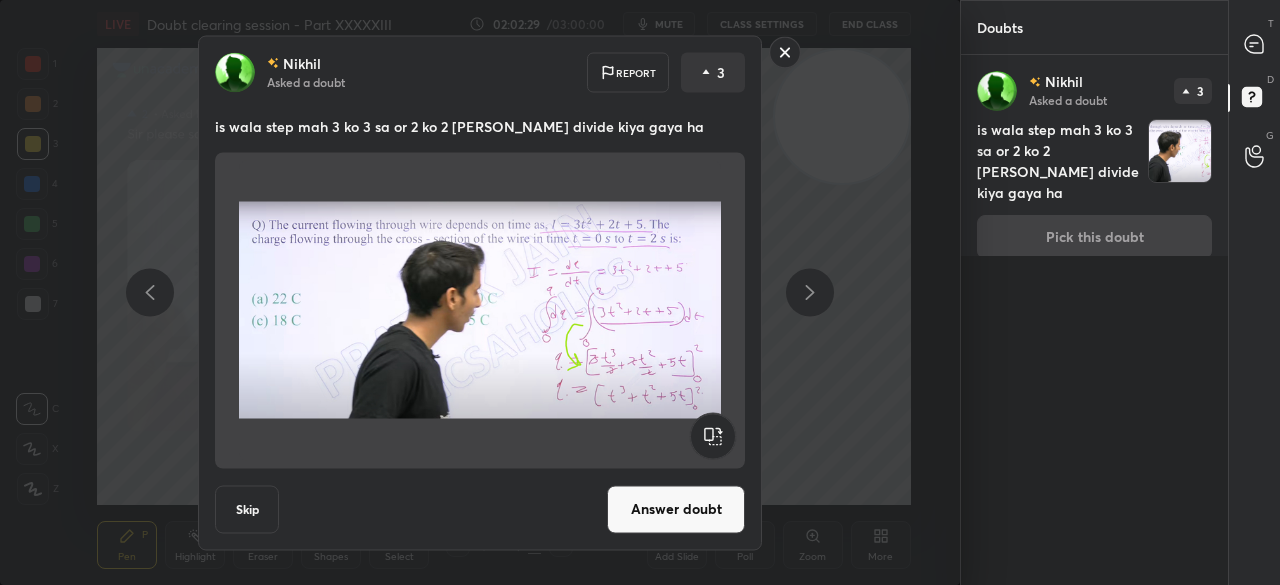 click on "Answer doubt" at bounding box center (676, 509) 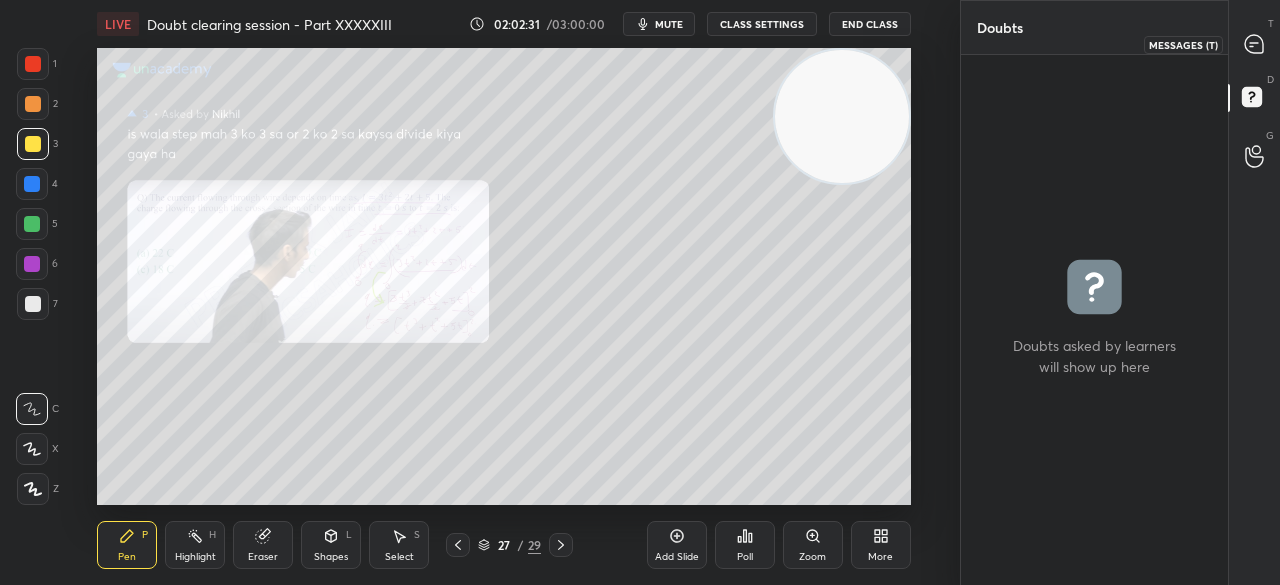 click 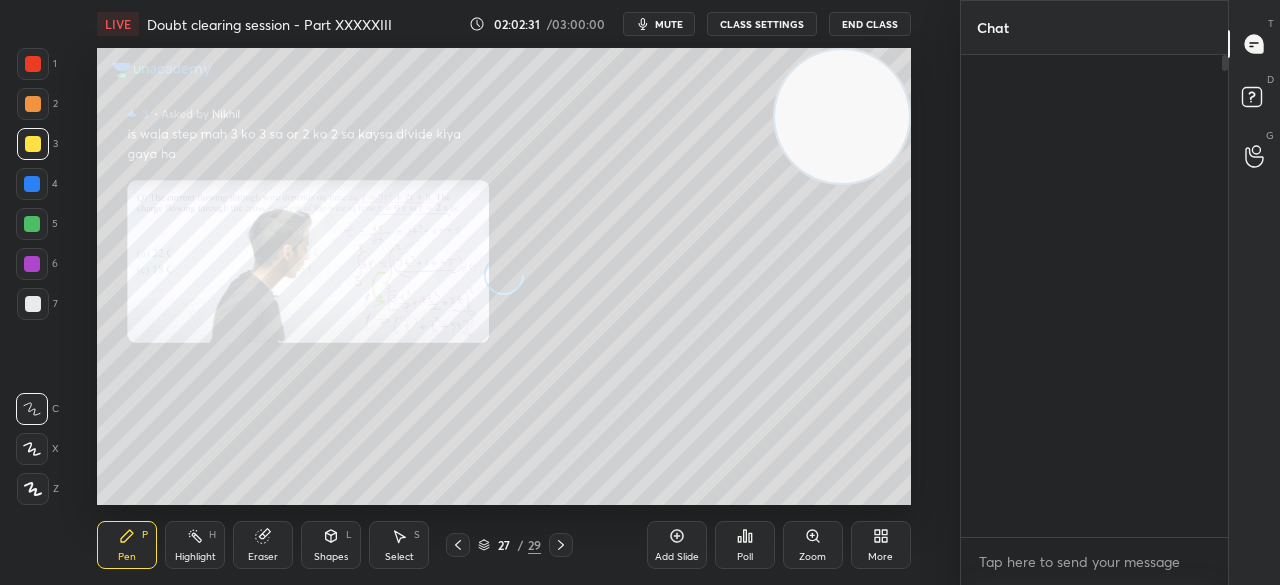 scroll, scrollTop: 5988, scrollLeft: 0, axis: vertical 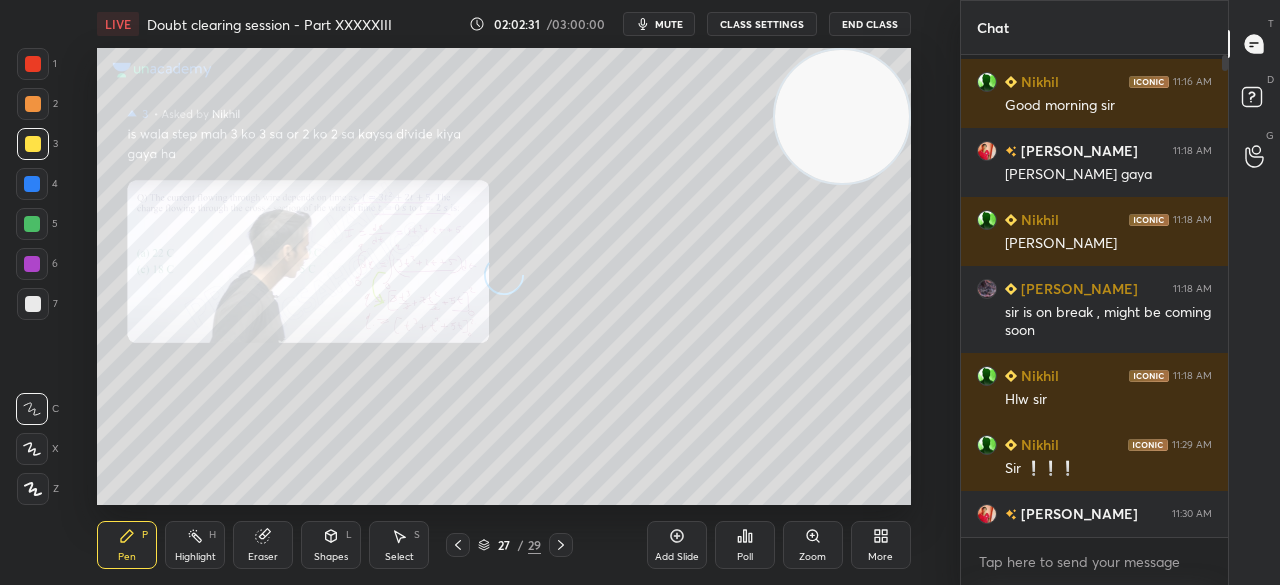 click 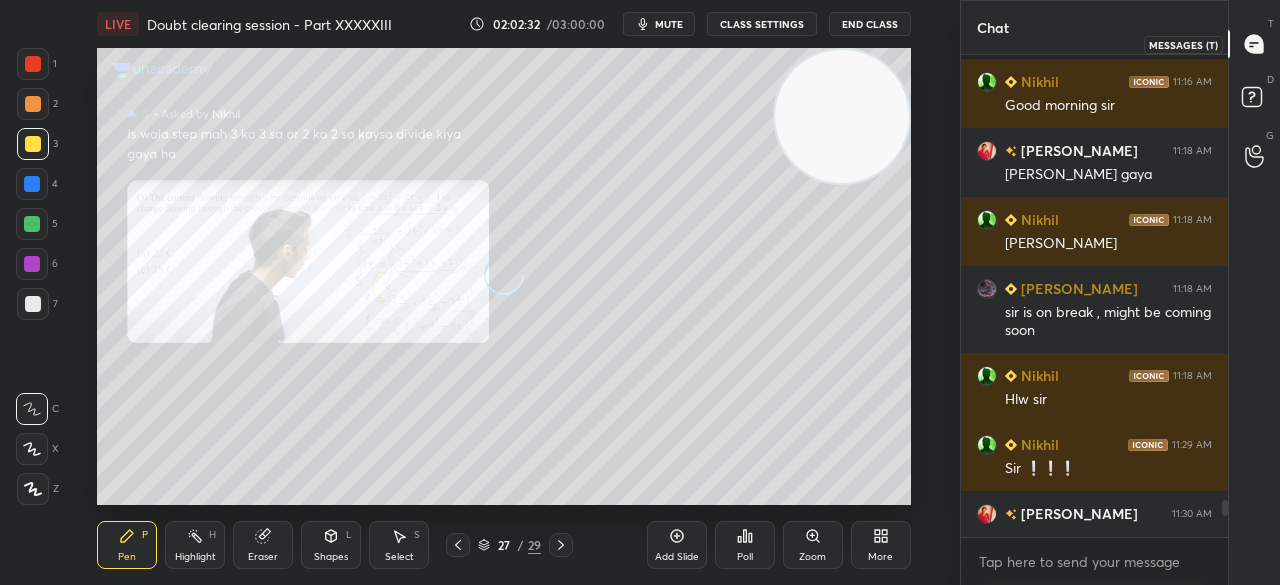 click 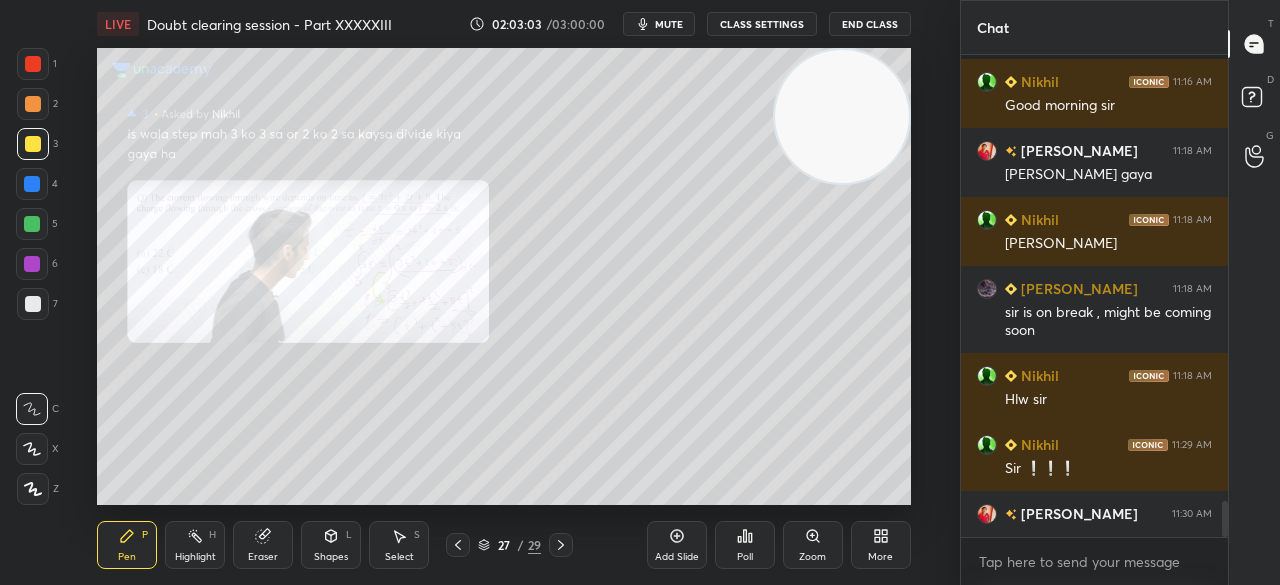 scroll, scrollTop: 6010, scrollLeft: 0, axis: vertical 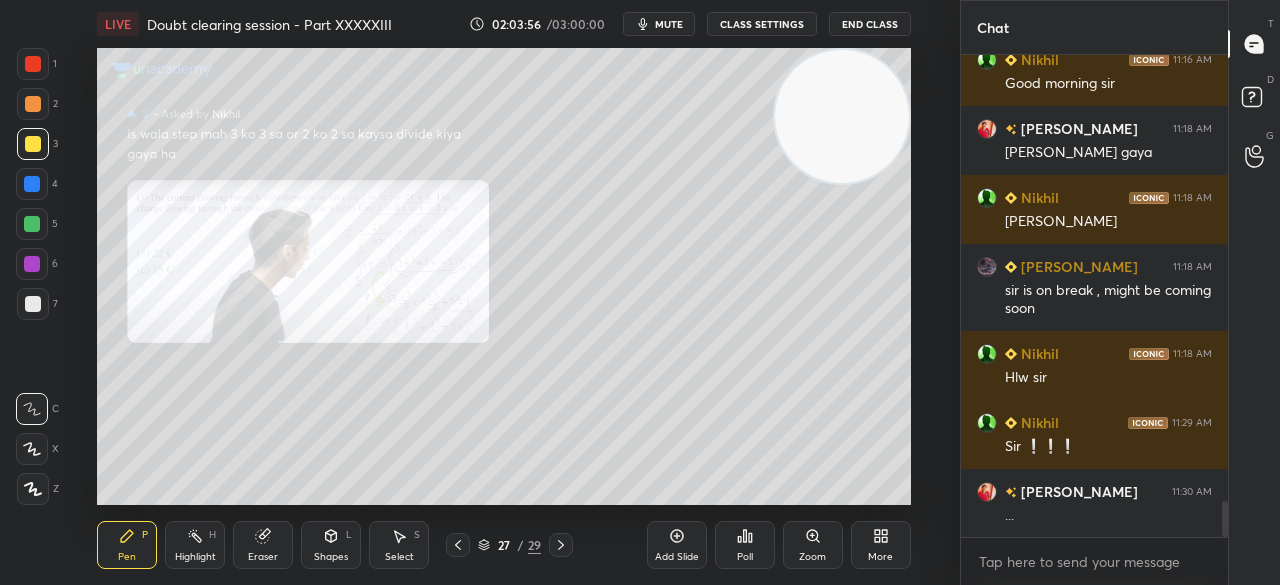 click on "End Class" at bounding box center [870, 24] 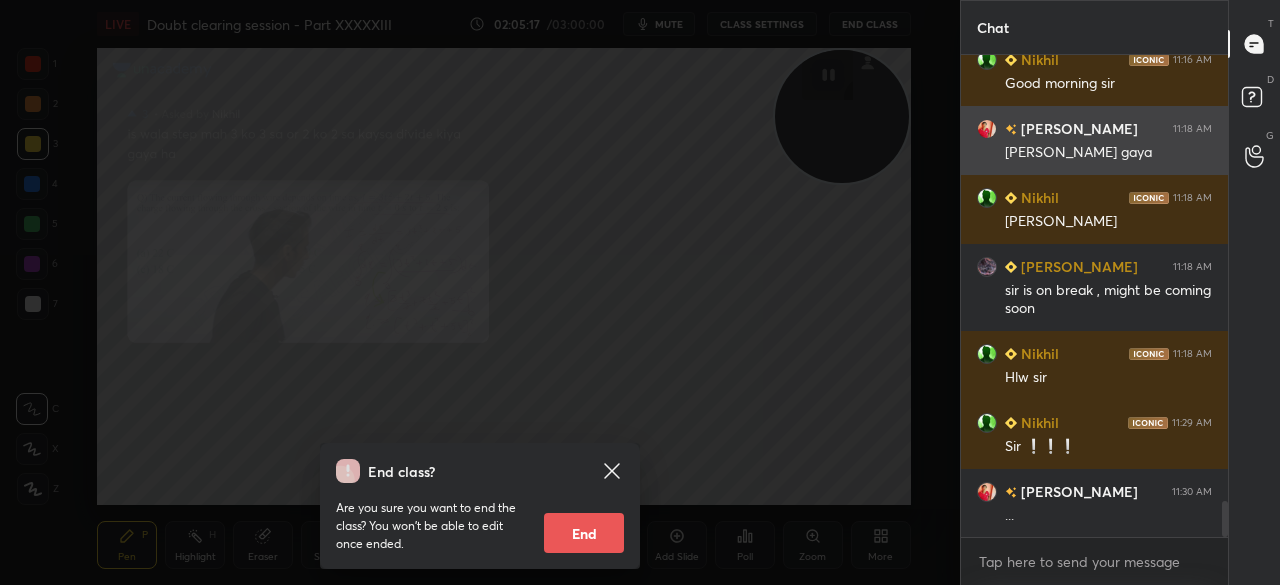 scroll, scrollTop: 6078, scrollLeft: 0, axis: vertical 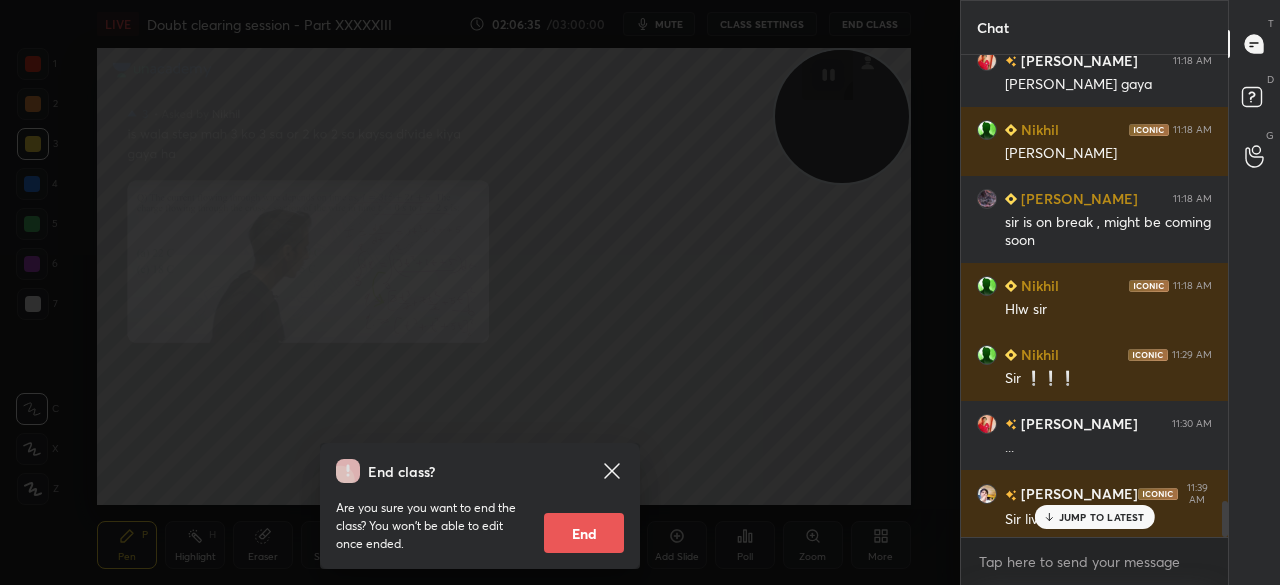 click 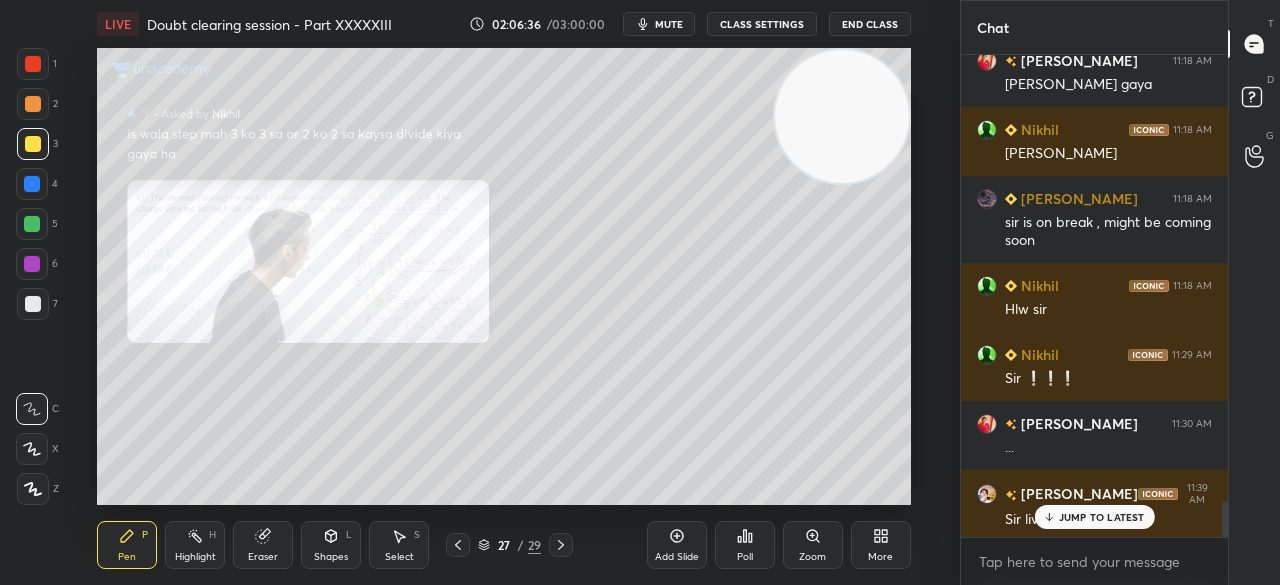 click on "JUMP TO LATEST" at bounding box center (1102, 517) 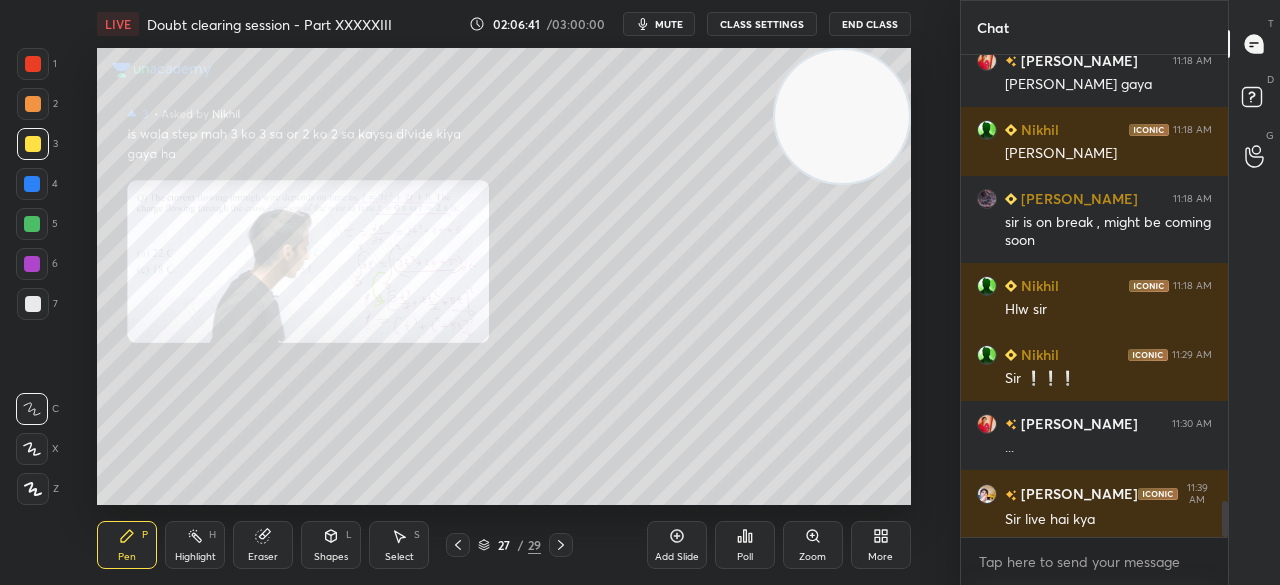 click 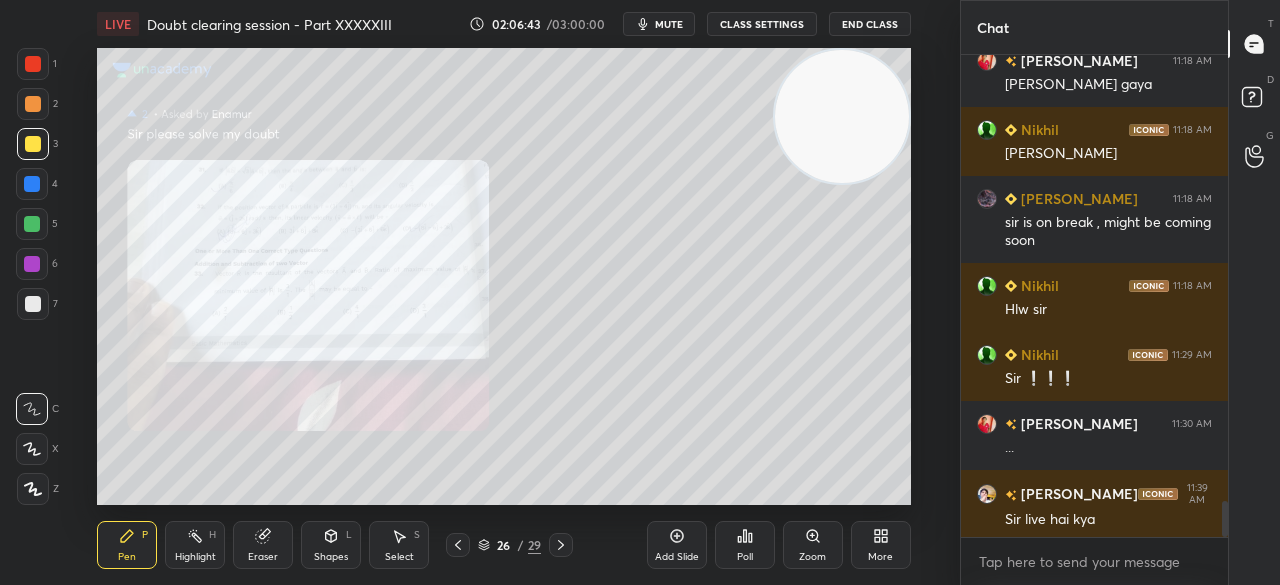 click on "Zoom" at bounding box center (813, 545) 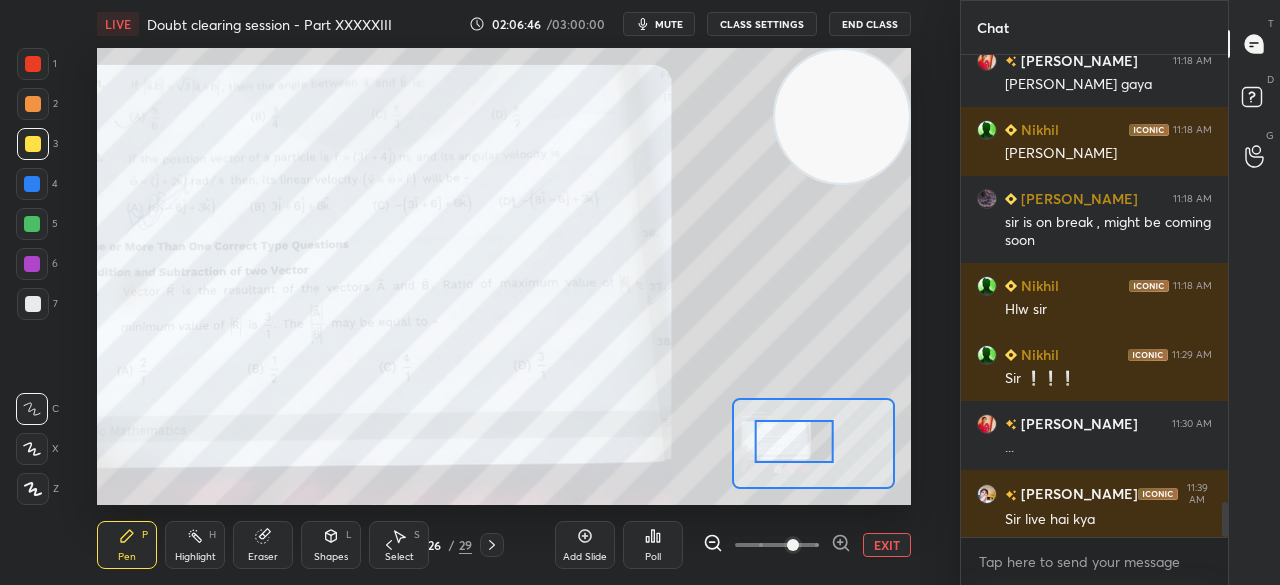 scroll, scrollTop: 6148, scrollLeft: 0, axis: vertical 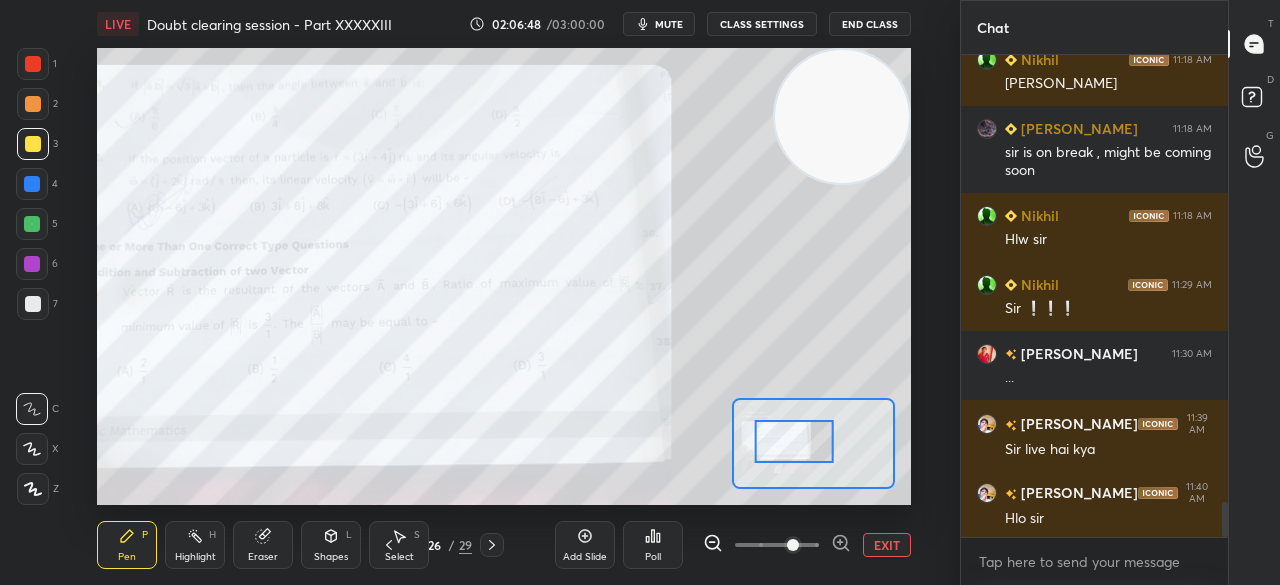 click at bounding box center (33, 64) 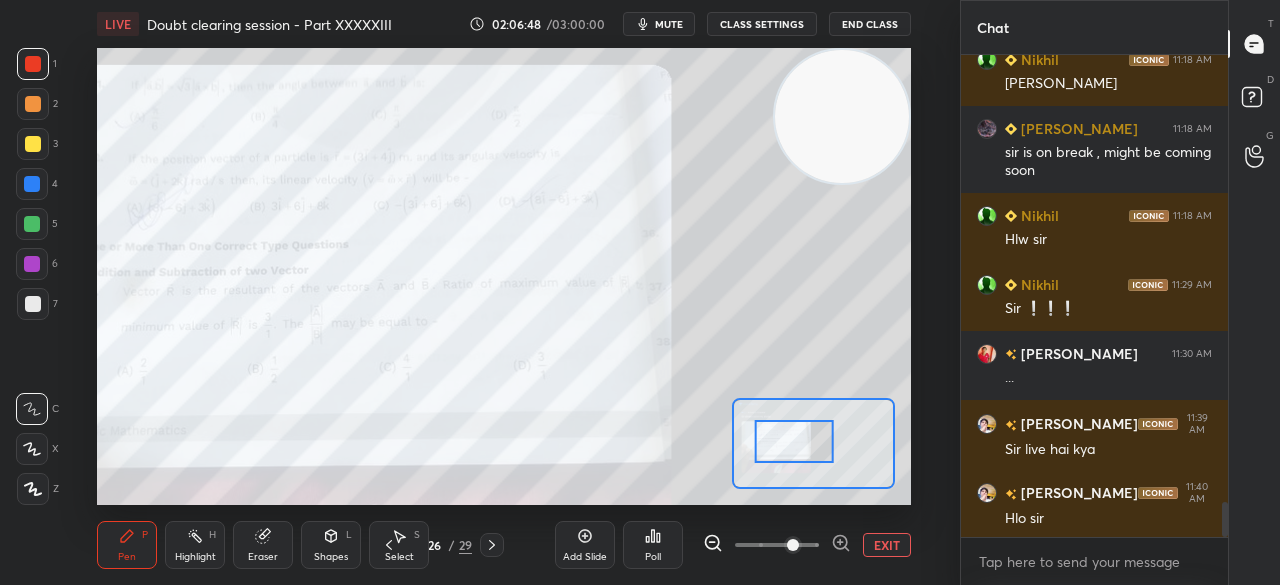 click at bounding box center [33, 64] 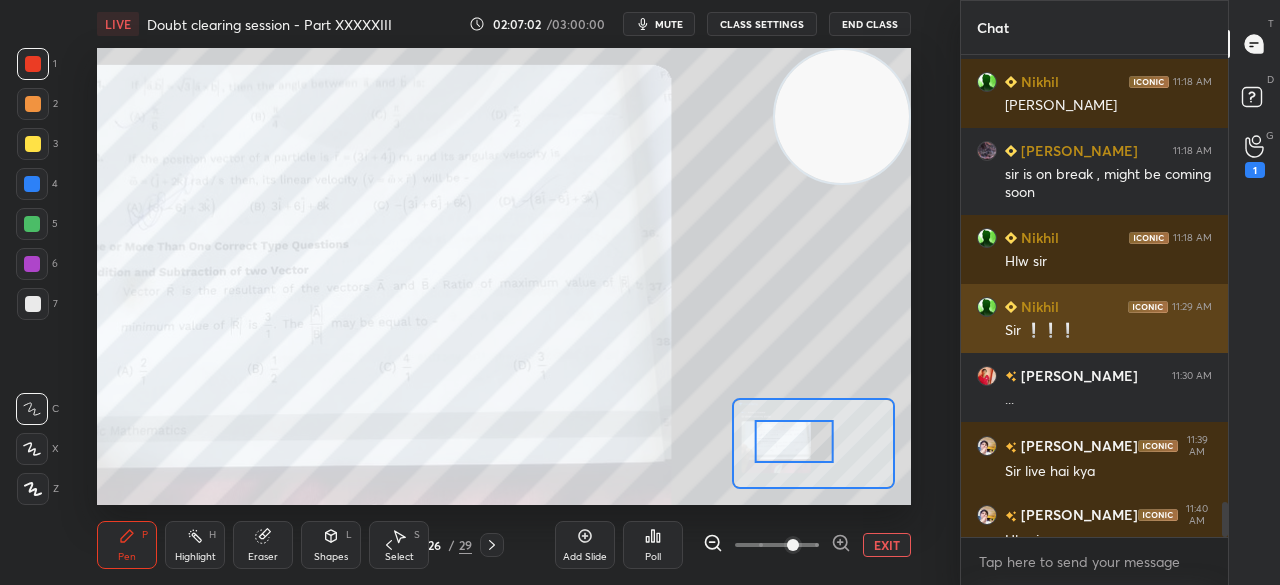 scroll, scrollTop: 6148, scrollLeft: 0, axis: vertical 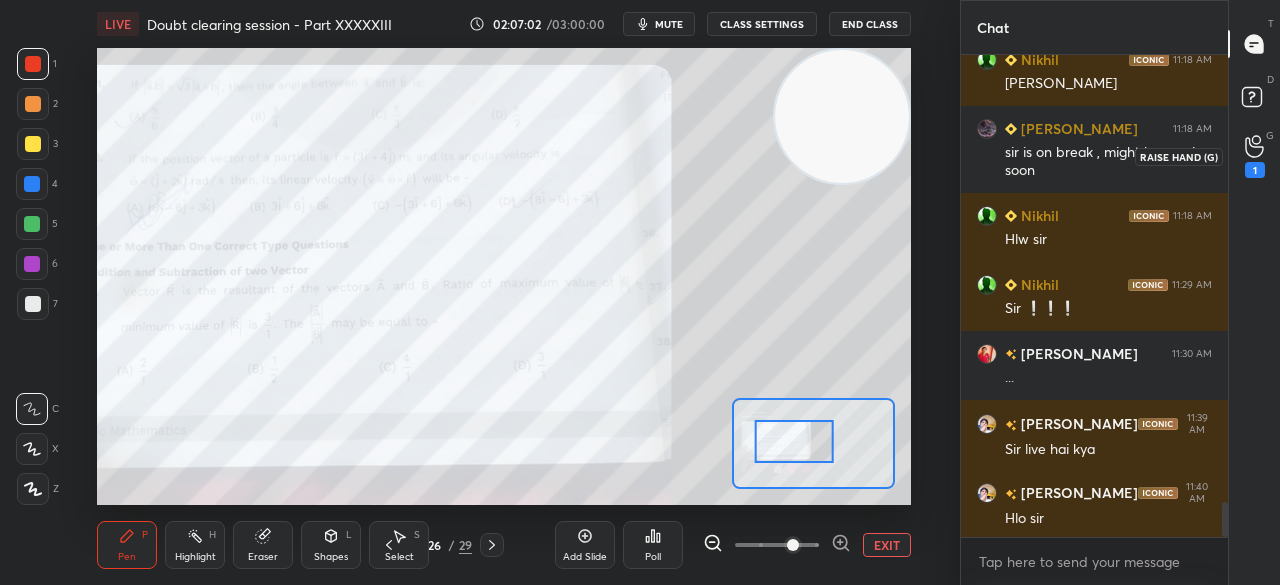 click on "1" at bounding box center [1255, 156] 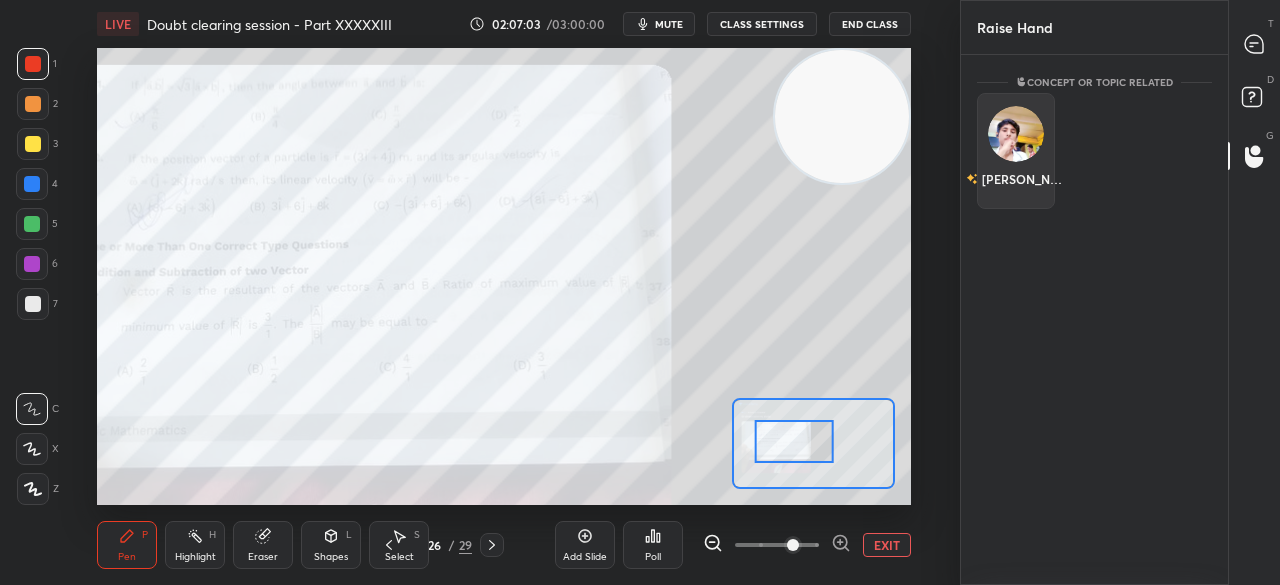 click on "[PERSON_NAME]" at bounding box center [1016, 151] 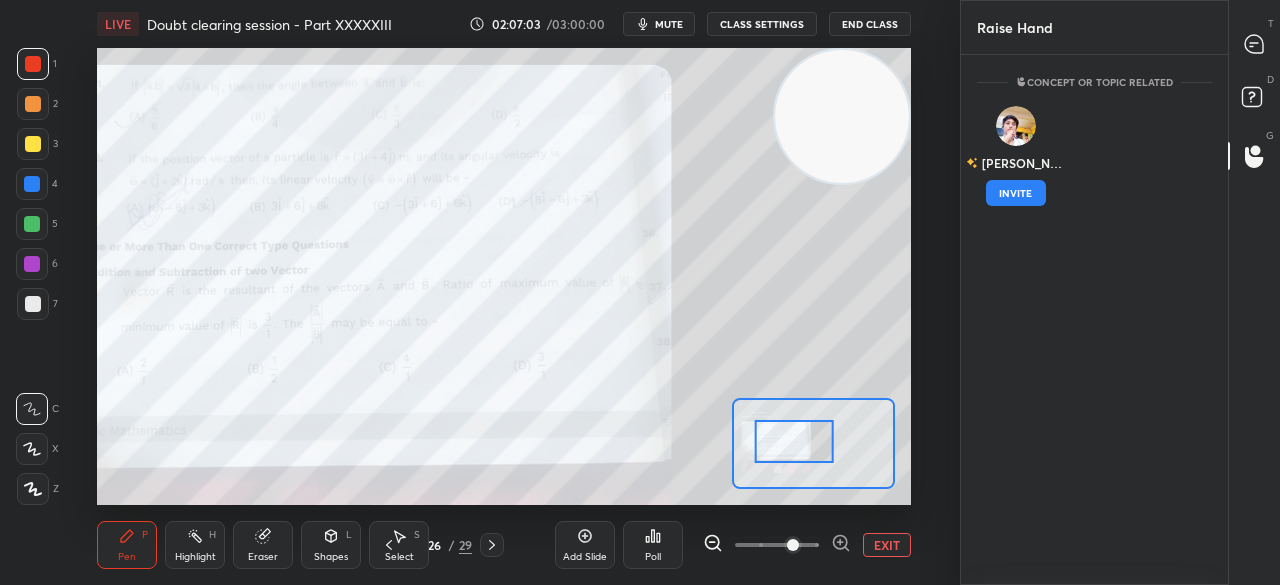 click on "INVITE" at bounding box center (1016, 193) 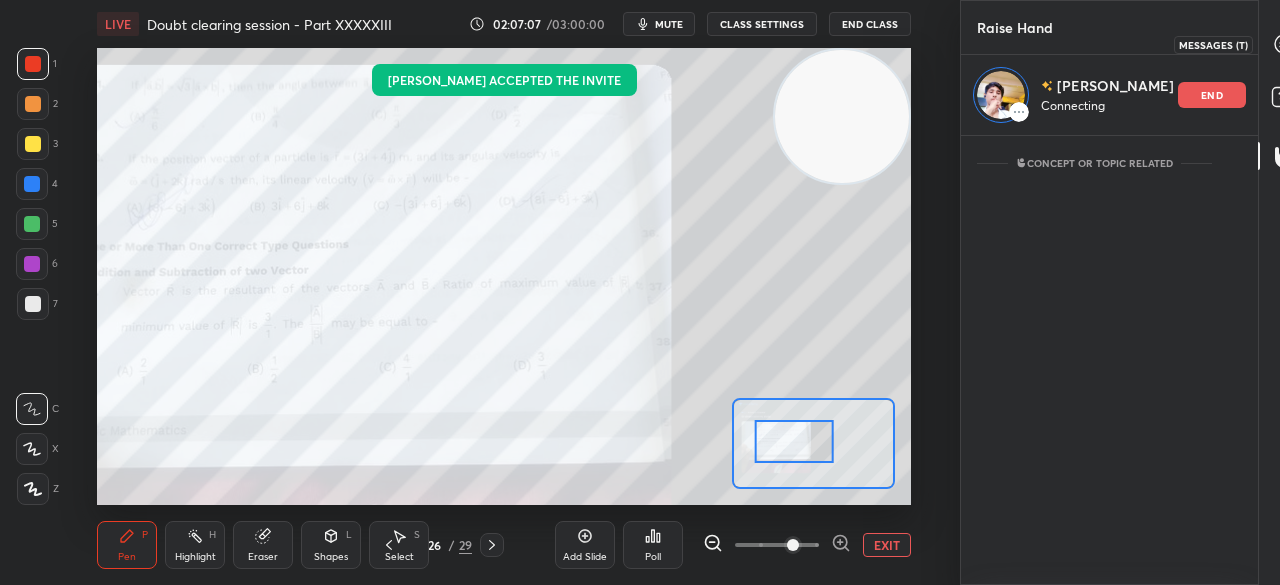 click at bounding box center (1285, 44) 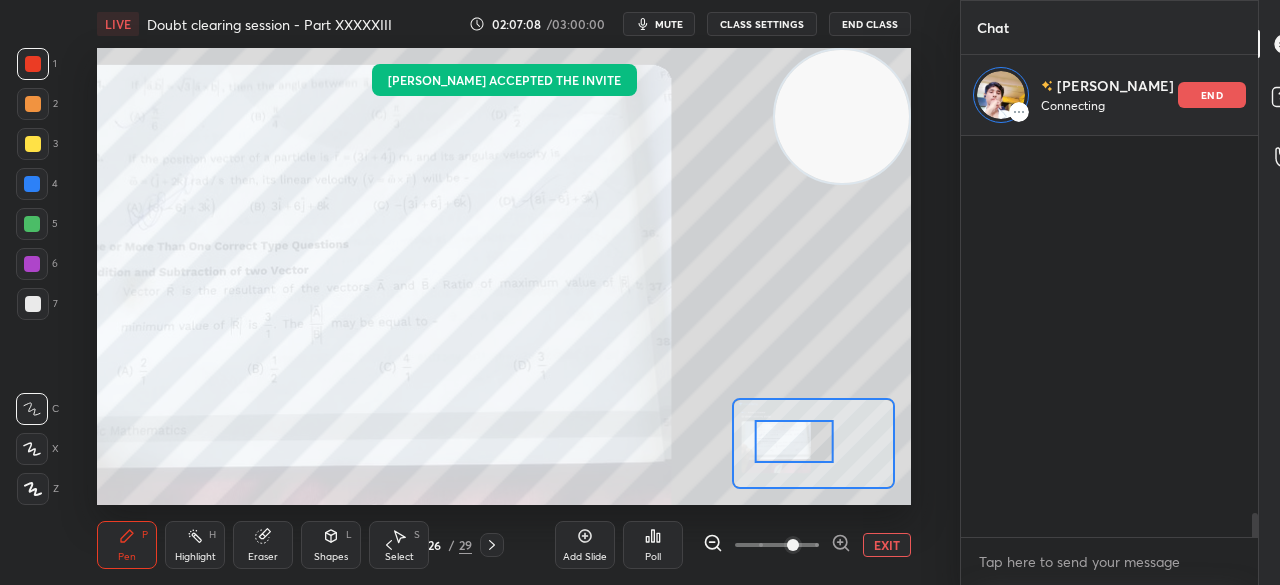 scroll, scrollTop: 6229, scrollLeft: 0, axis: vertical 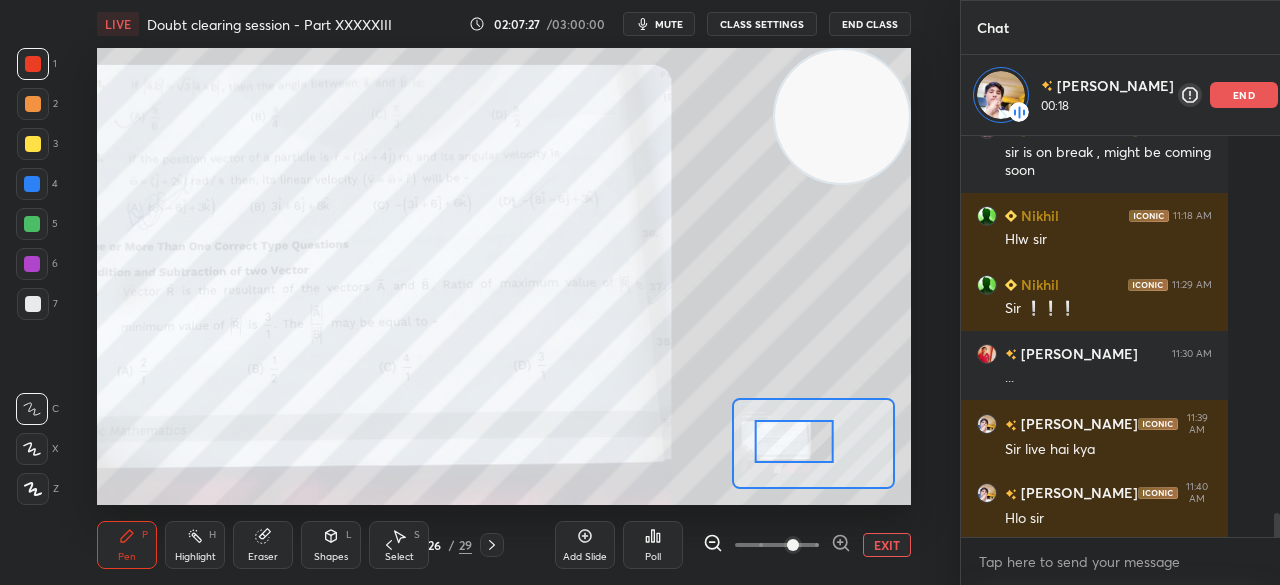 click on "end" at bounding box center [1244, 95] 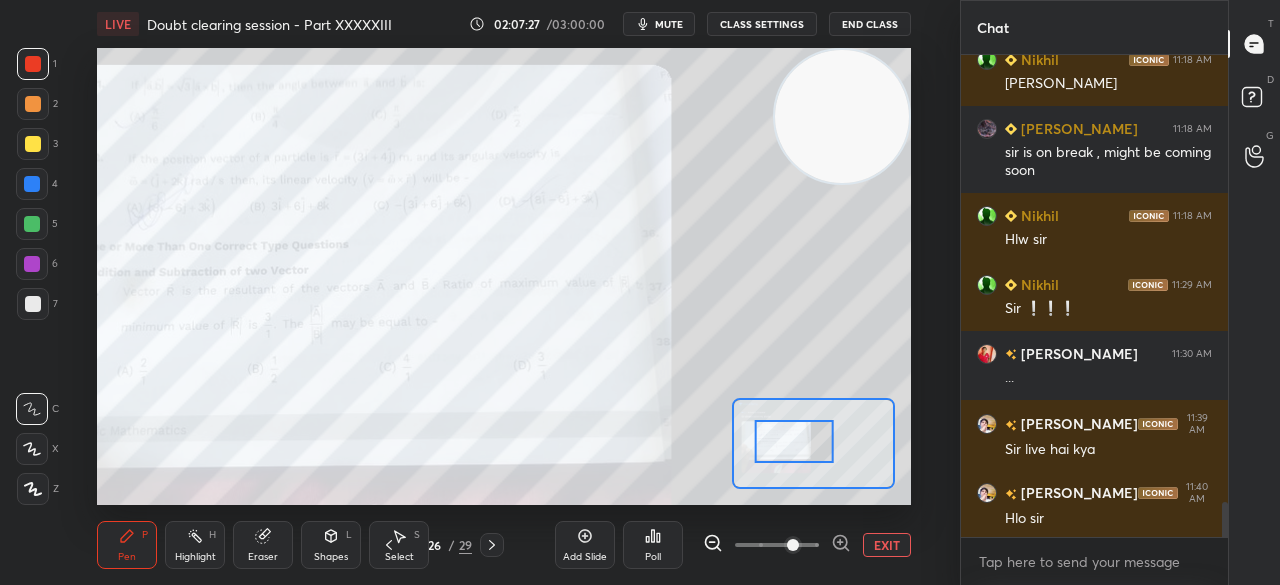 scroll, scrollTop: 7, scrollLeft: 6, axis: both 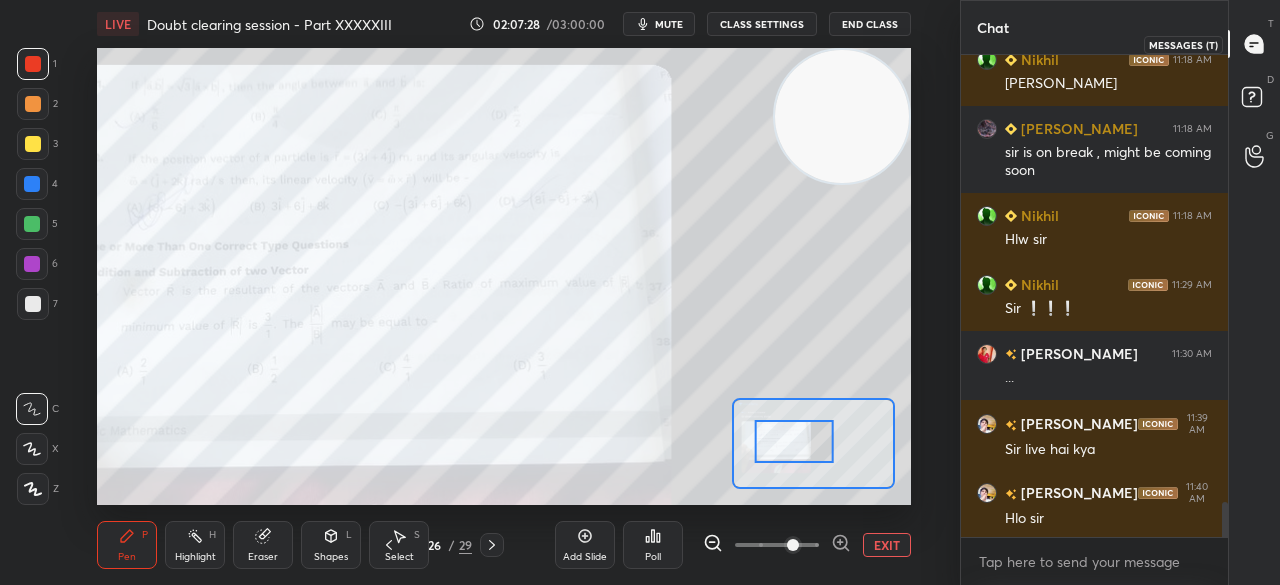 click 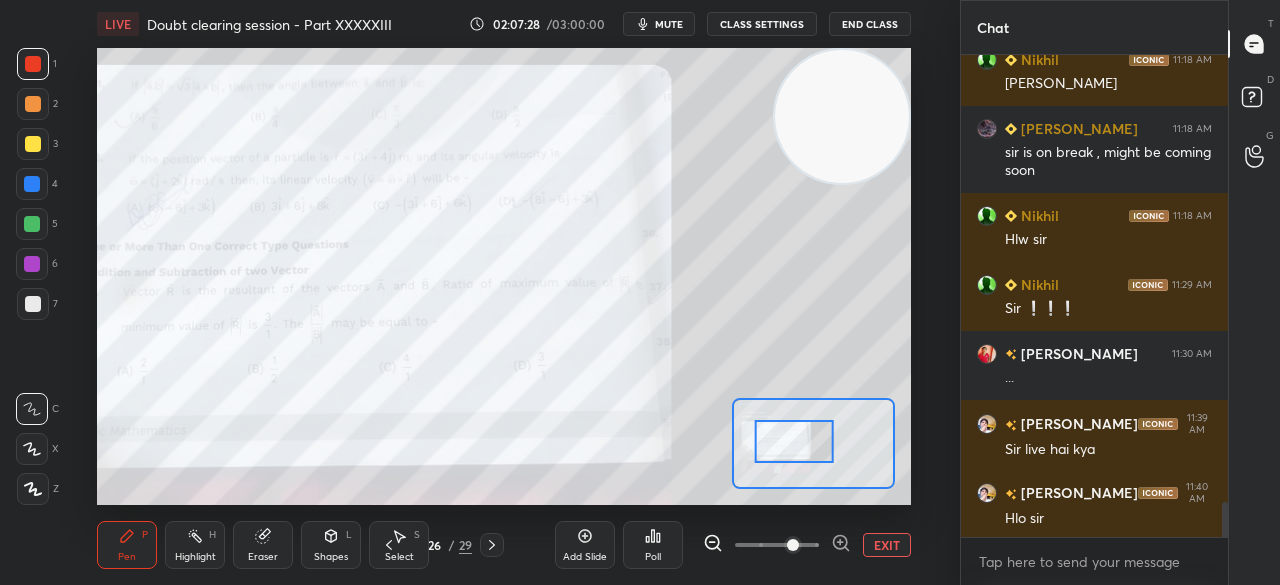 click at bounding box center [1255, 44] 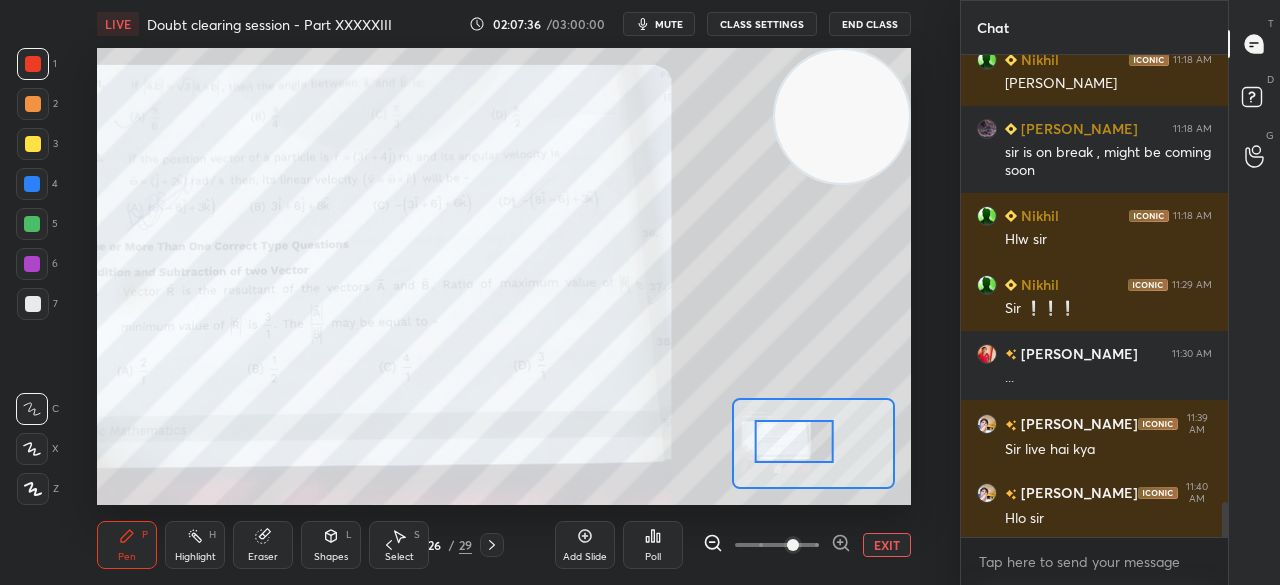 click on "LIVE Doubt clearing session - Part XXXXXIII 02:07:36 /  03:00:00 mute CLASS SETTINGS End Class Setting up your live class Poll for   secs No correct answer Start poll Back Doubt clearing session - Part XXXXXIII • L50 of Doubt Clearing Course on Physics for IIT JEE - Part I [PERSON_NAME] Pen P Highlight H Eraser Shapes L Select S 26 / 29 Add Slide Poll EXIT" at bounding box center (504, 292) 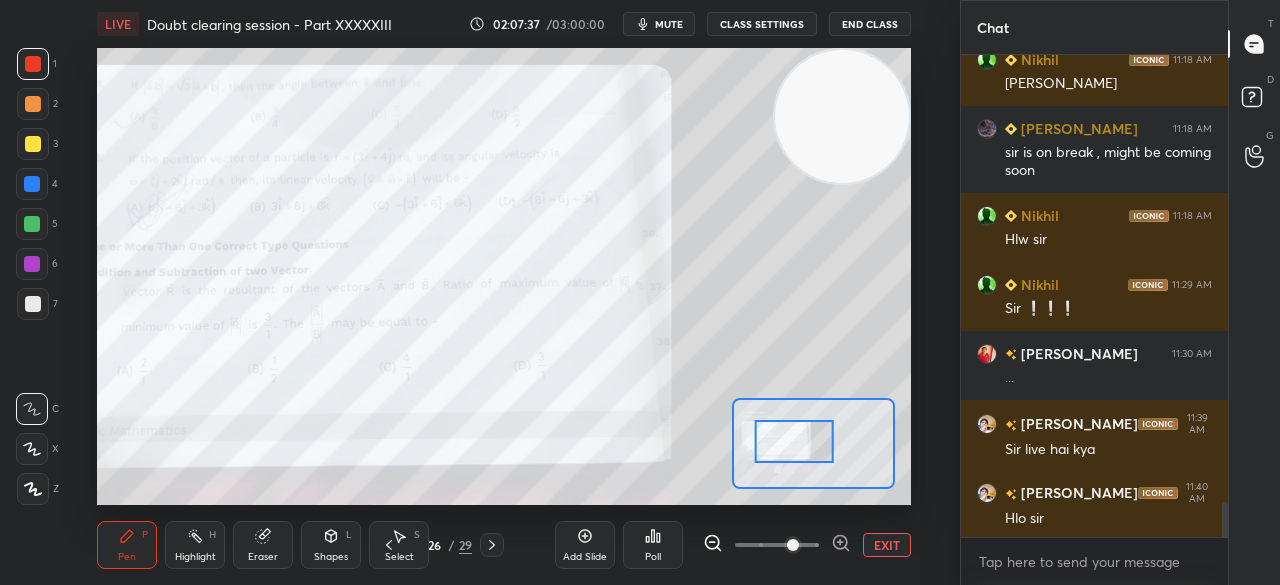 click on "EXIT" at bounding box center (887, 545) 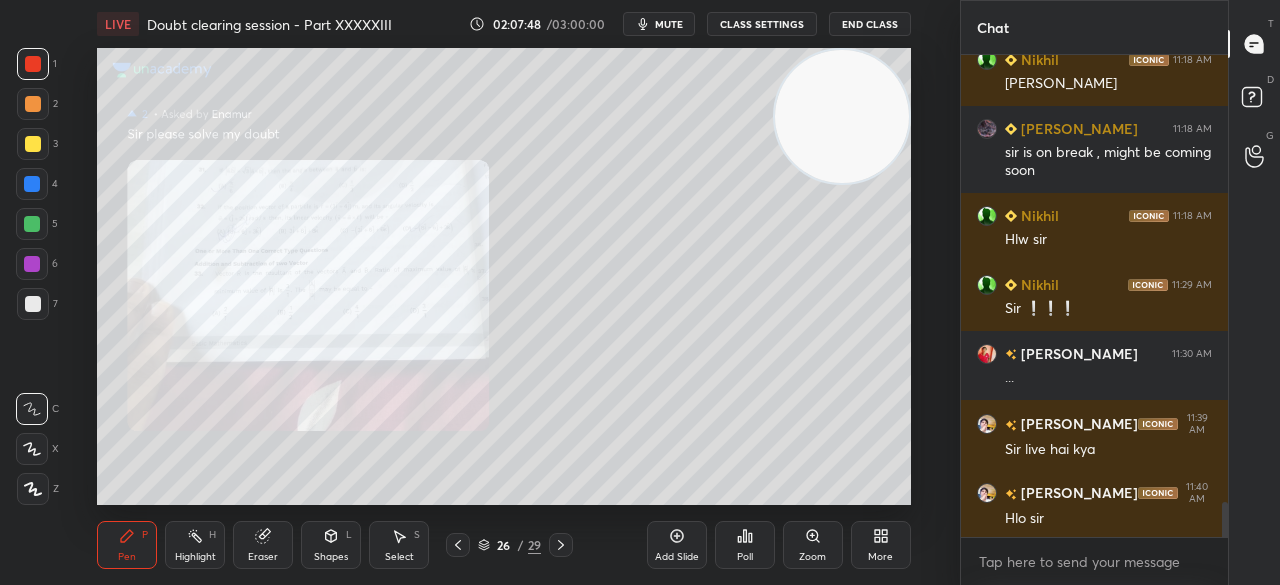 click at bounding box center (33, 144) 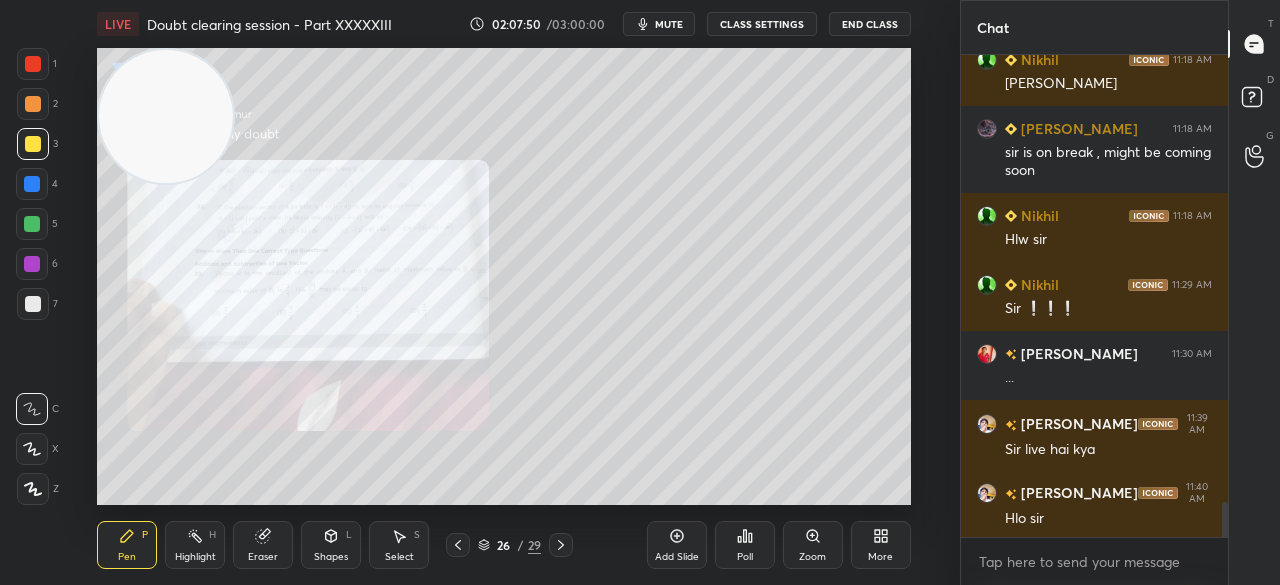 click on "Zoom" at bounding box center (812, 557) 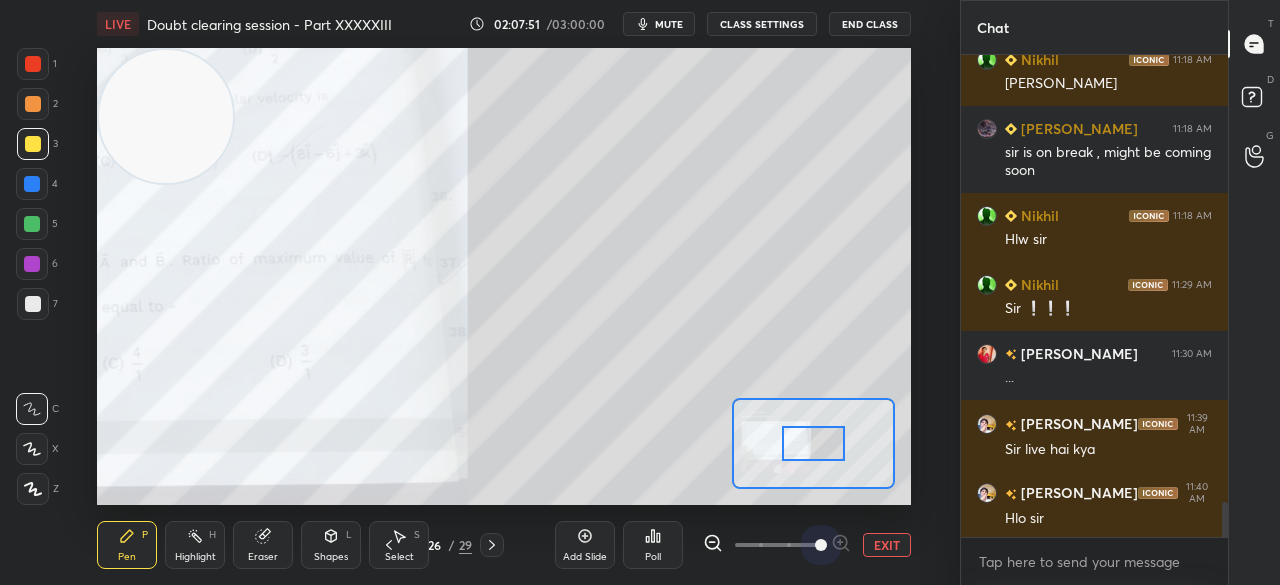 click at bounding box center [821, 545] 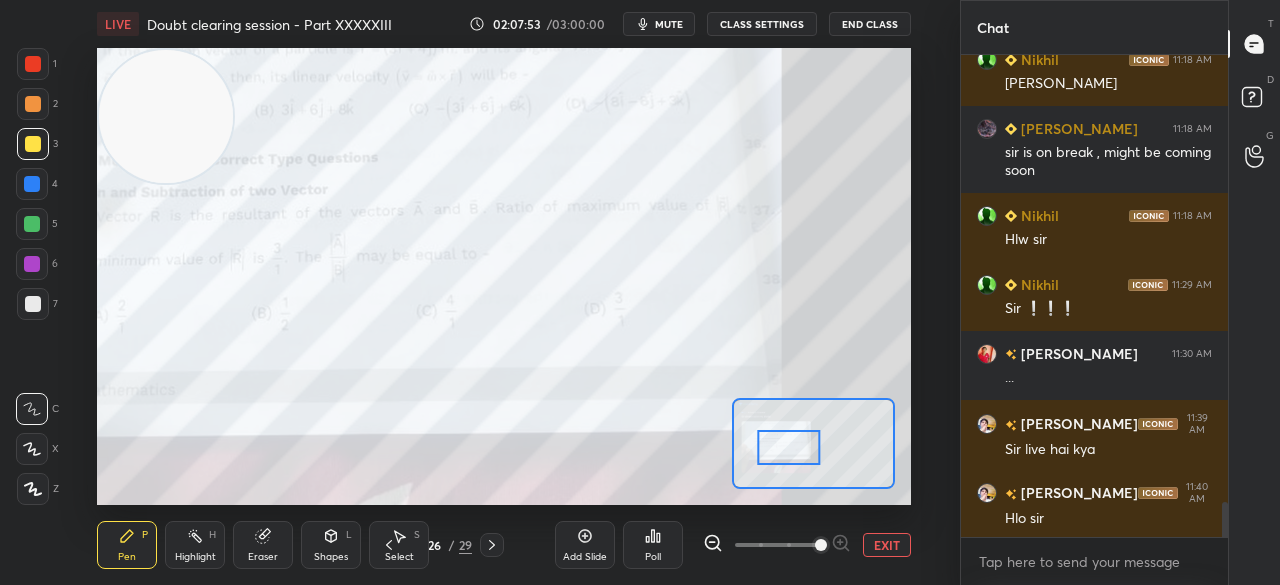 click on "EXIT" at bounding box center (887, 545) 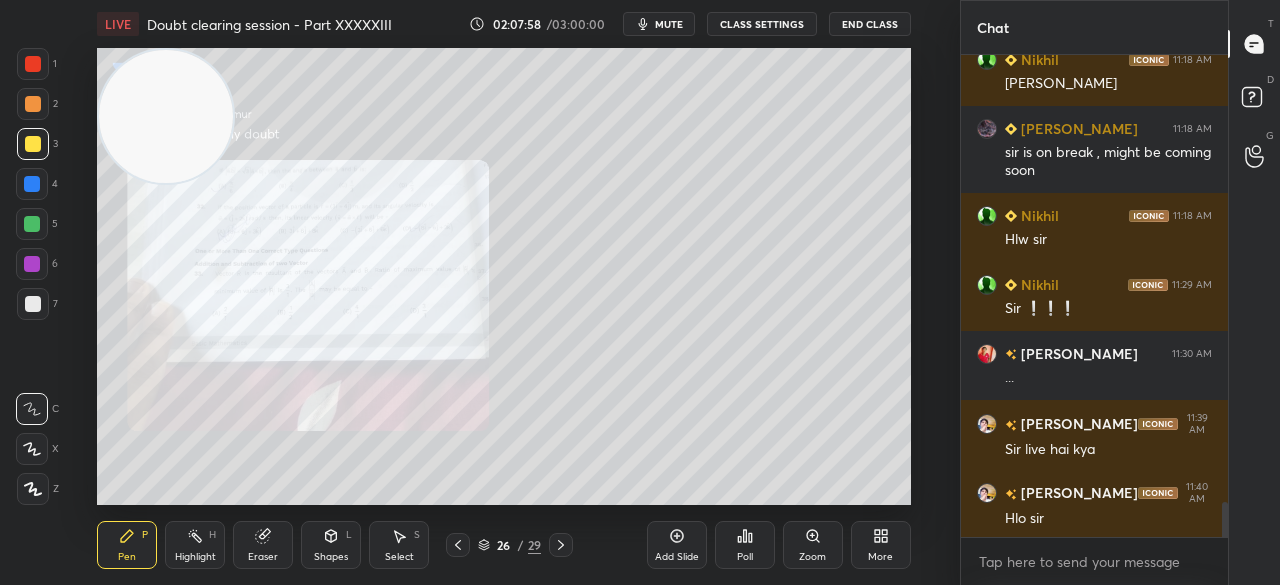 scroll, scrollTop: 6216, scrollLeft: 0, axis: vertical 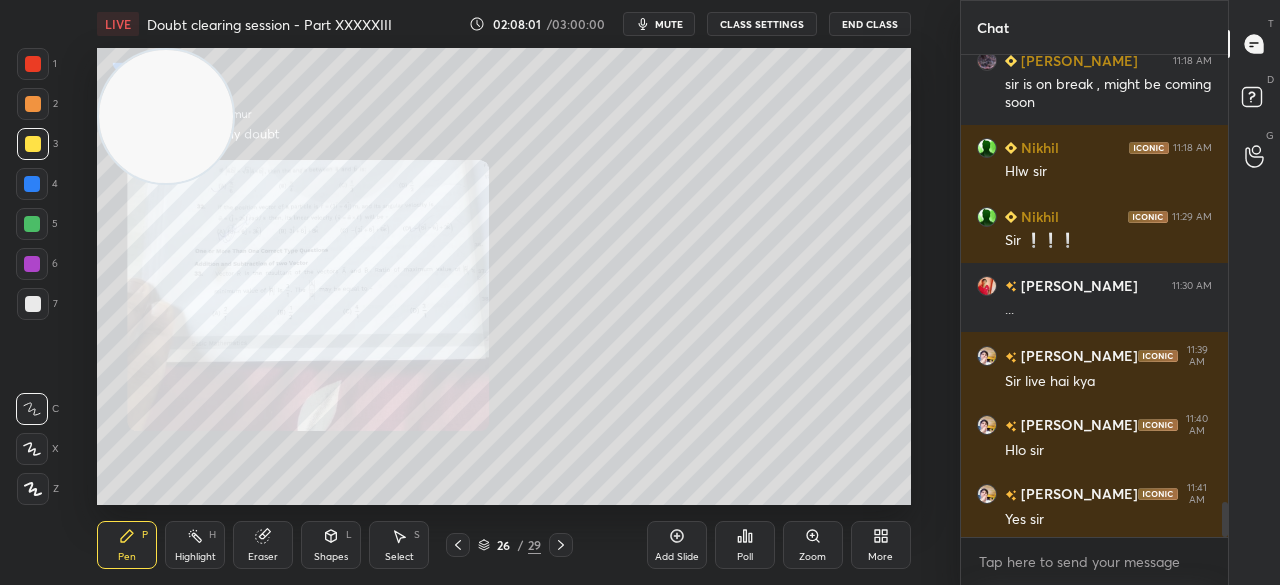 click 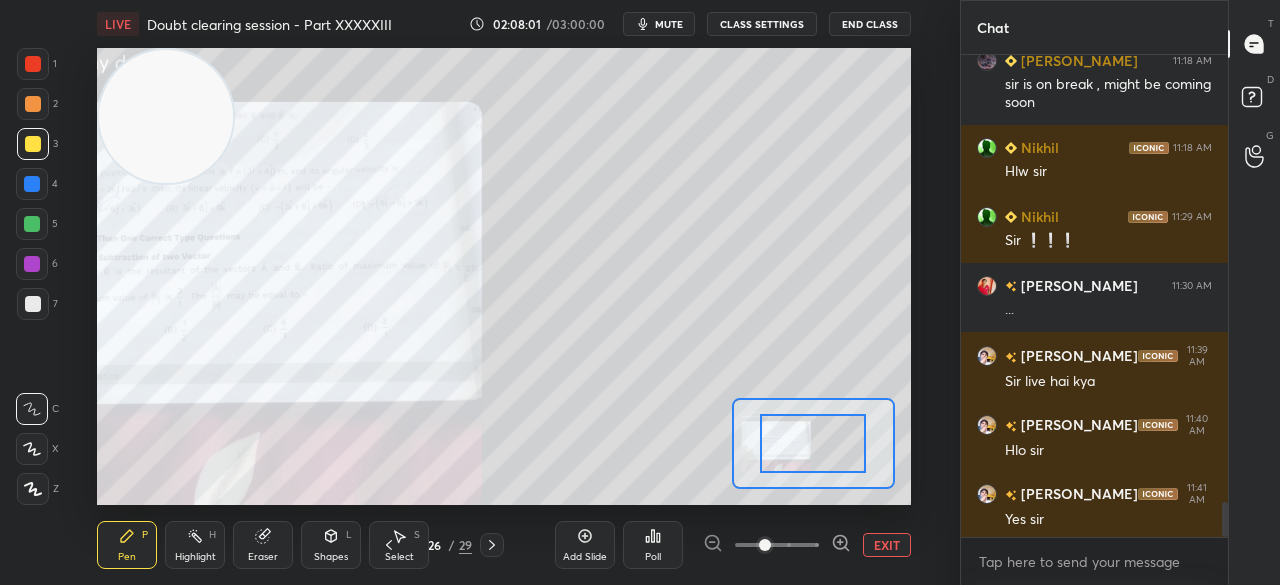 click at bounding box center [765, 545] 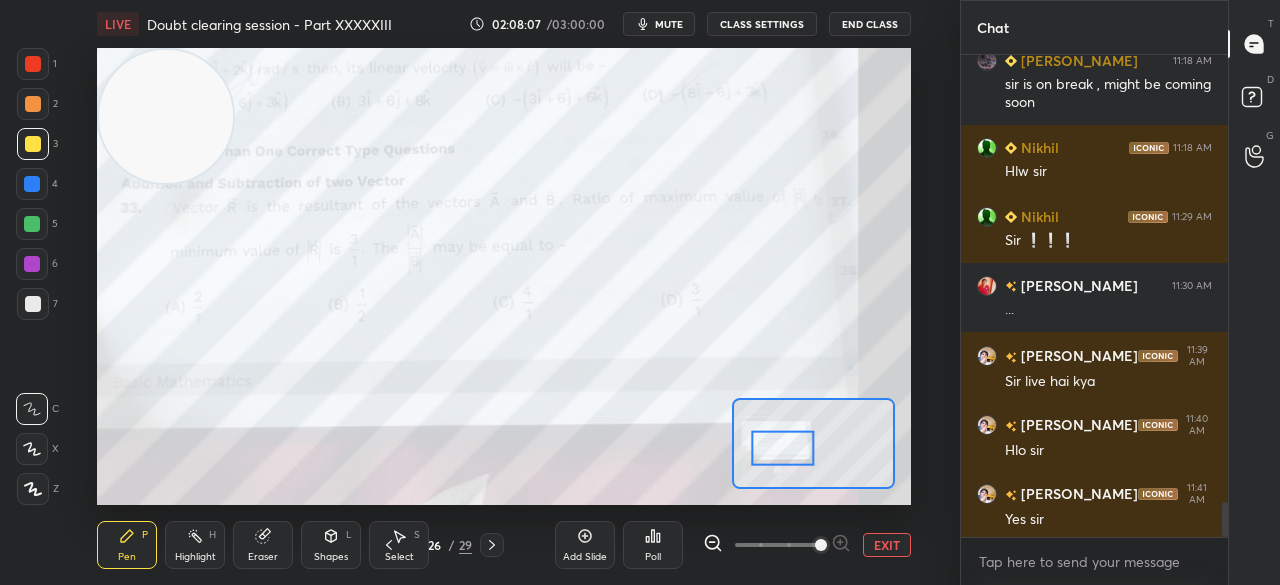 click on "EXIT" at bounding box center (887, 545) 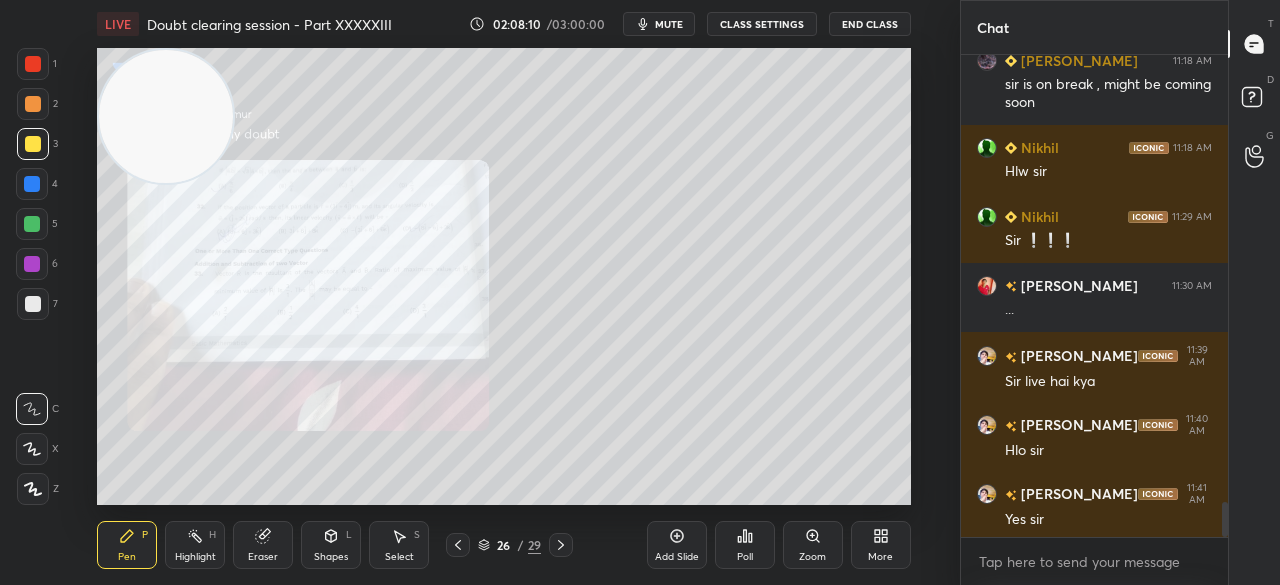click on "1 2 3 4 5 6 7 C X Z C X Z E E Erase all   H H" at bounding box center [32, 276] 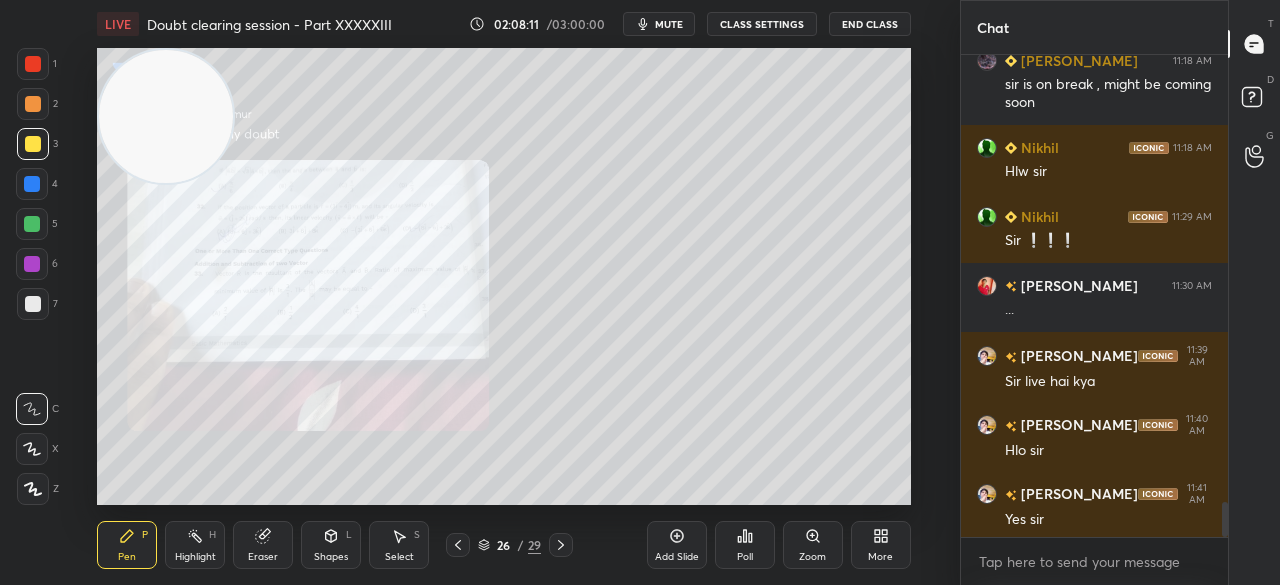 click at bounding box center (33, 64) 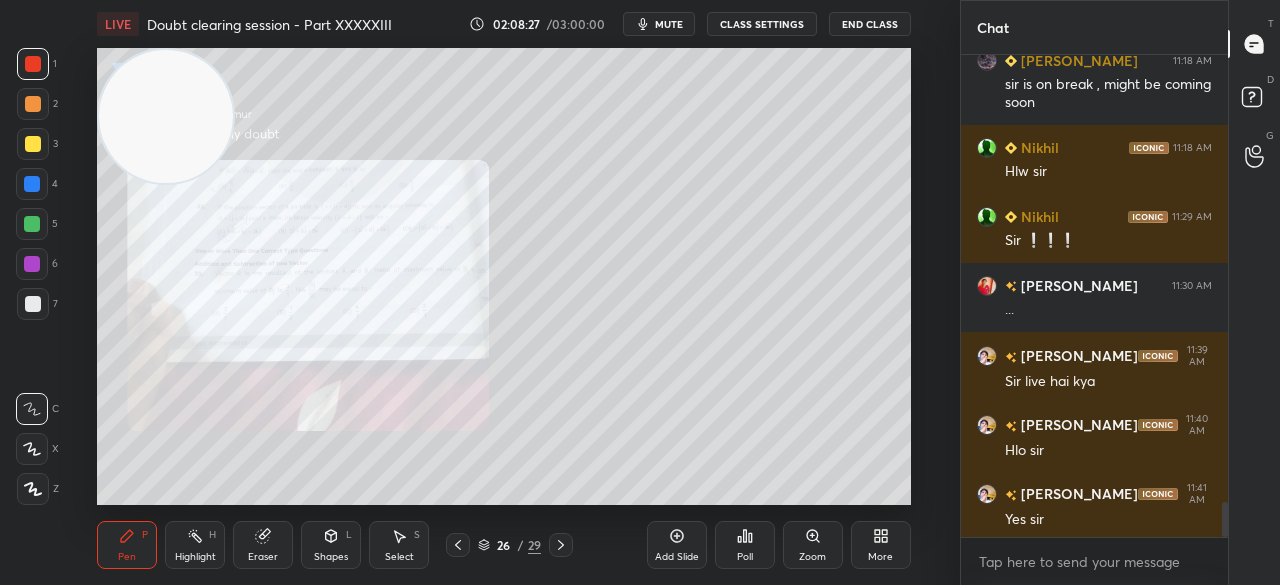 scroll, scrollTop: 6286, scrollLeft: 0, axis: vertical 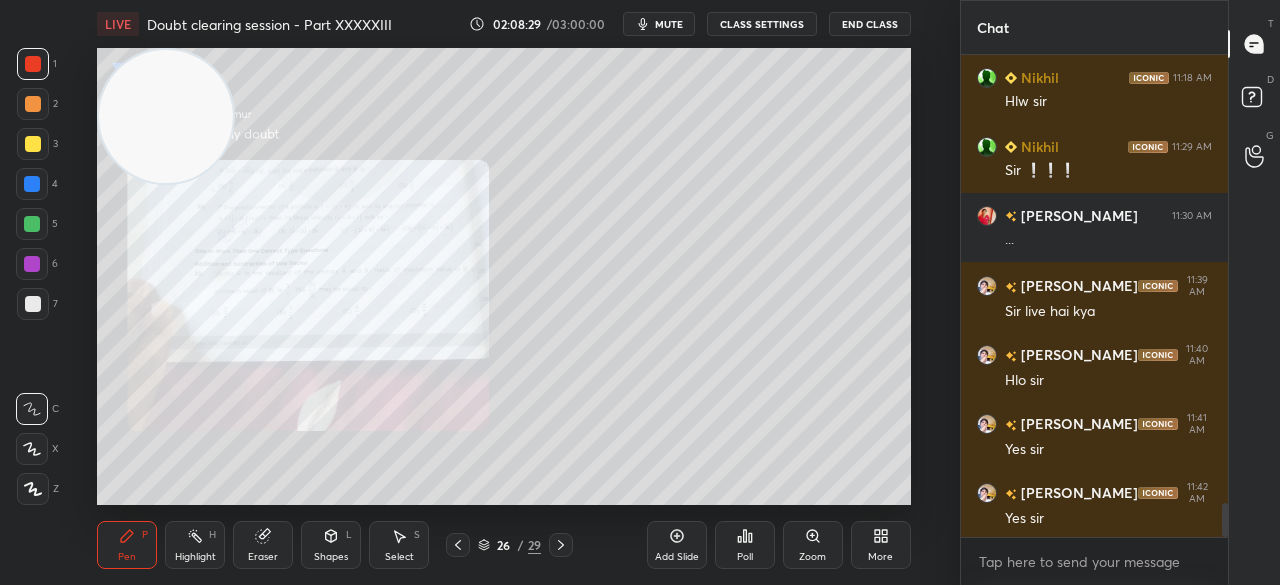 click on "Zoom" at bounding box center [813, 545] 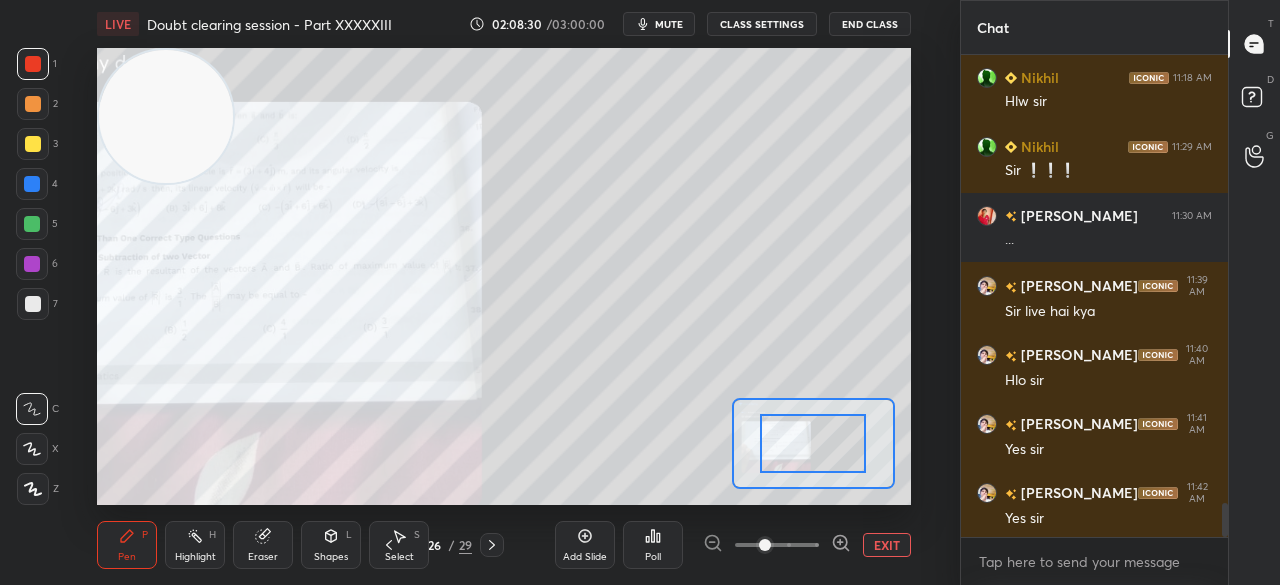 click at bounding box center [765, 545] 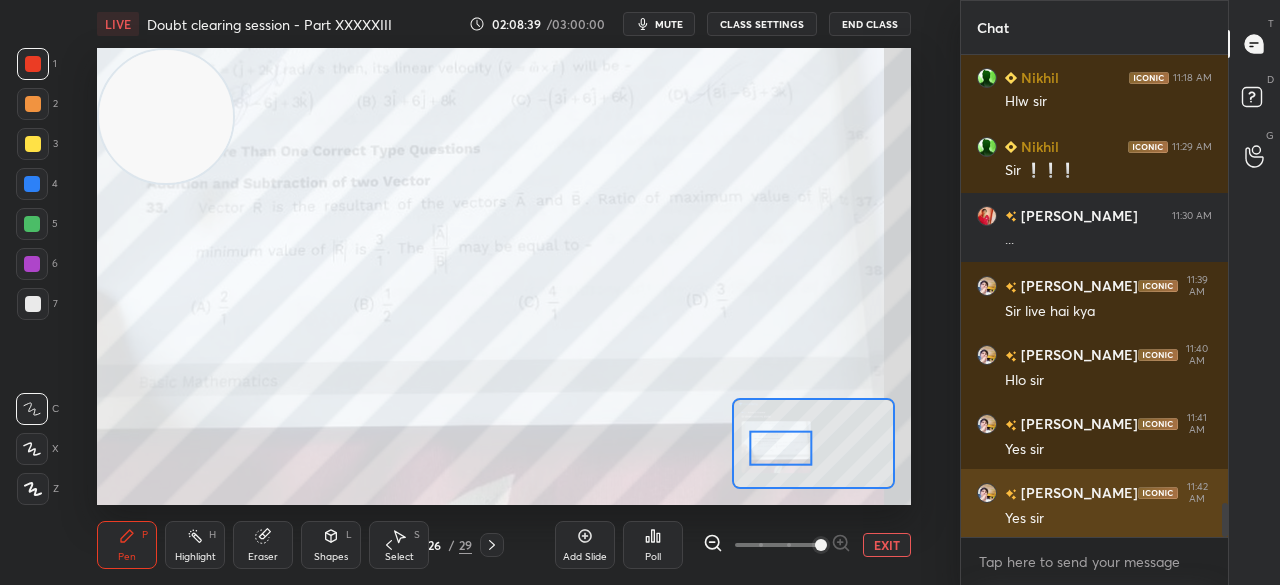 scroll, scrollTop: 6334, scrollLeft: 0, axis: vertical 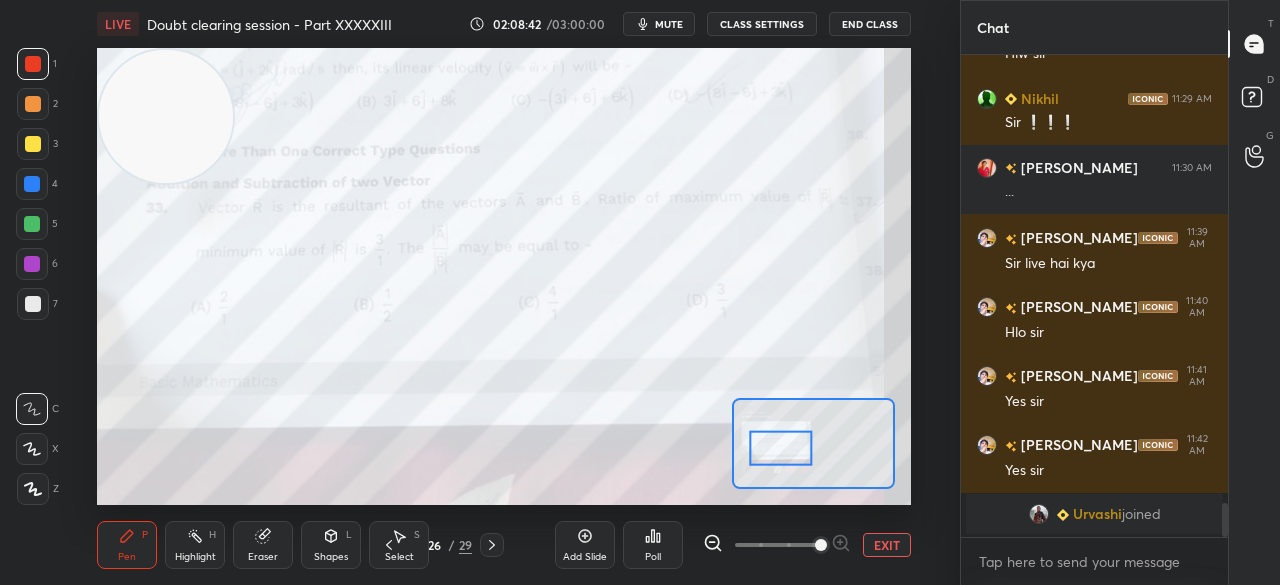 click on "Urvashi" at bounding box center [1097, 514] 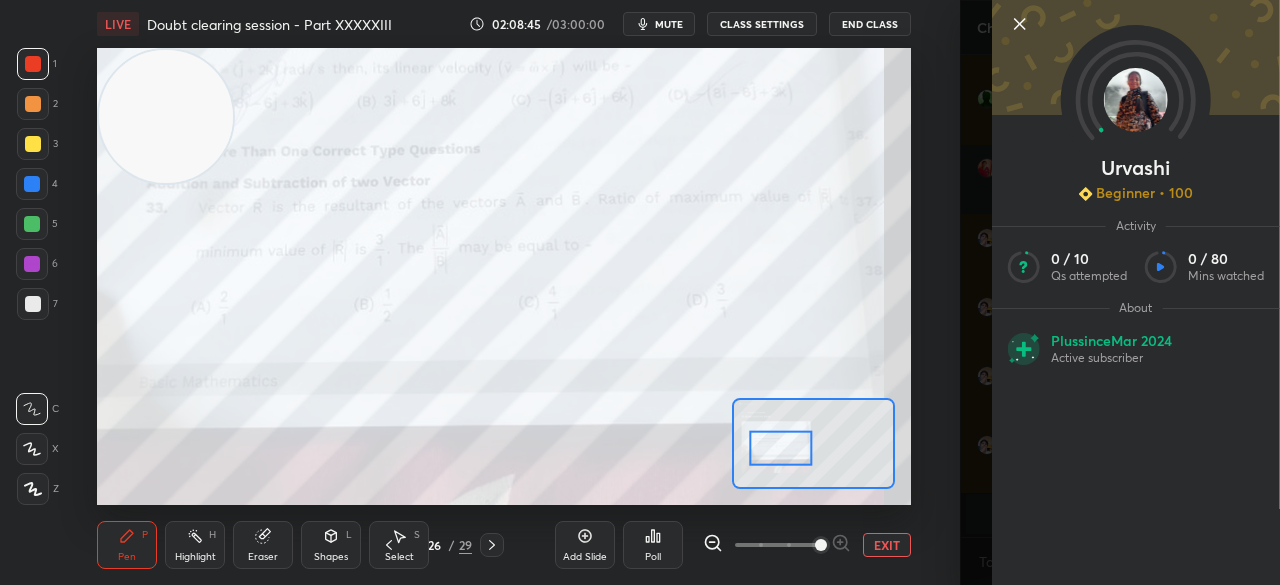 click 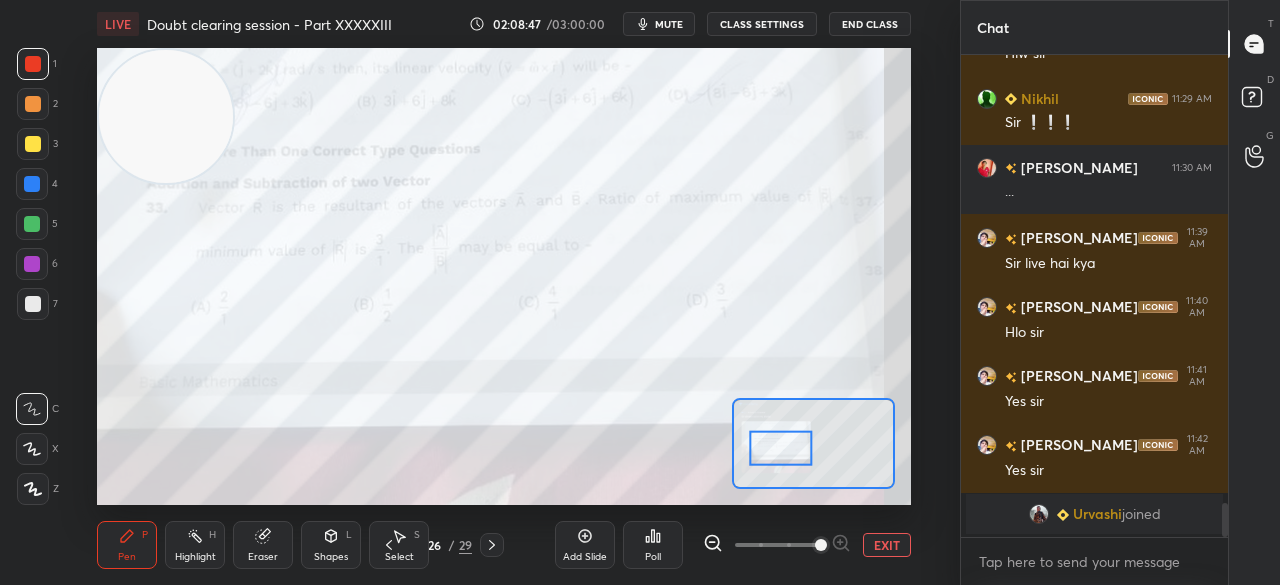 click on "3" at bounding box center (37, 144) 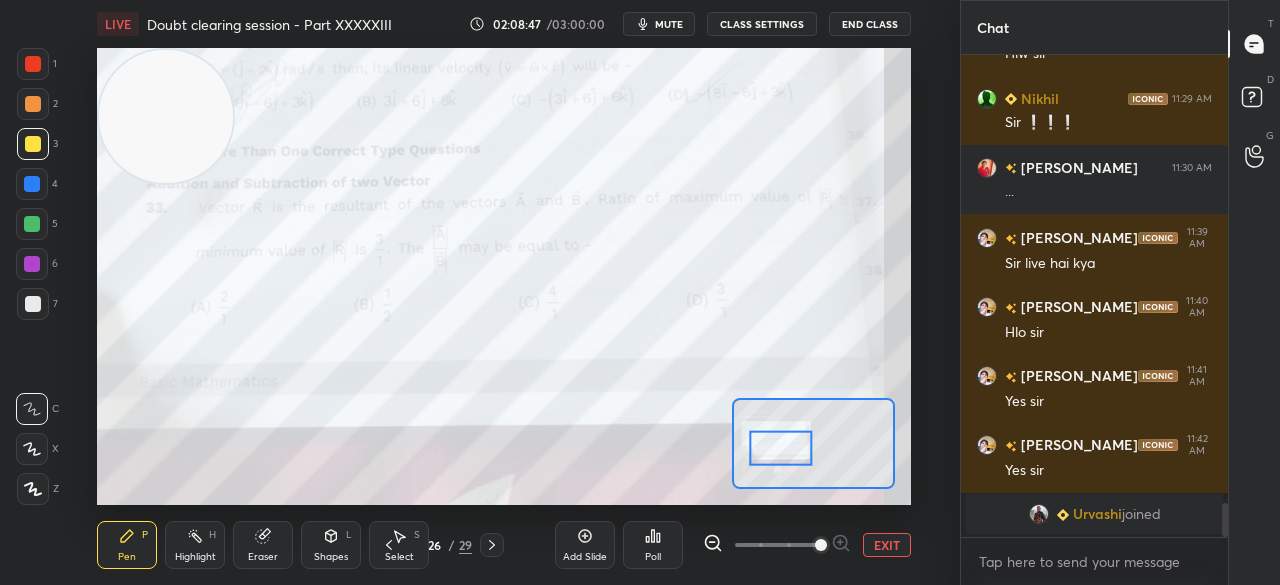 click at bounding box center [33, 144] 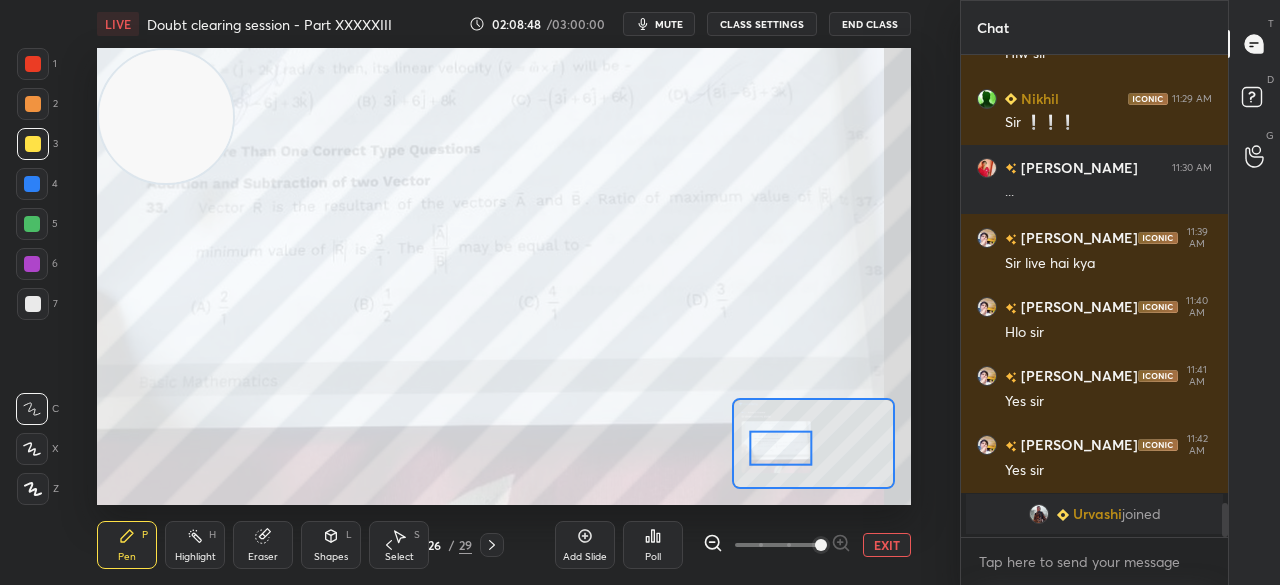 click at bounding box center (33, 64) 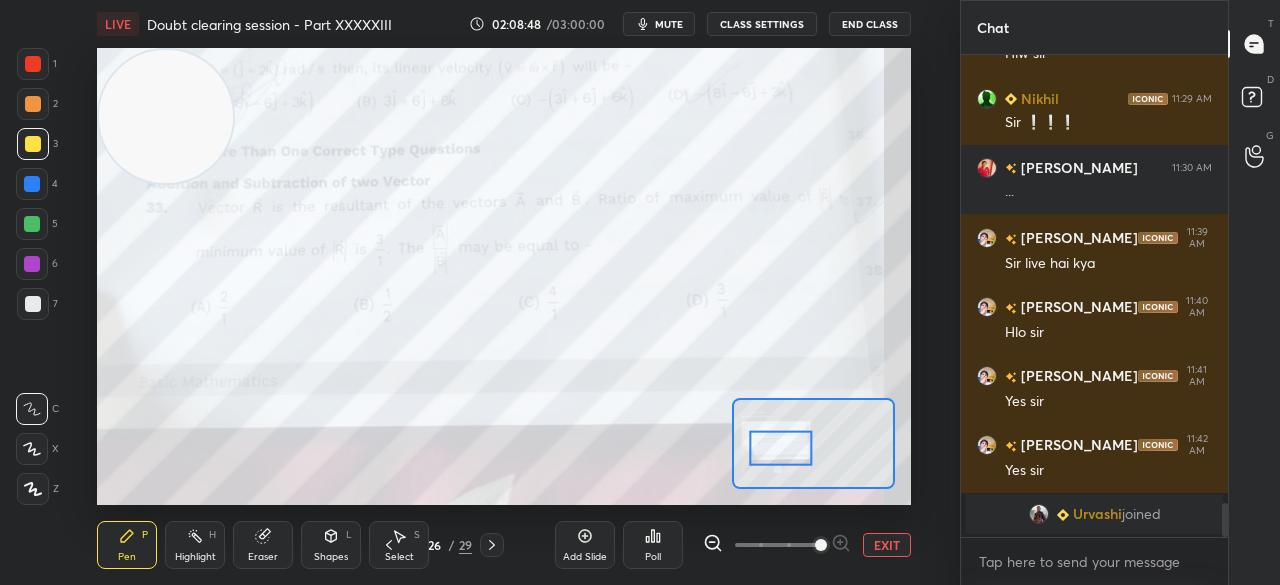 click at bounding box center (33, 64) 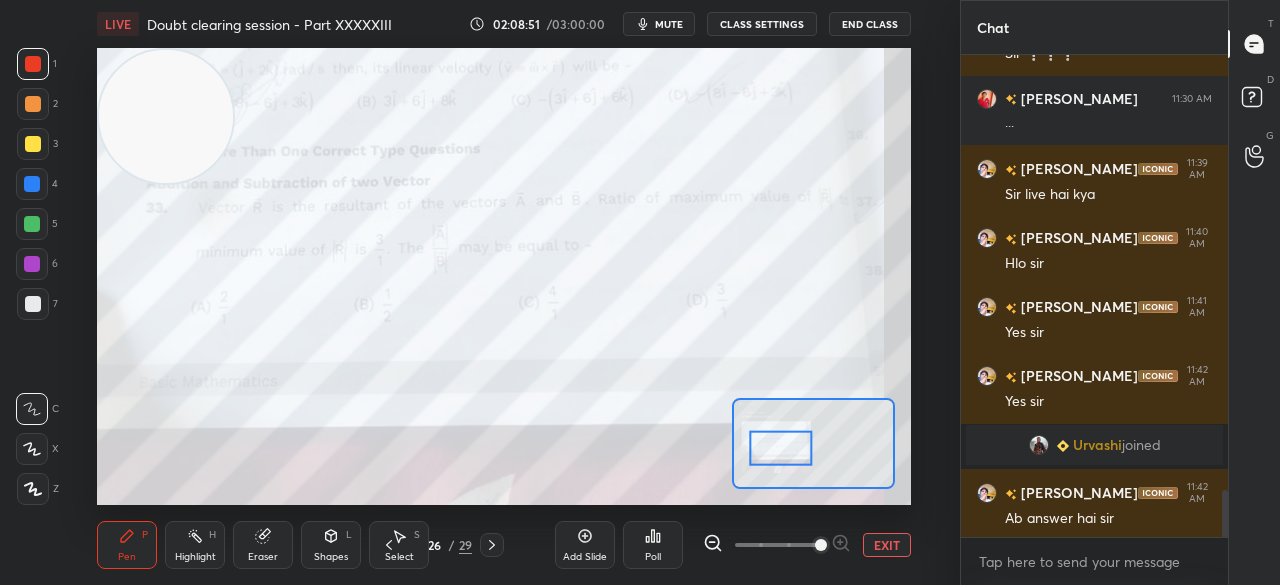 scroll, scrollTop: 4426, scrollLeft: 0, axis: vertical 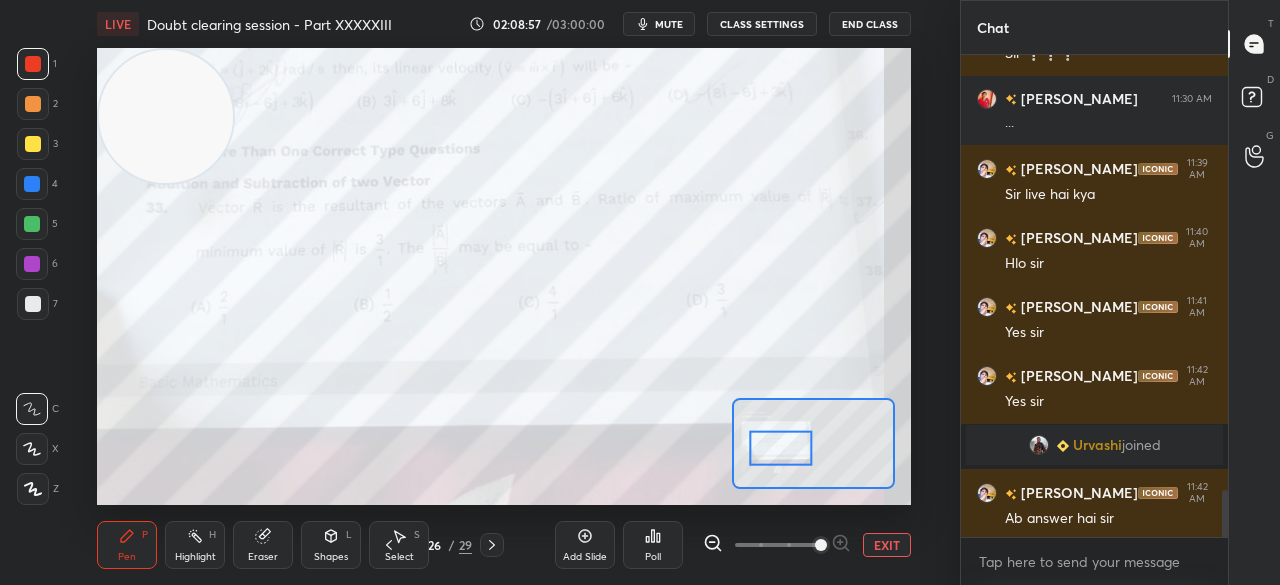 click on "EXIT" at bounding box center [887, 545] 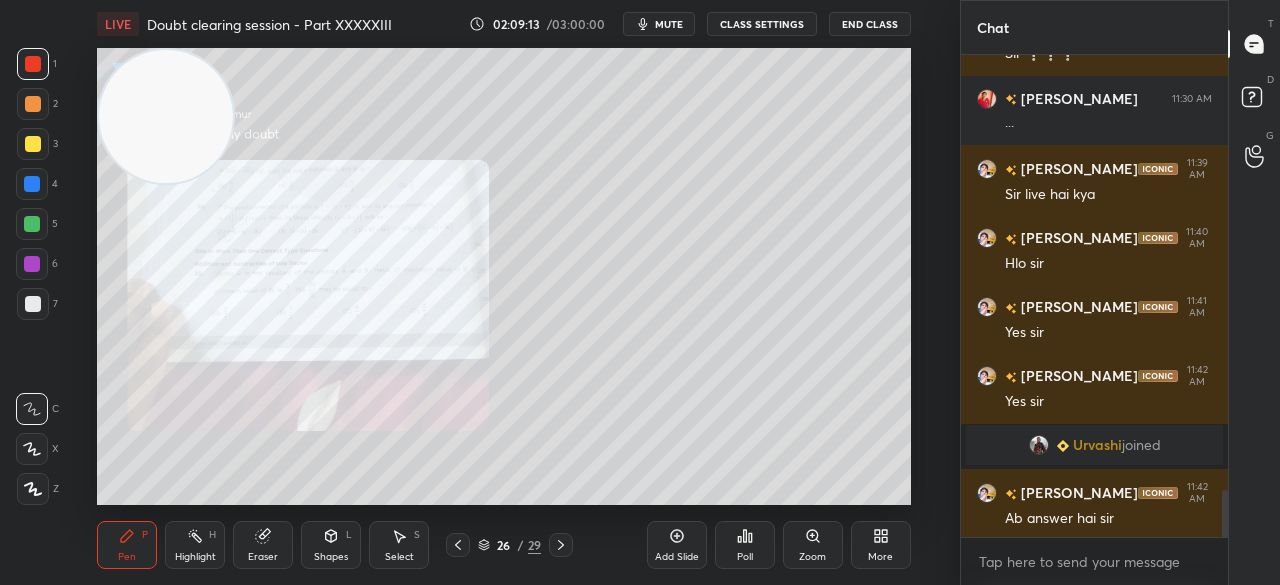 click at bounding box center (33, 144) 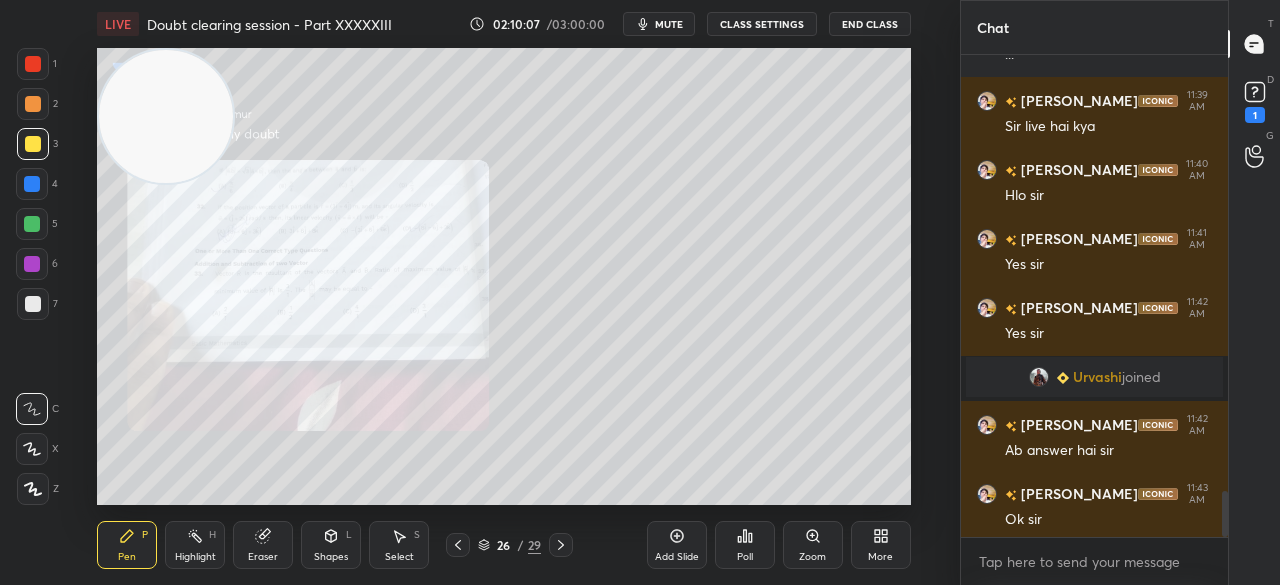 scroll, scrollTop: 4564, scrollLeft: 0, axis: vertical 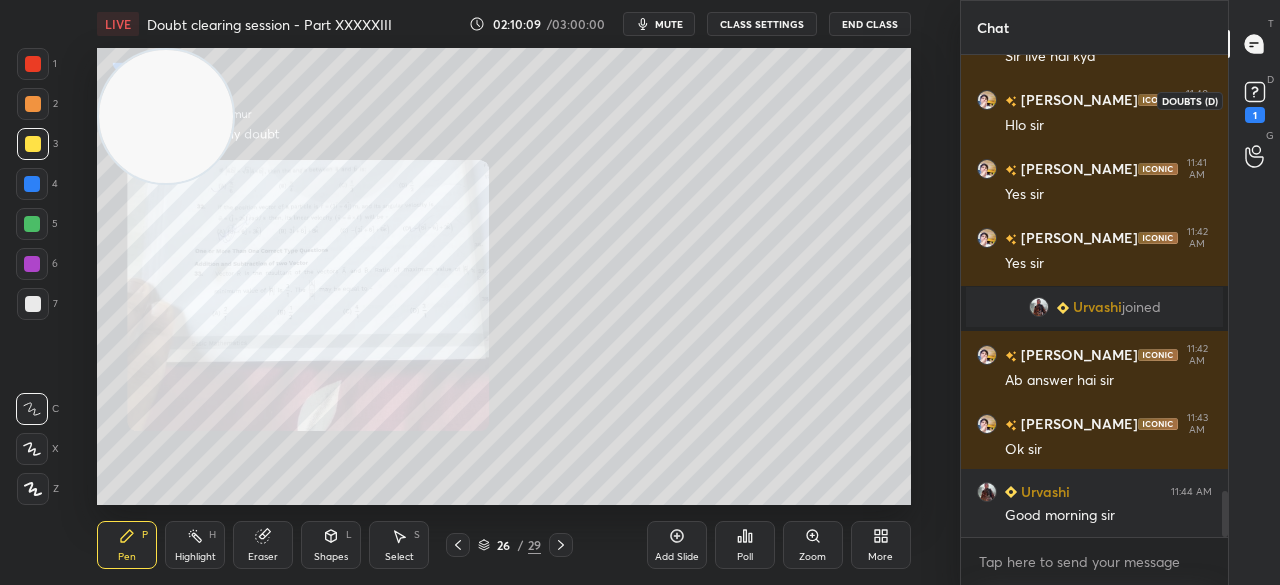 click 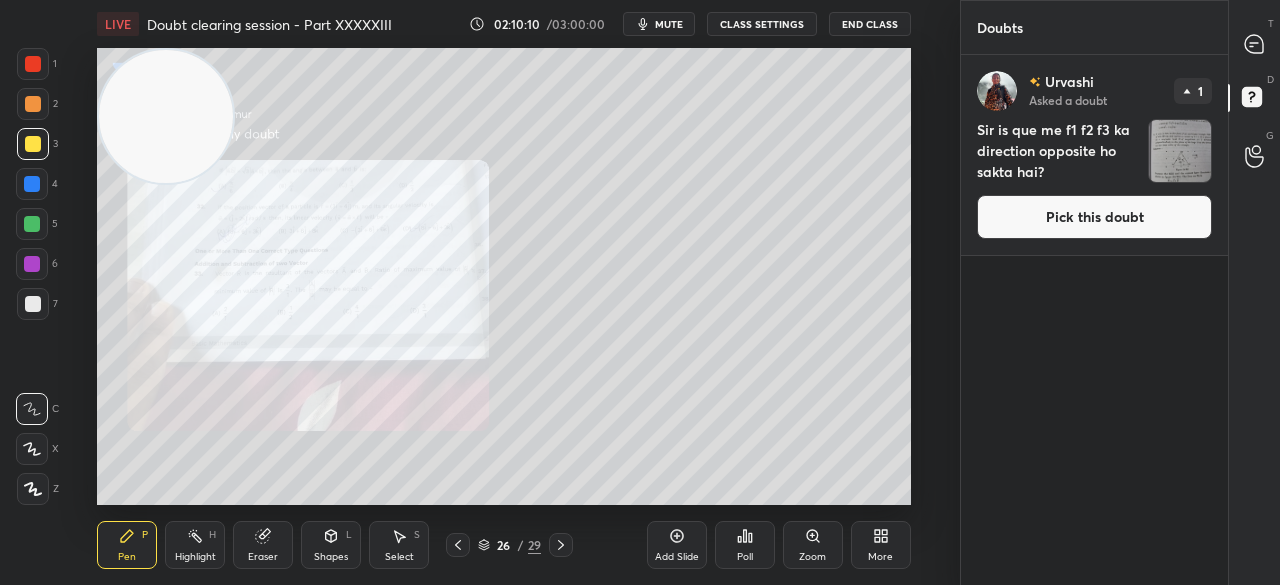click on "Pick this doubt" at bounding box center [1094, 217] 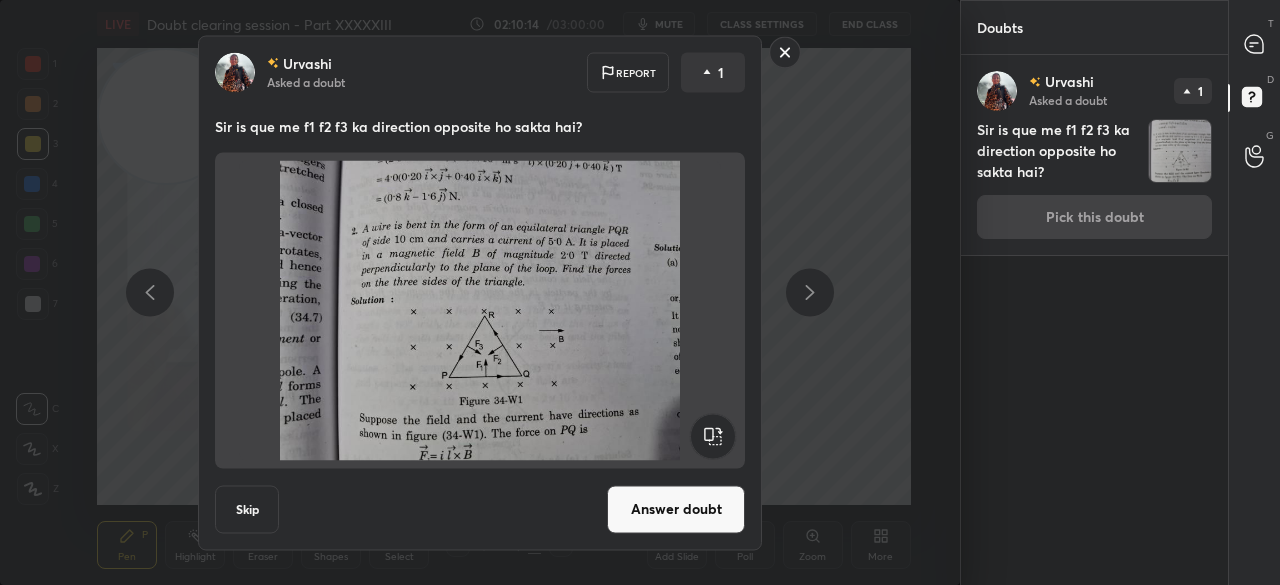 click on "Answer doubt" at bounding box center (676, 509) 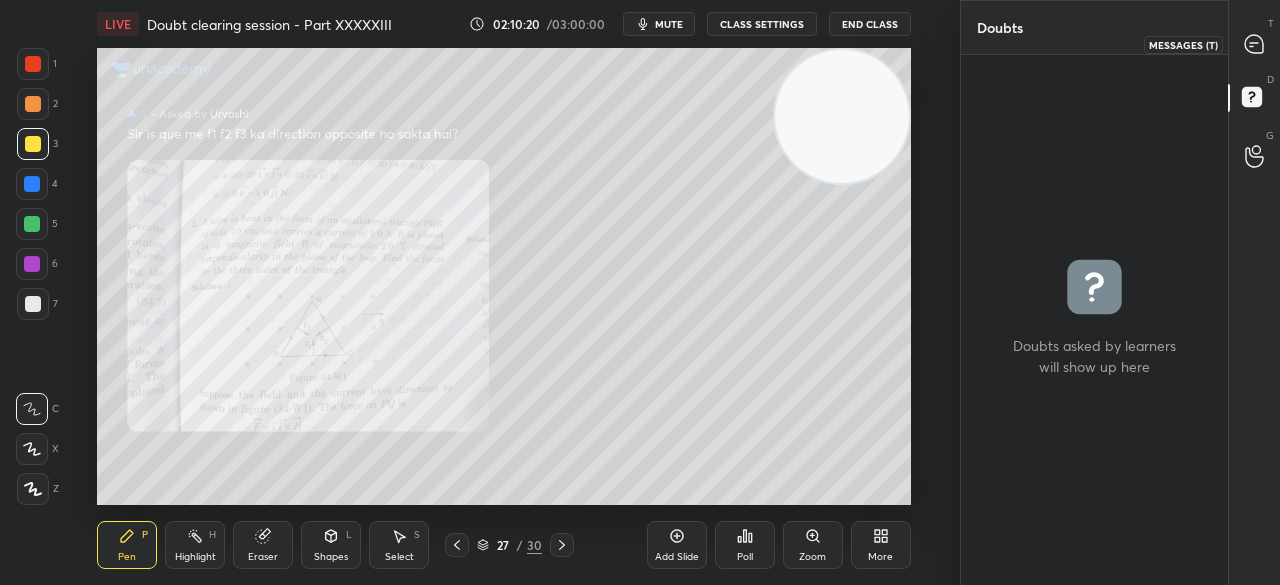 click at bounding box center [1255, 44] 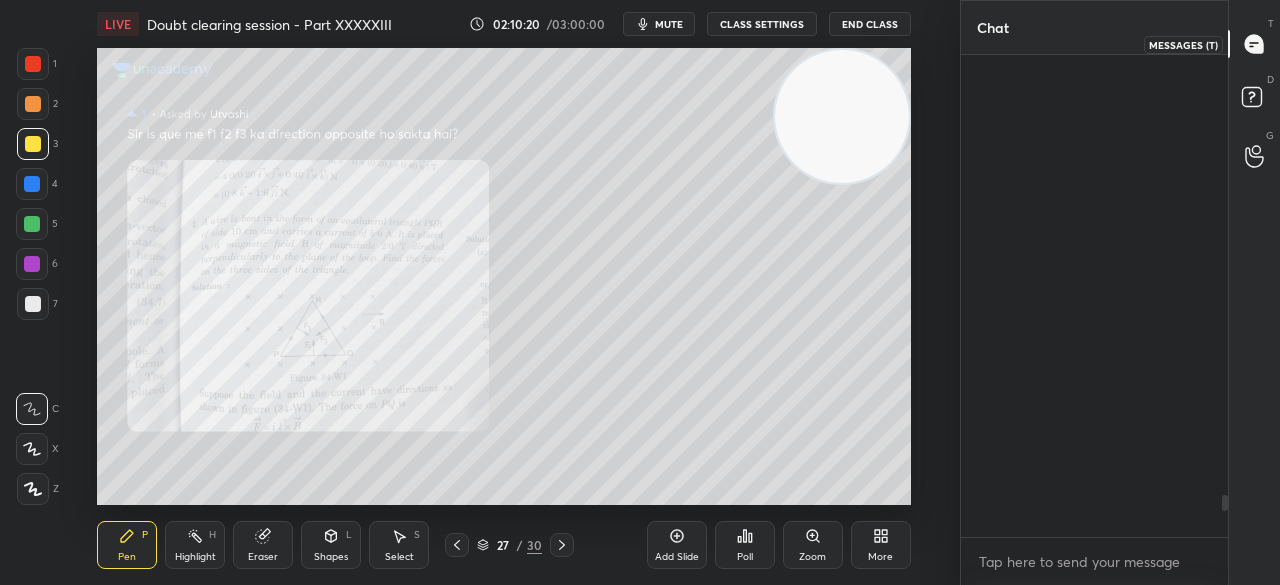 scroll, scrollTop: 5036, scrollLeft: 0, axis: vertical 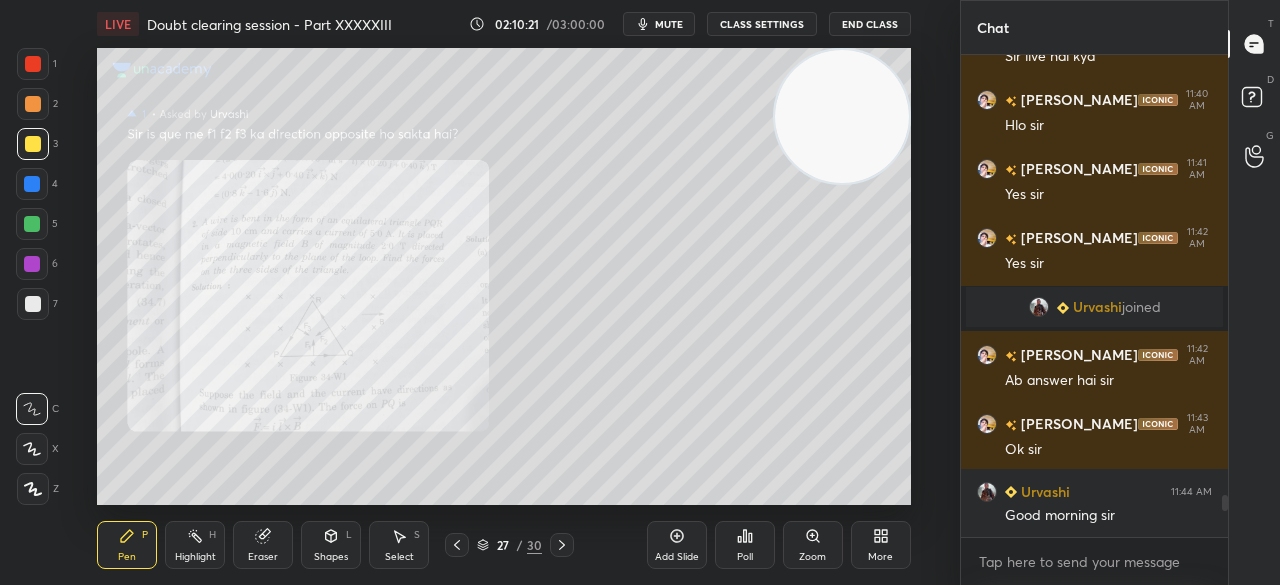 click on "Zoom" at bounding box center (813, 545) 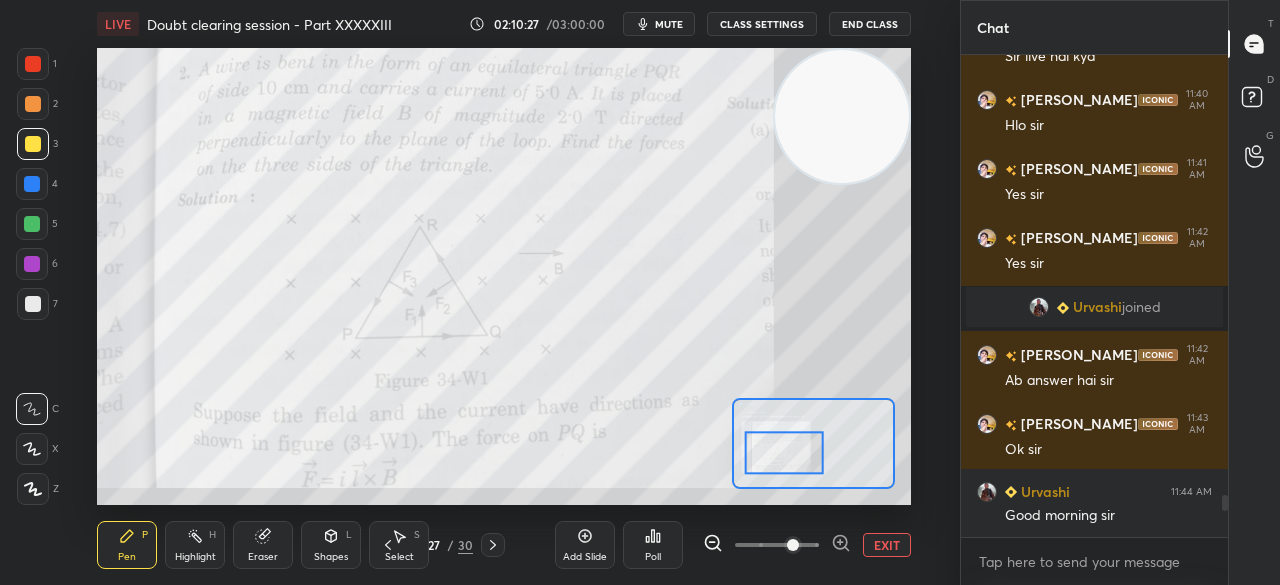 scroll, scrollTop: 5122, scrollLeft: 0, axis: vertical 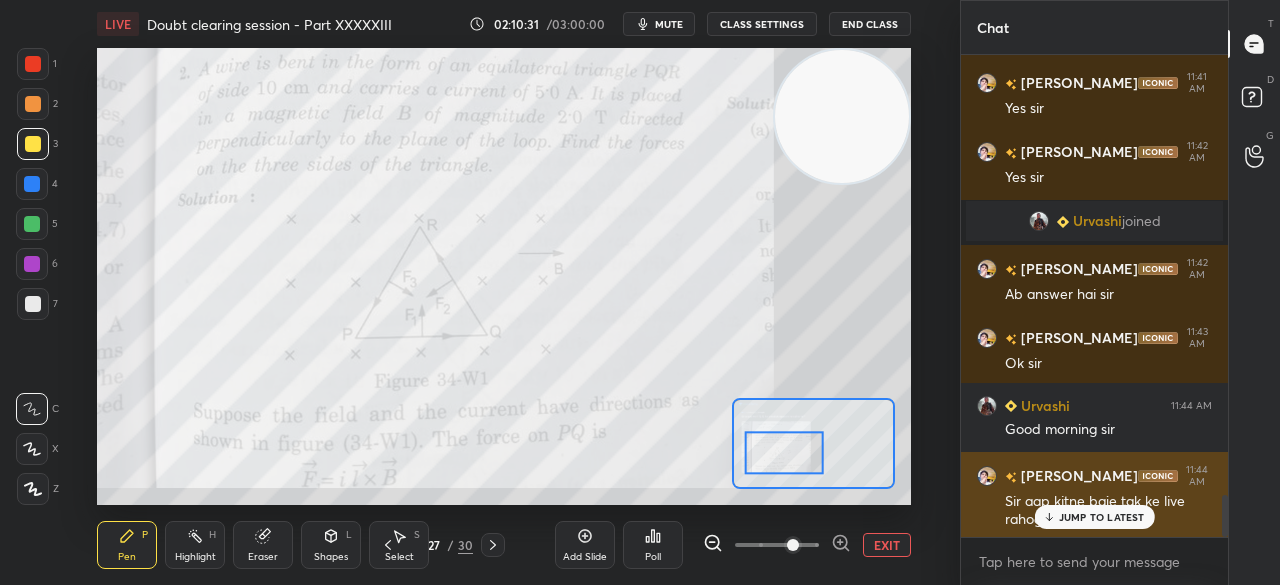 click on "JUMP TO LATEST" at bounding box center (1102, 517) 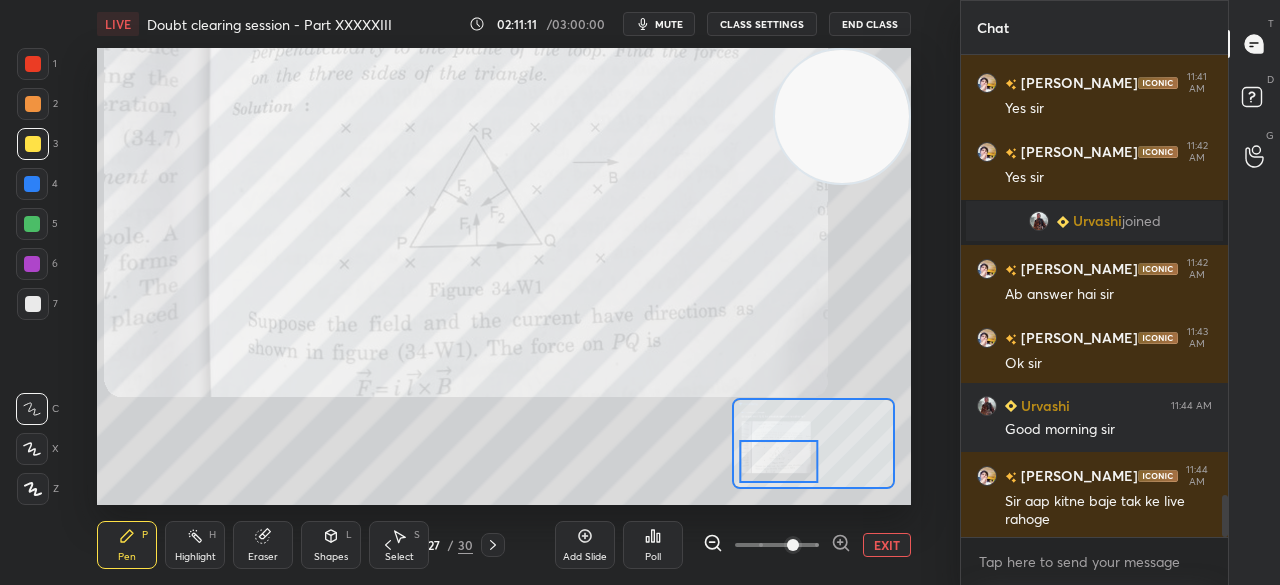 click at bounding box center (33, 64) 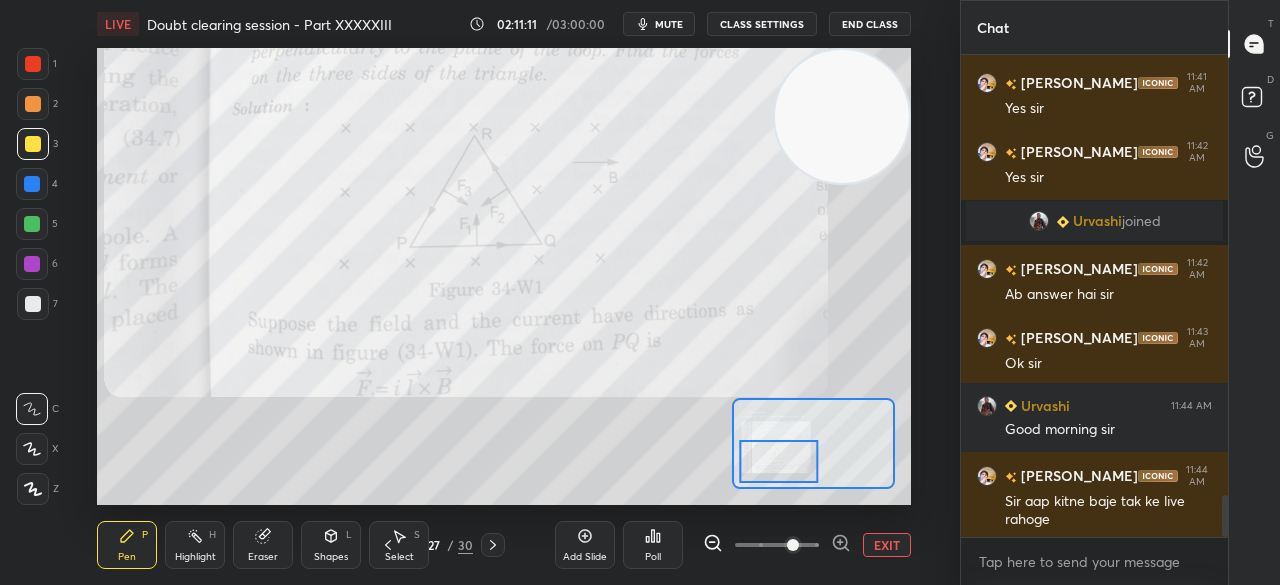 click at bounding box center [33, 64] 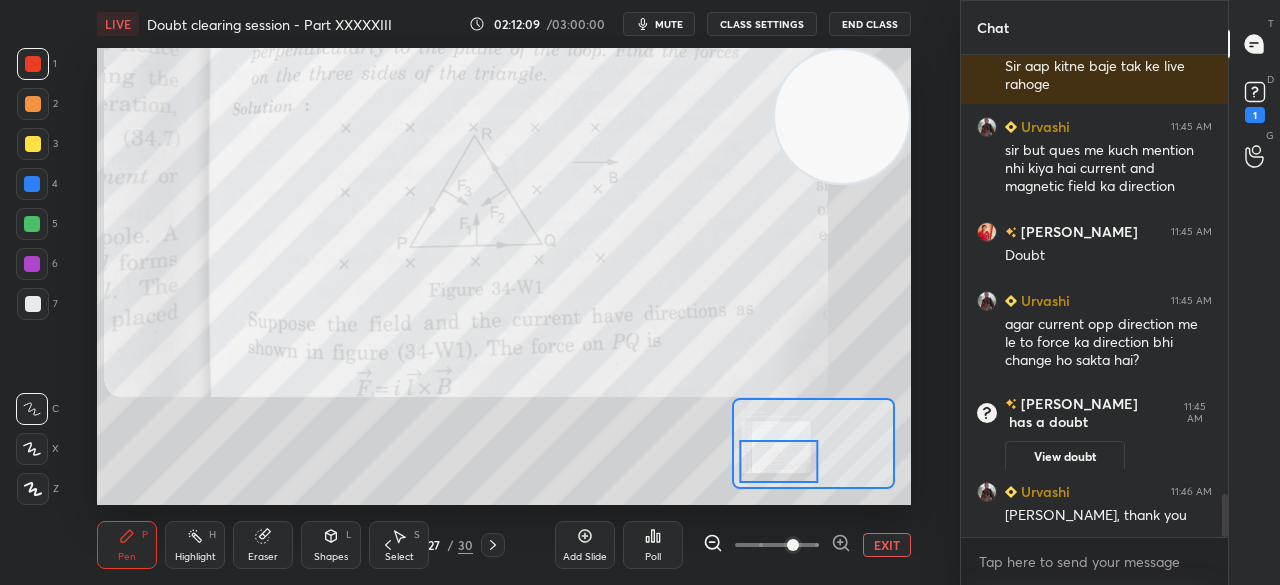 scroll, scrollTop: 4912, scrollLeft: 0, axis: vertical 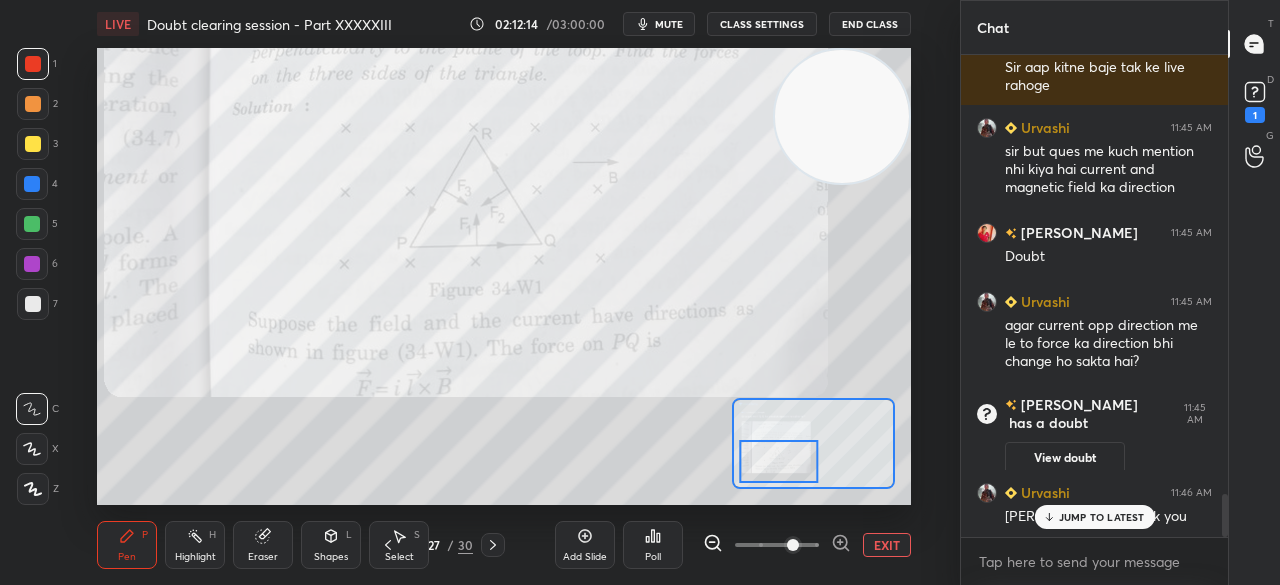 click on "mute" at bounding box center (659, 24) 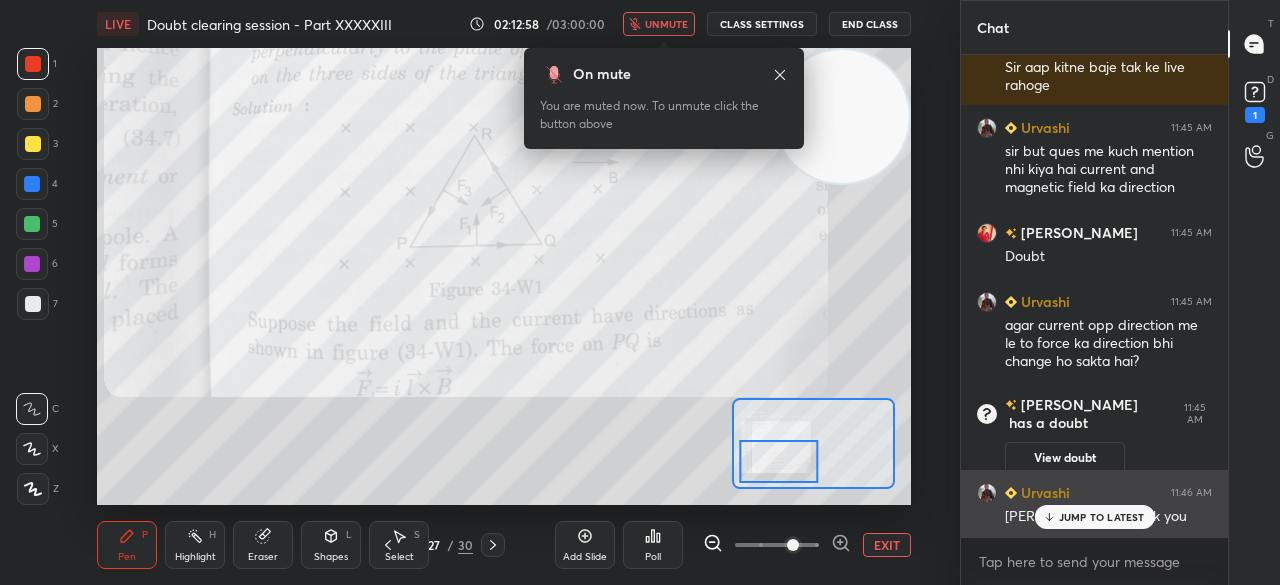 click 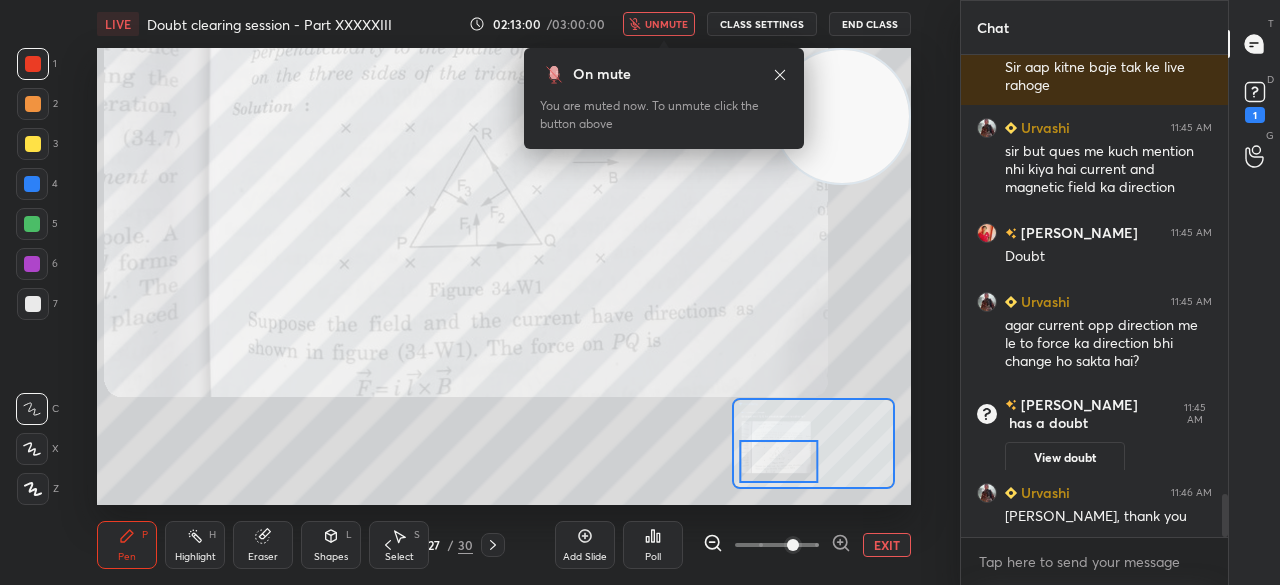 click on "unmute" at bounding box center (666, 24) 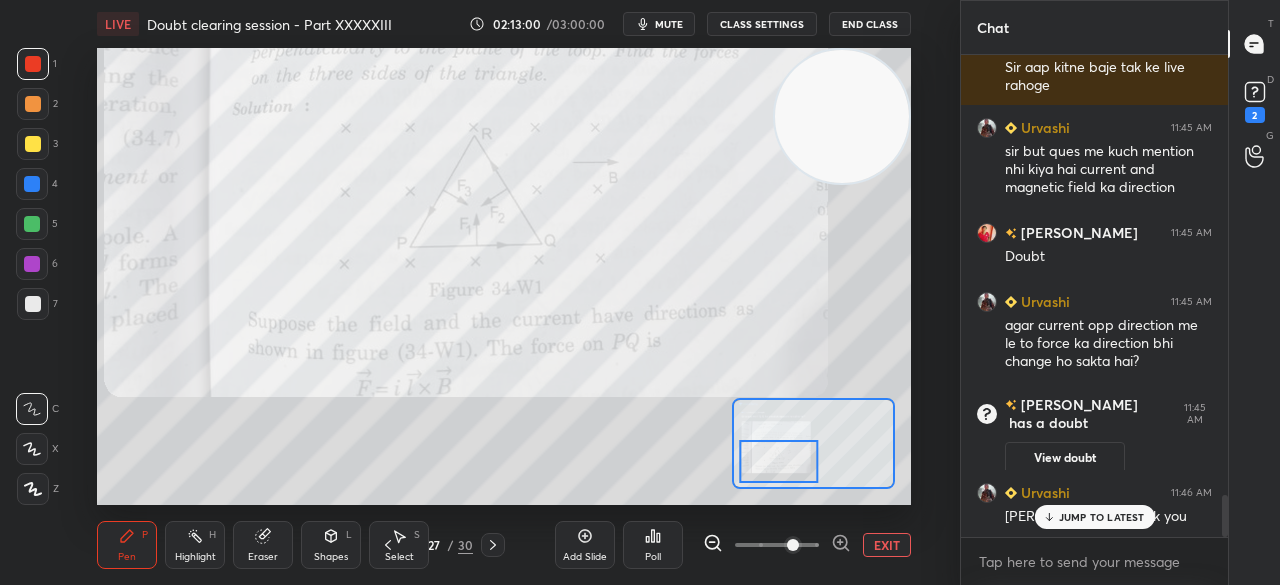 scroll, scrollTop: 4998, scrollLeft: 0, axis: vertical 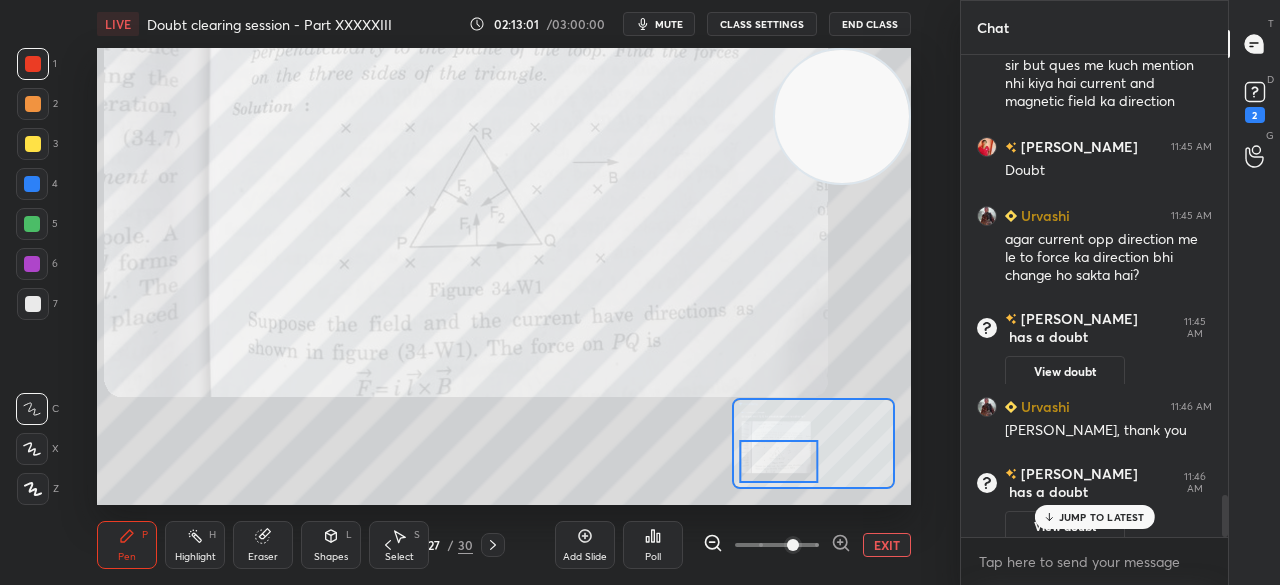 click on "D Doubts (D) 2" at bounding box center (1254, 100) 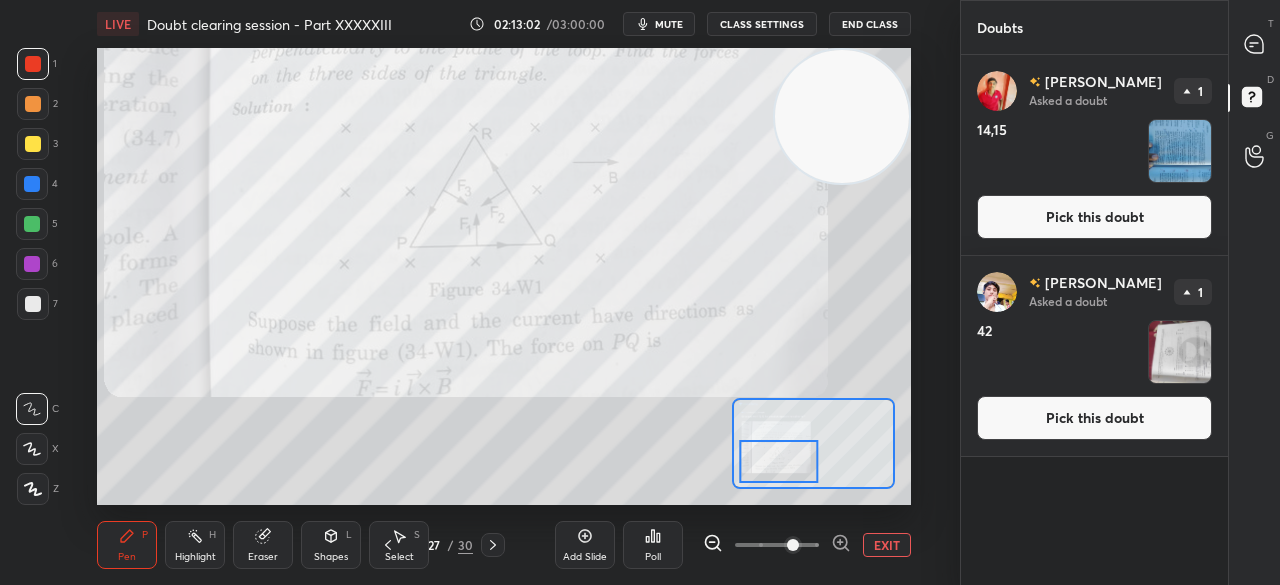 click on "Pick this doubt" at bounding box center (1094, 217) 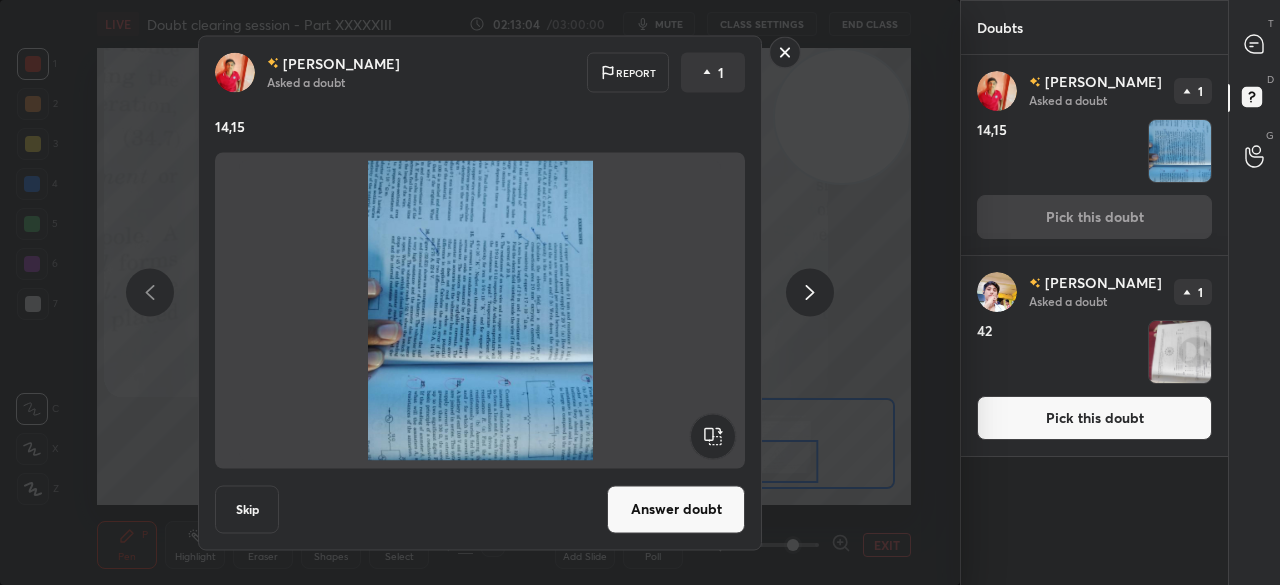 click on "[PERSON_NAME] Asked a doubt 1 42 Pick this doubt" at bounding box center [1094, 356] 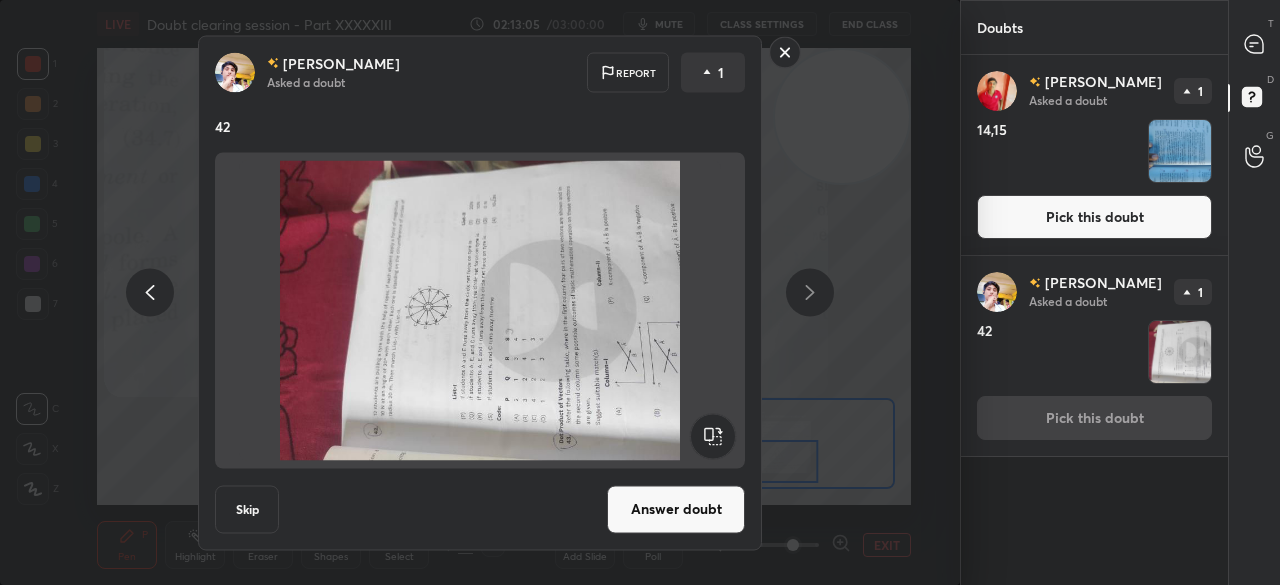 click 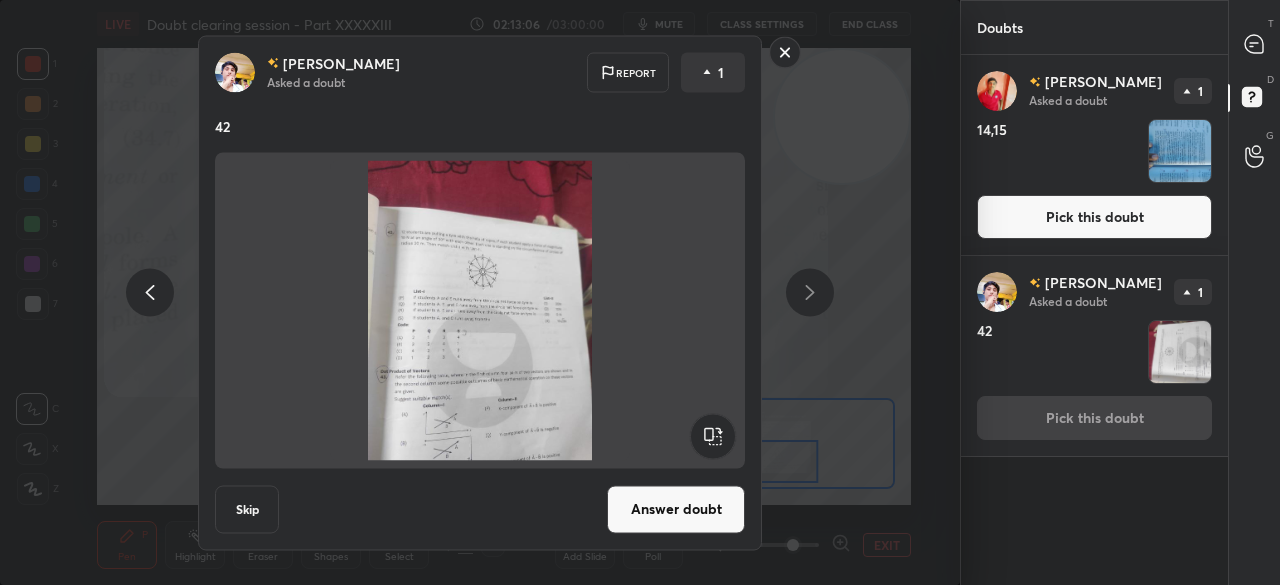 click on "Answer doubt" at bounding box center [676, 509] 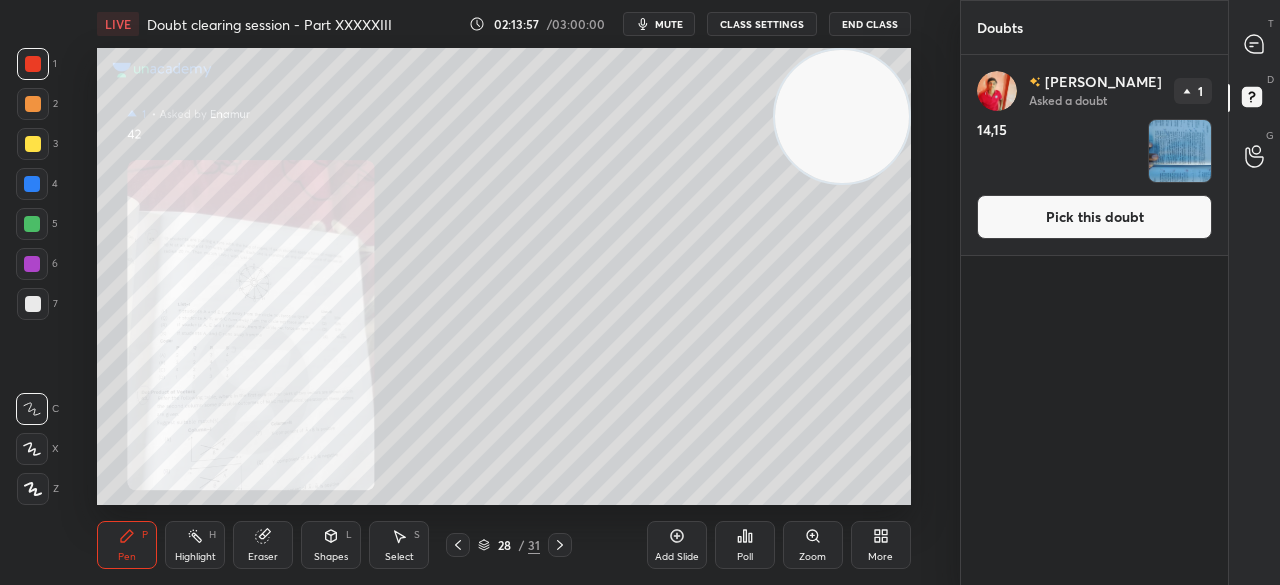 click on "Pick this doubt" at bounding box center (1094, 217) 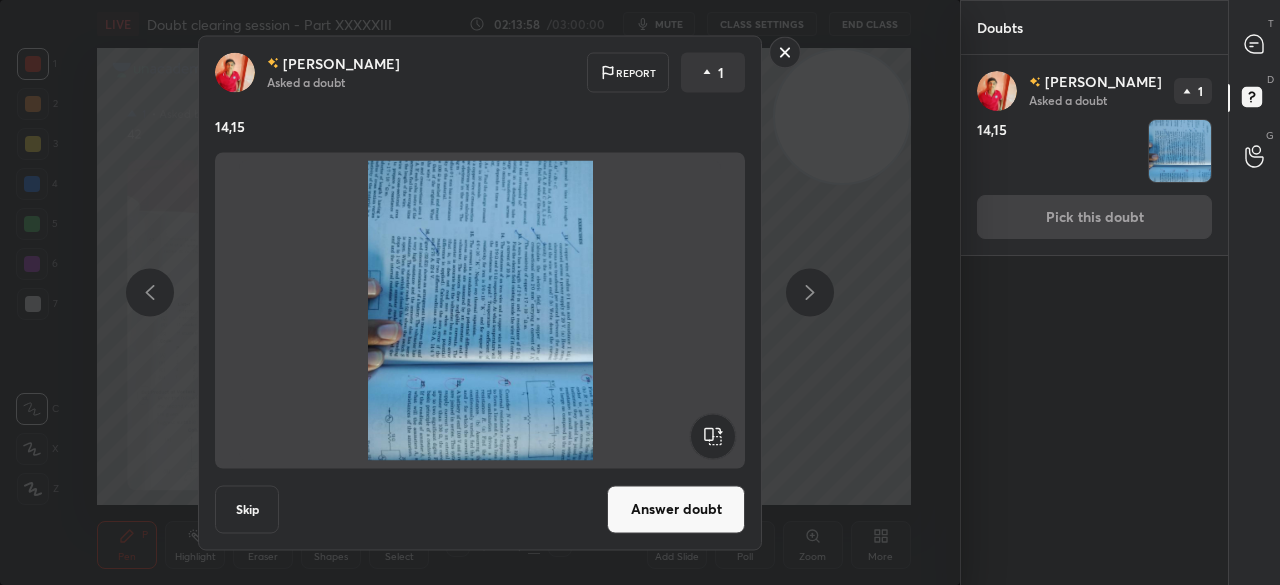 click on "[PERSON_NAME] Asked a doubt Report 1 14,15 Skip Answer doubt" at bounding box center [480, 292] 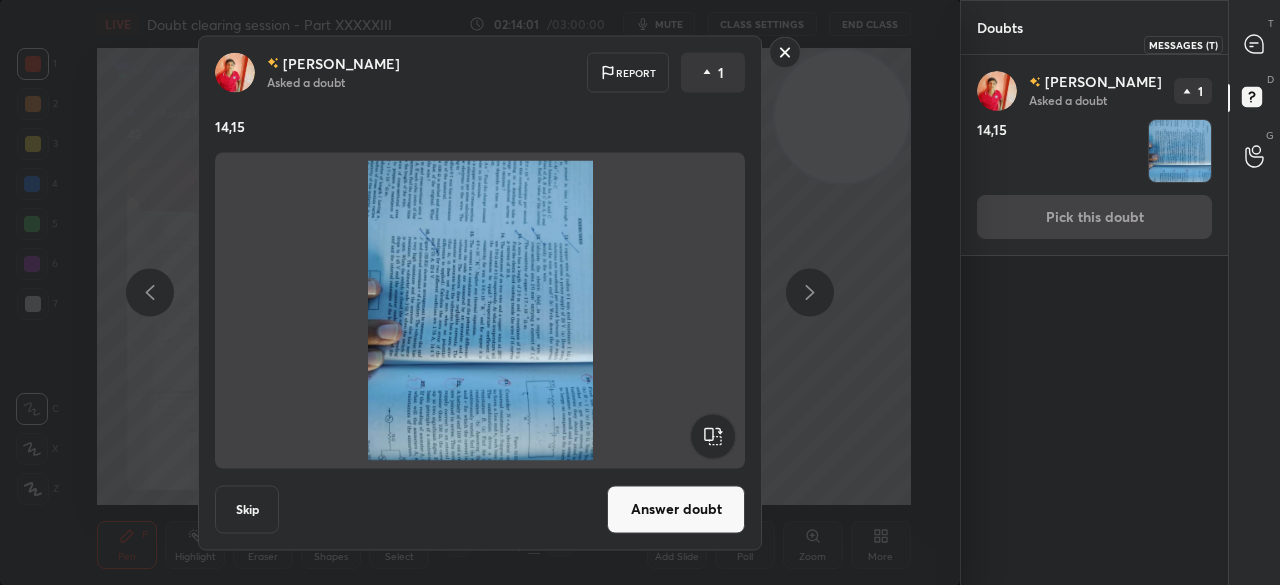click 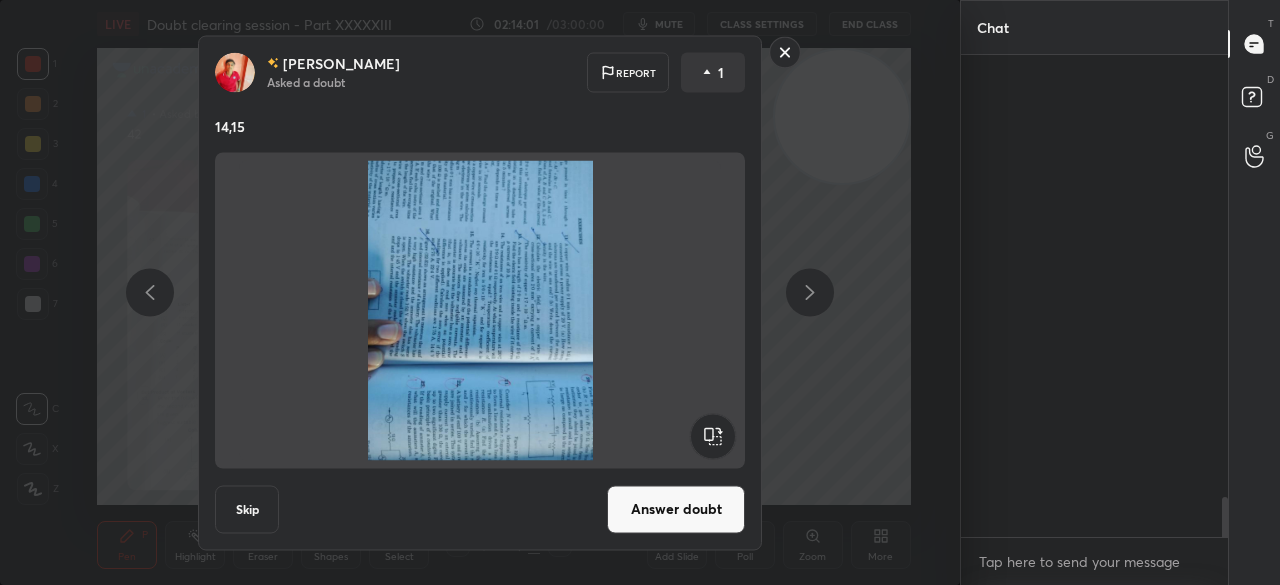 scroll, scrollTop: 5310, scrollLeft: 0, axis: vertical 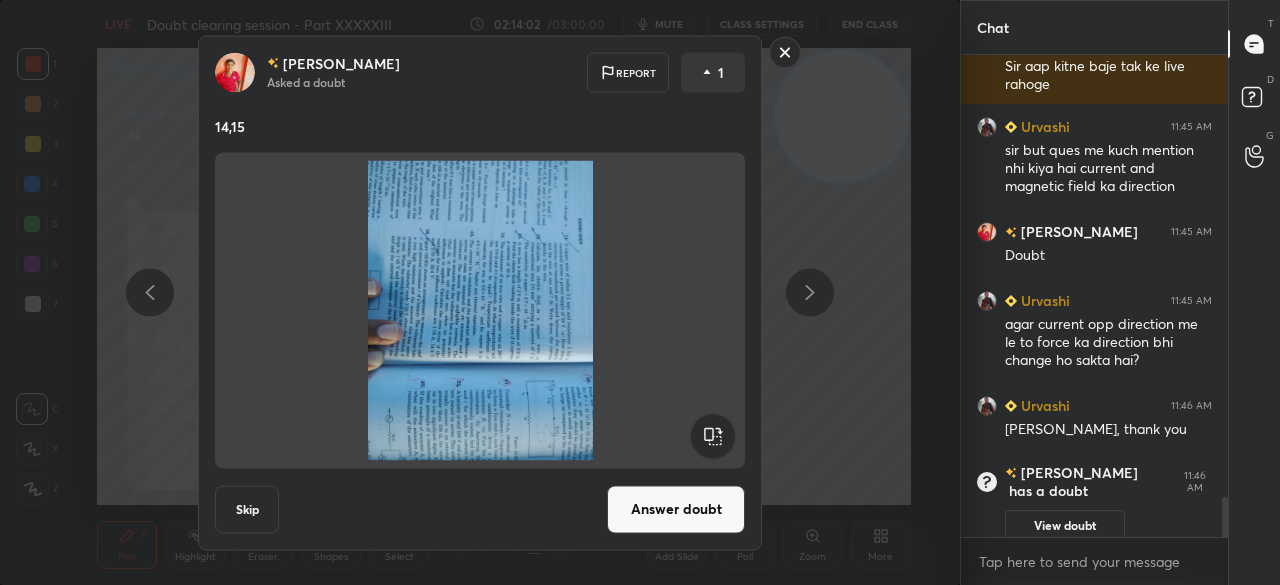 click 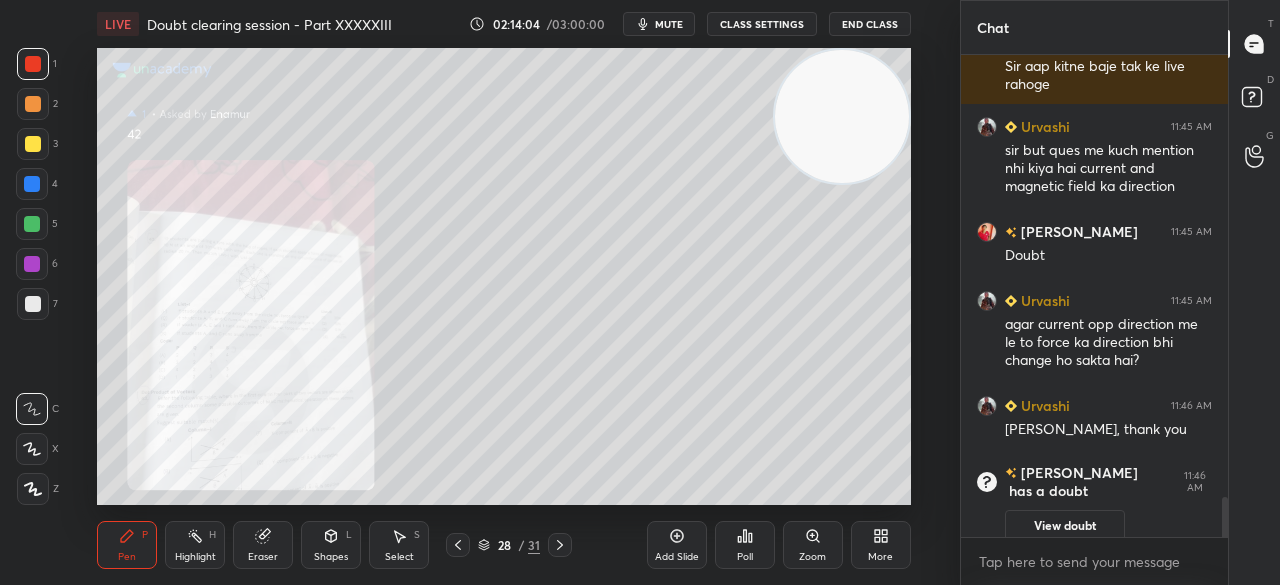 click on "Zoom" at bounding box center [813, 545] 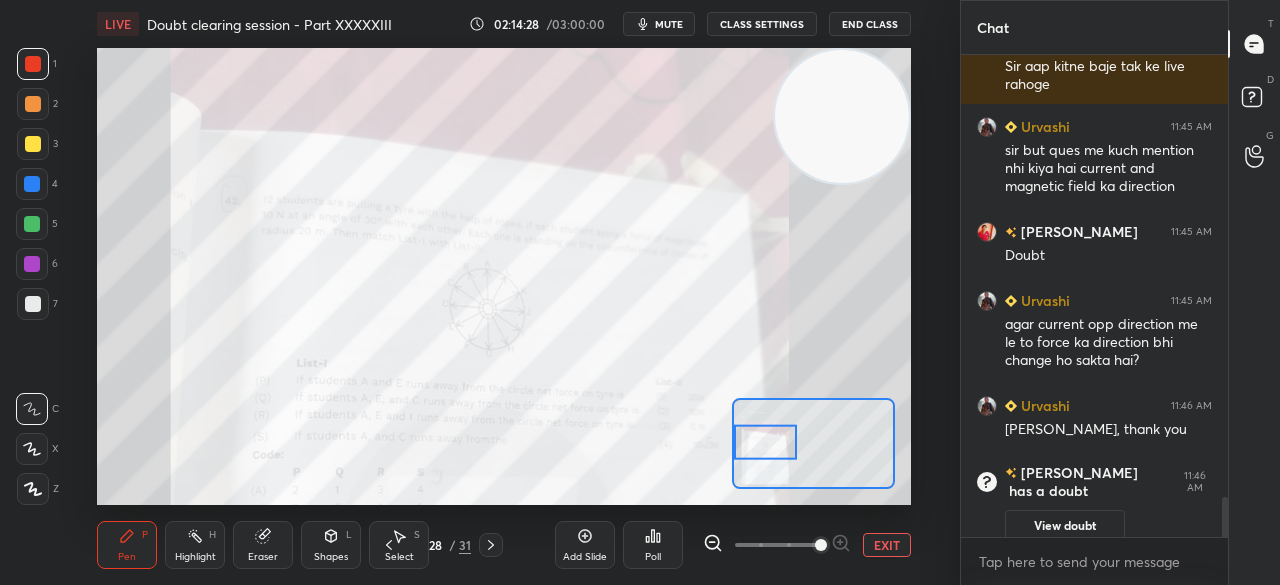 click on "EXIT" at bounding box center [887, 545] 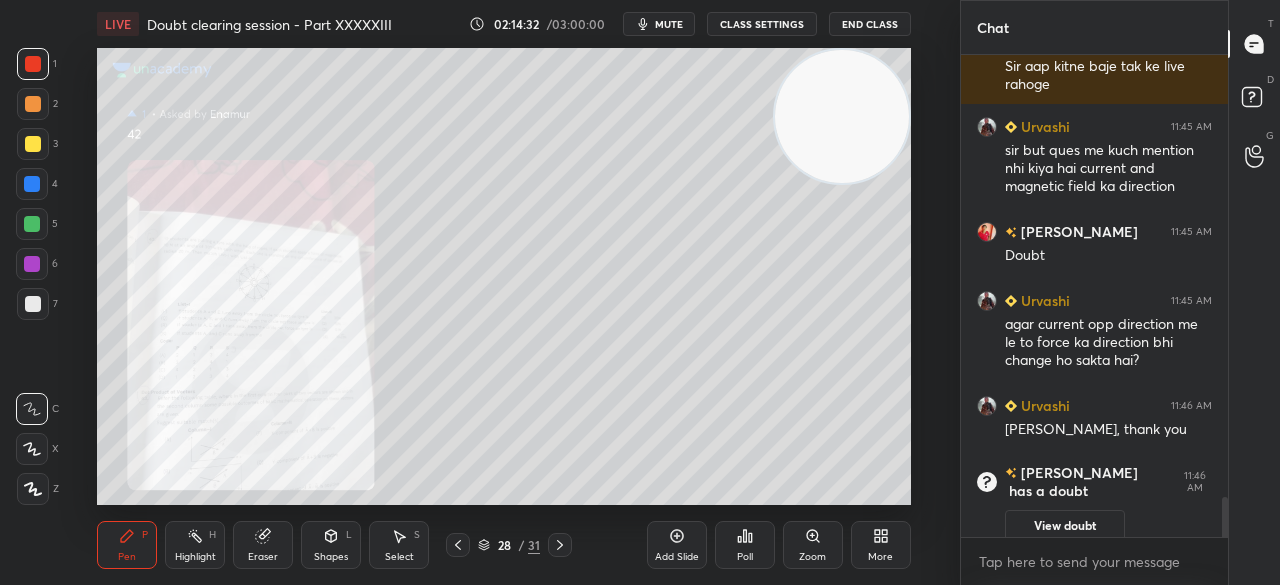 click at bounding box center (33, 144) 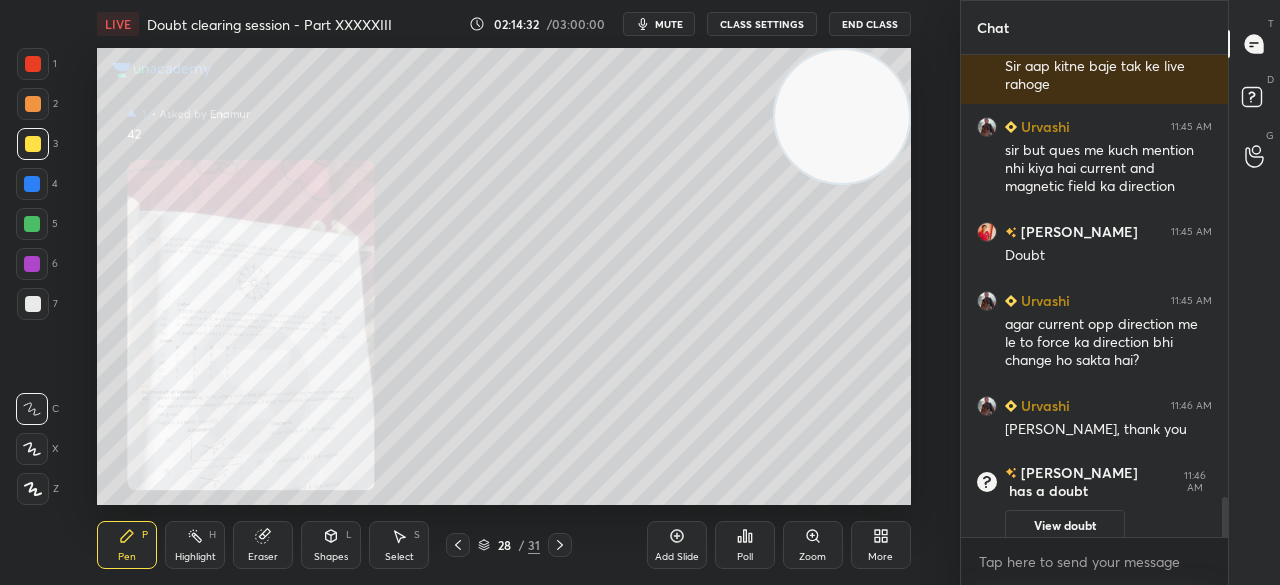 click at bounding box center [33, 144] 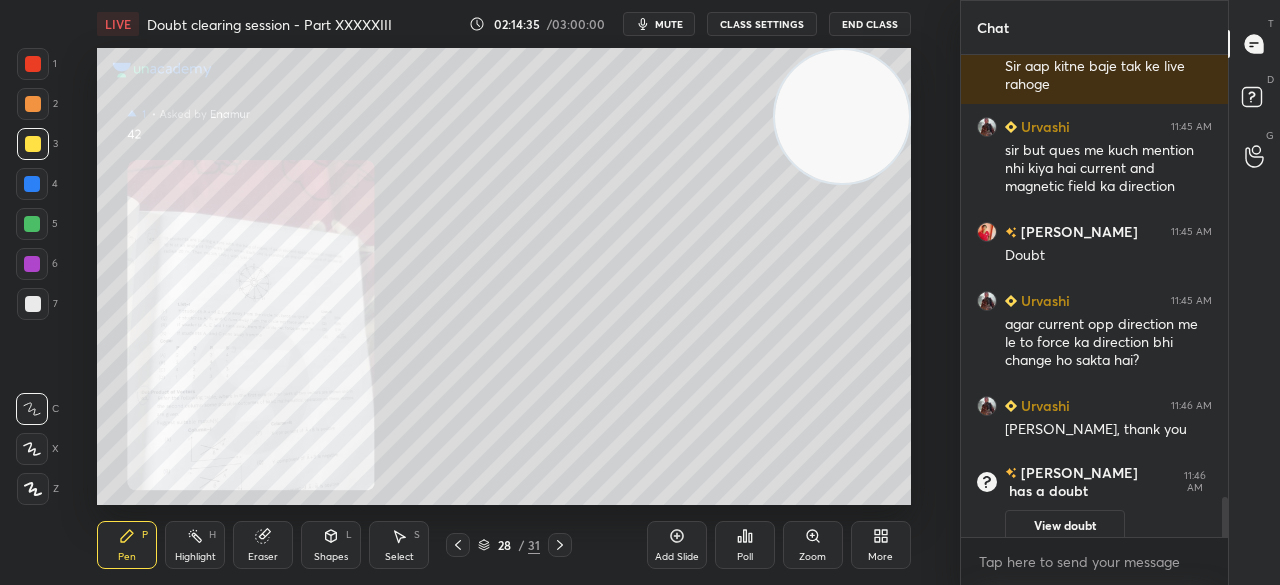 click on "Pen P" at bounding box center (127, 545) 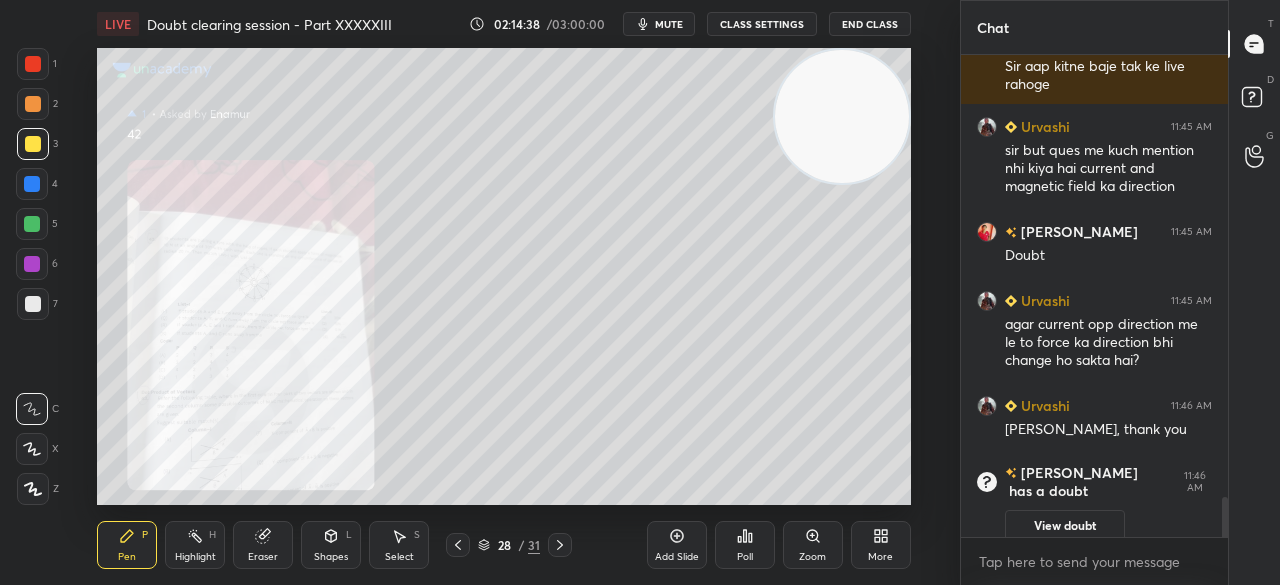 click at bounding box center [33, 304] 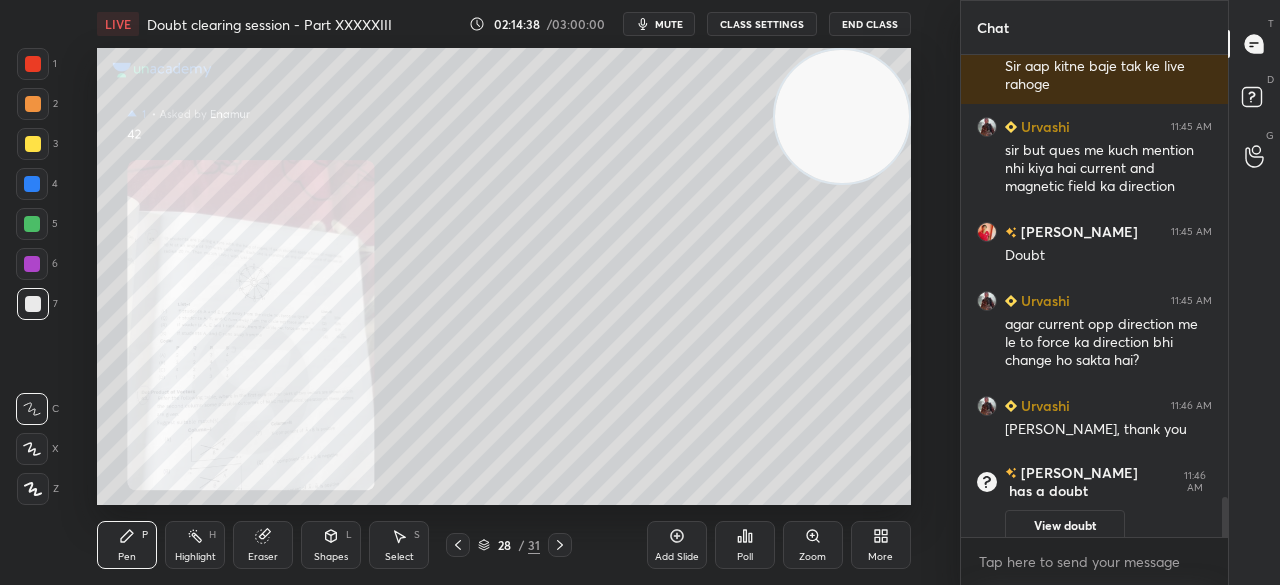 click at bounding box center [33, 304] 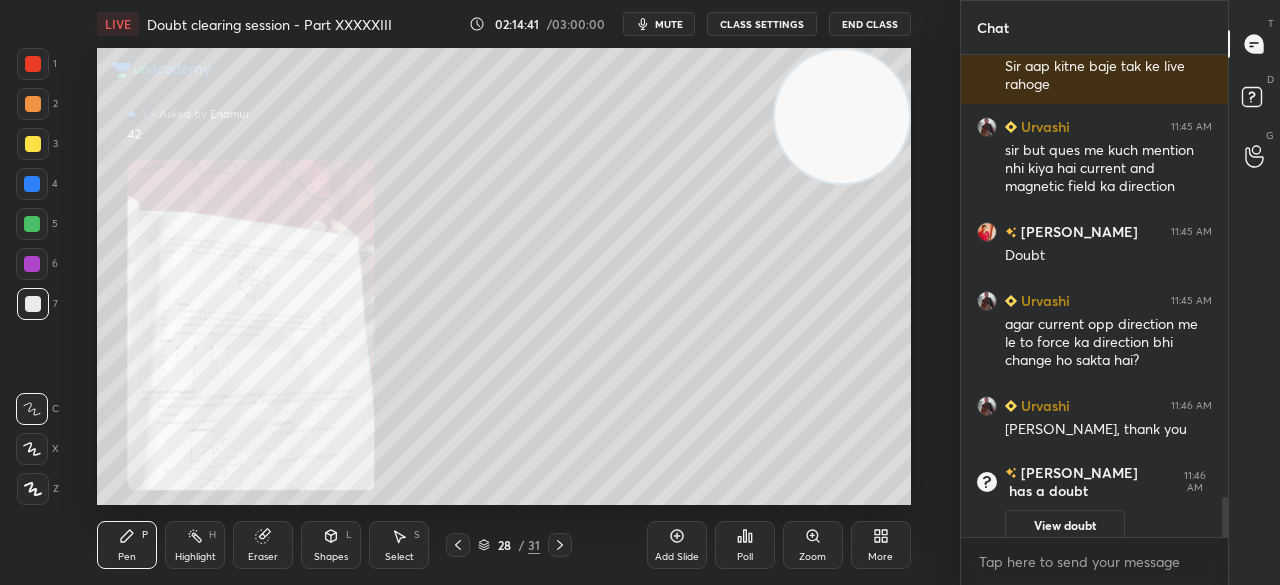 click at bounding box center [33, 64] 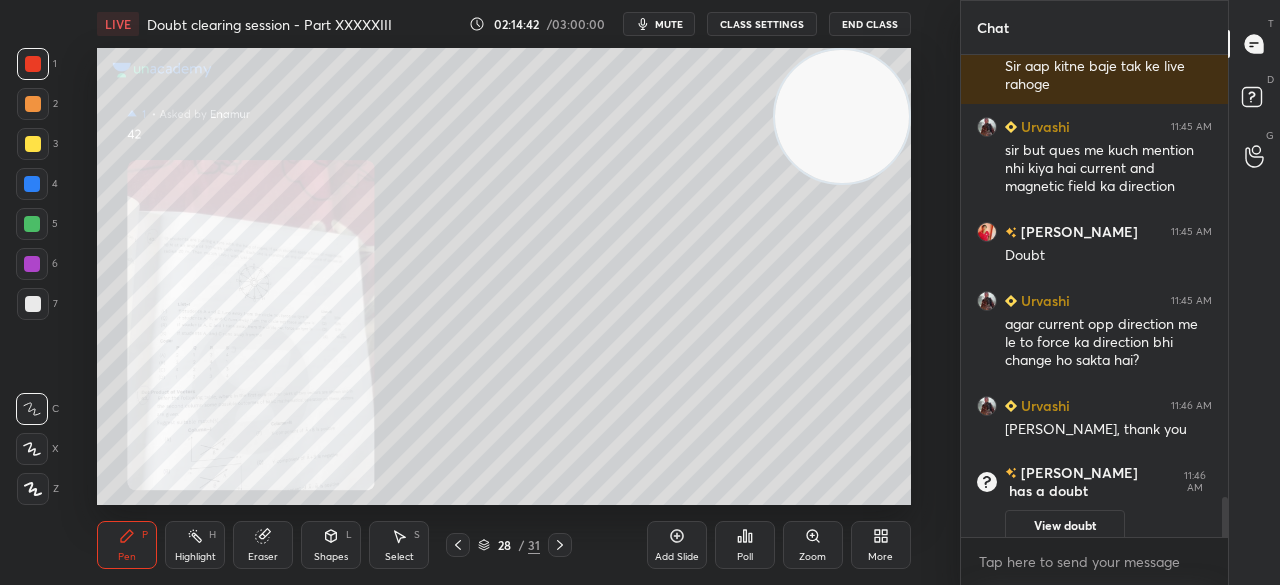 click at bounding box center (33, 64) 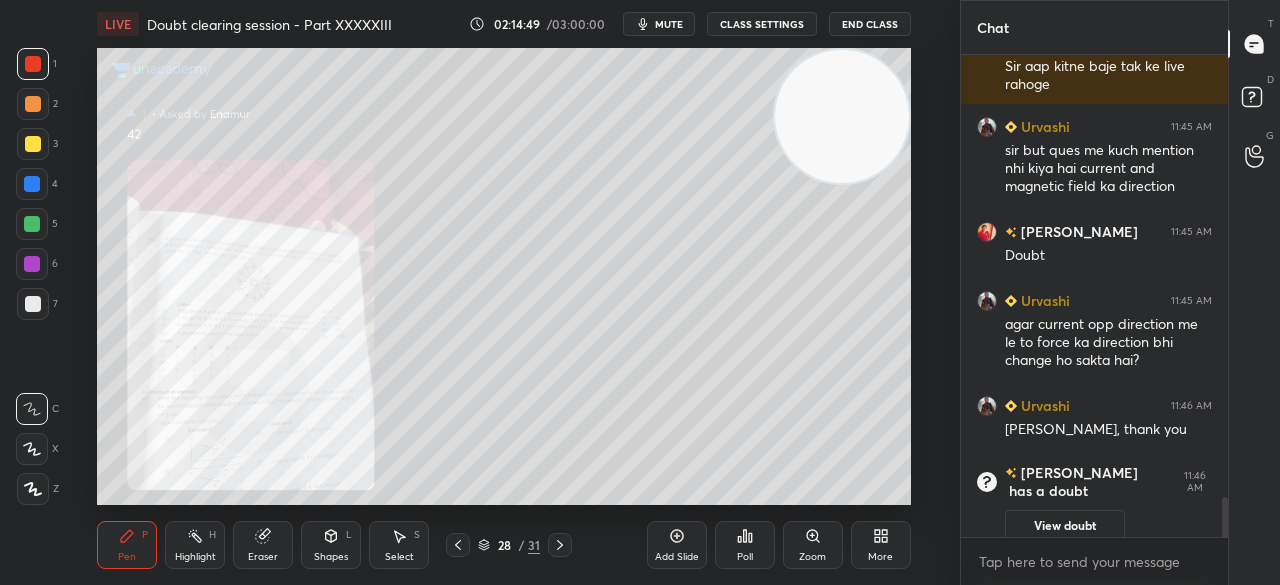 click on "3" at bounding box center [37, 148] 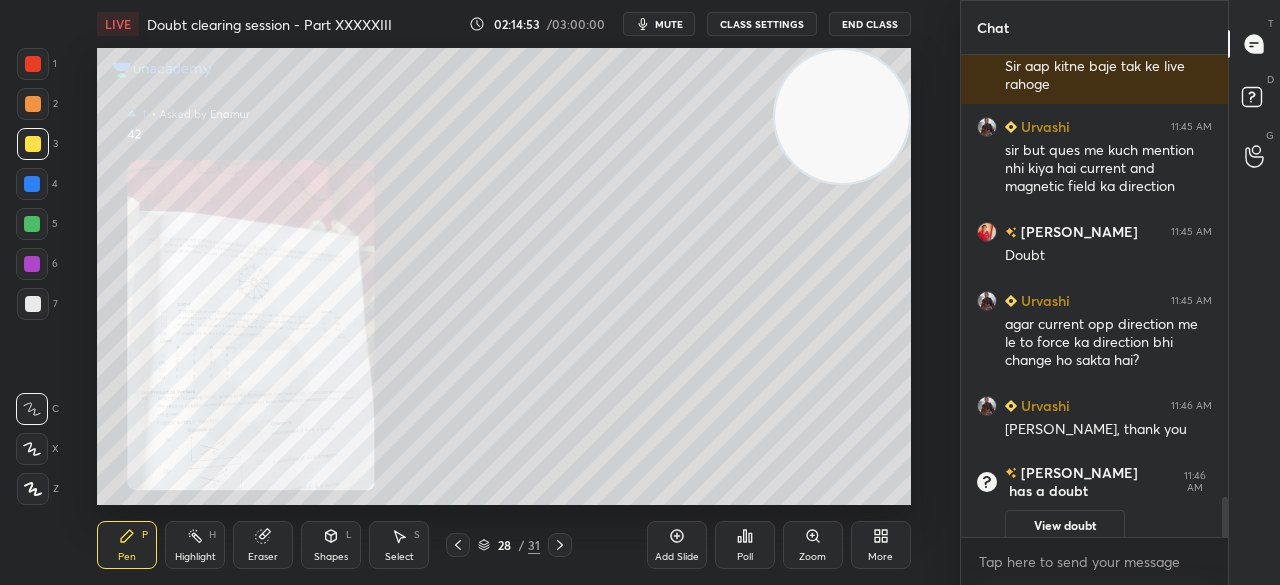 scroll, scrollTop: 5378, scrollLeft: 0, axis: vertical 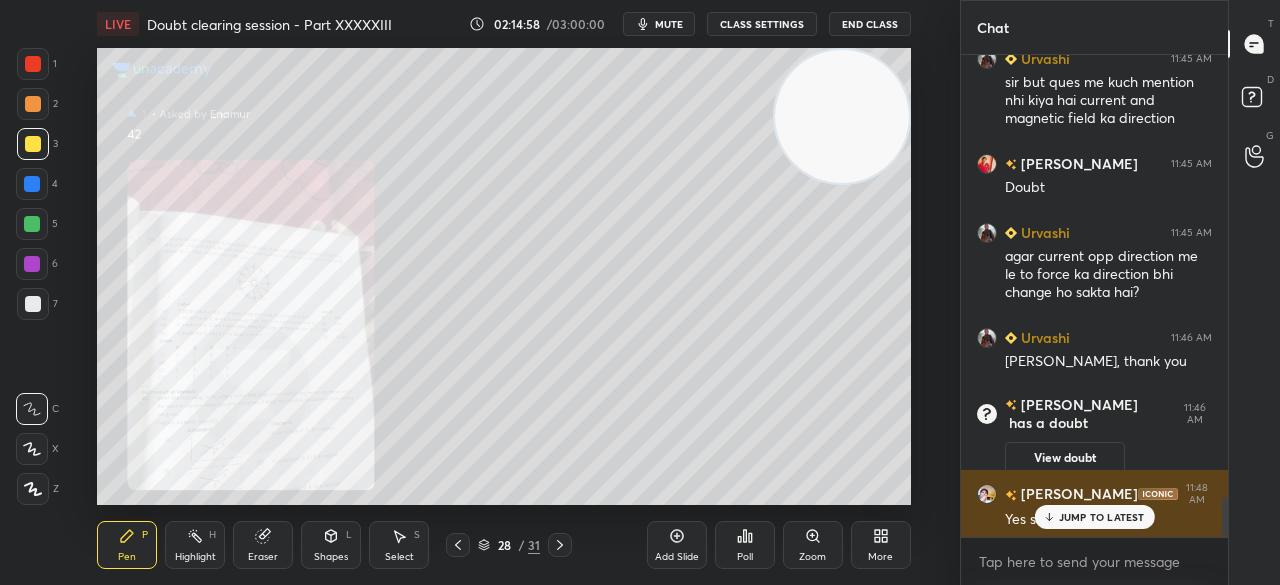 click on "[PERSON_NAME] 11:48 AM Yes sir" at bounding box center (1094, 506) 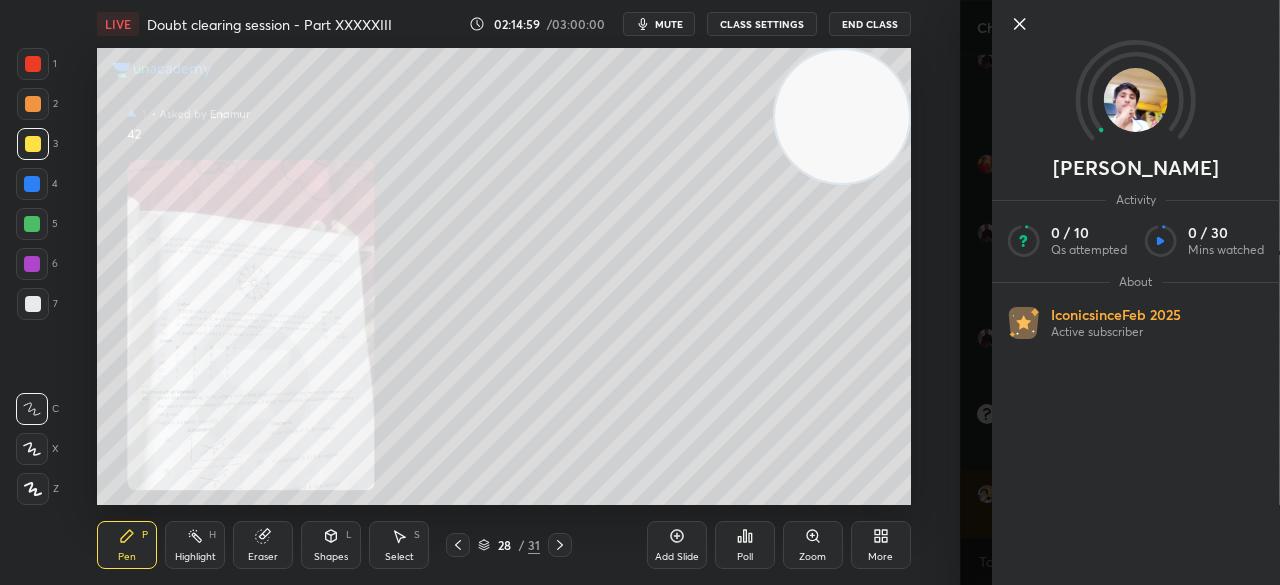 click 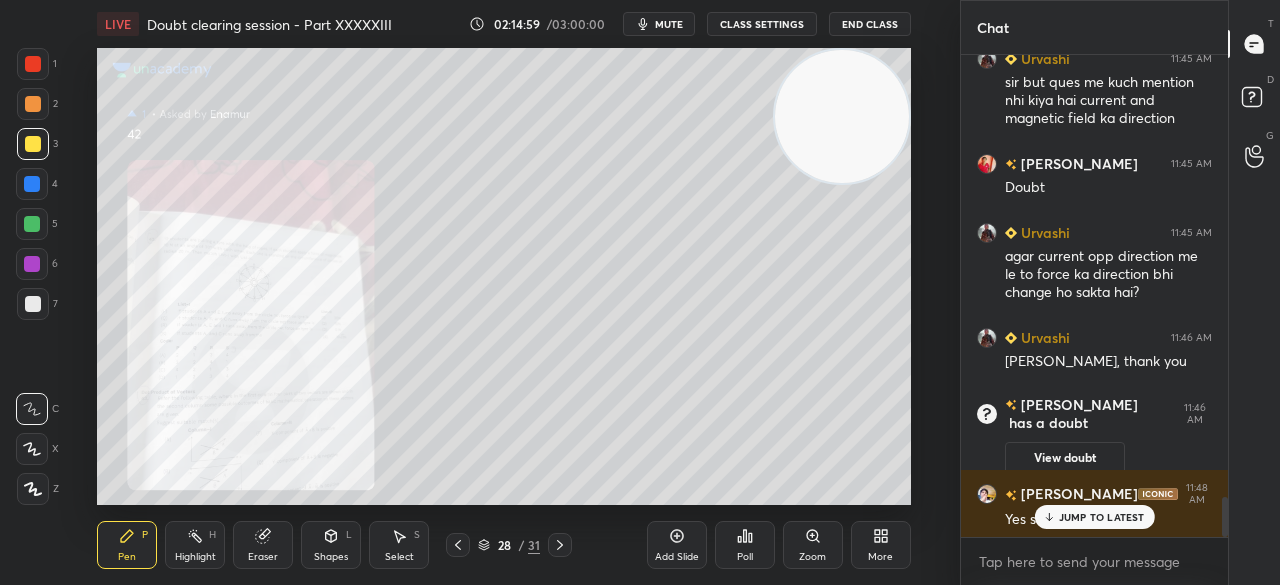 click on "[PERSON_NAME] Activity 0 / 10 Qs attempted 0 / 30 Mins watched About Iconic  since  [DATE] Active subscriber" at bounding box center (1120, 292) 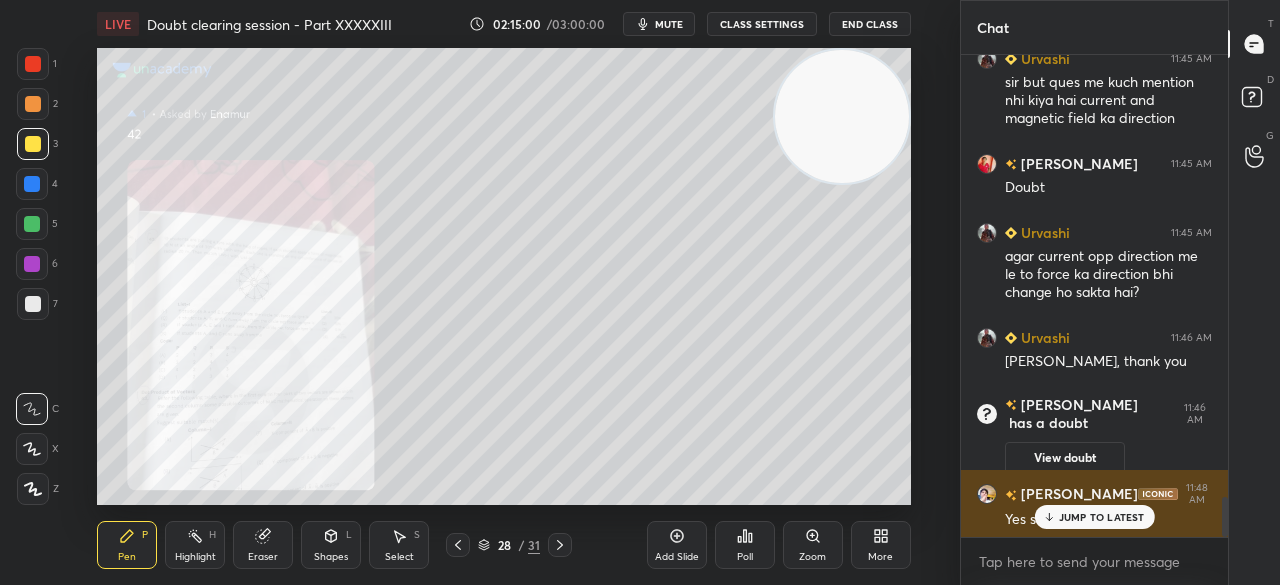 click on "JUMP TO LATEST" at bounding box center (1094, 517) 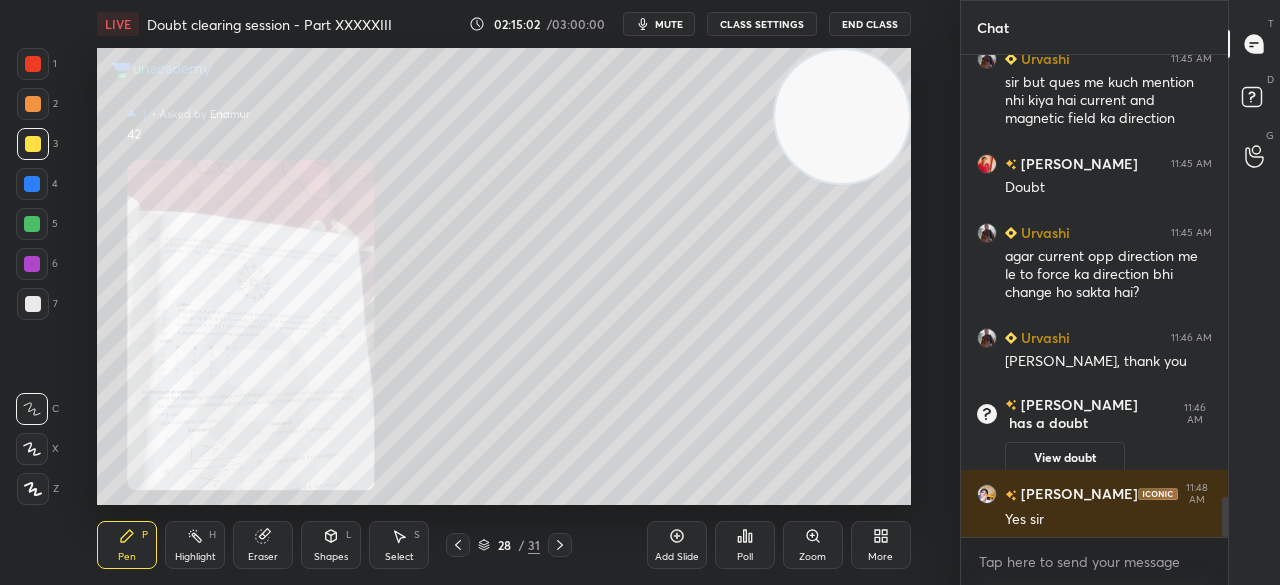 click on "Eraser" at bounding box center [263, 545] 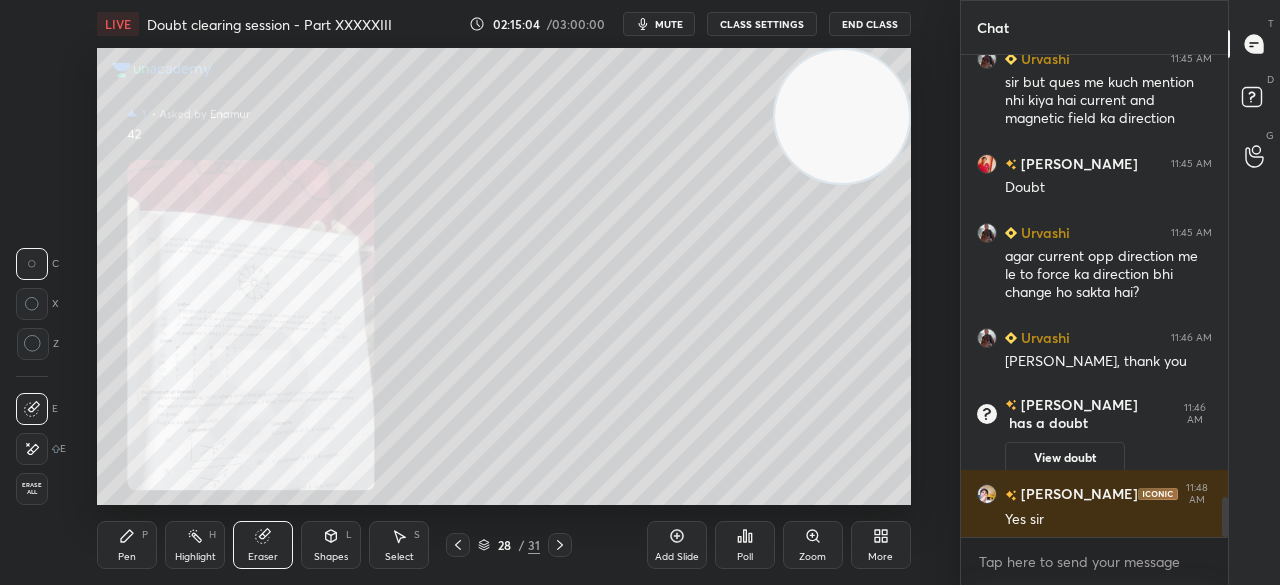 click on "Pen P" at bounding box center (127, 545) 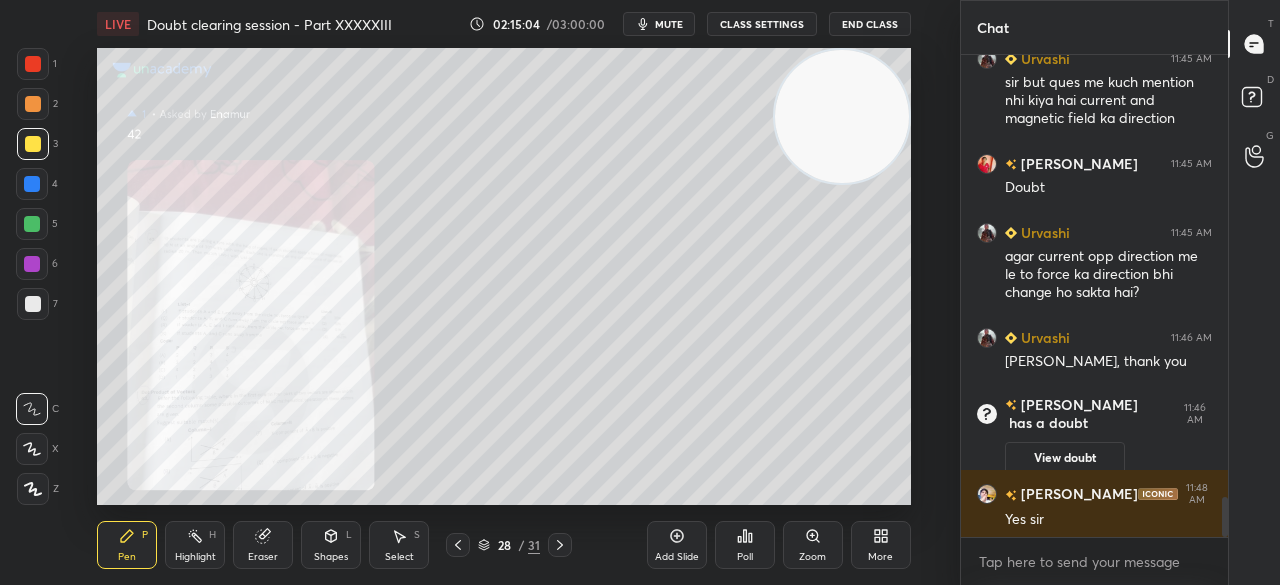 click on "Pen" at bounding box center (127, 557) 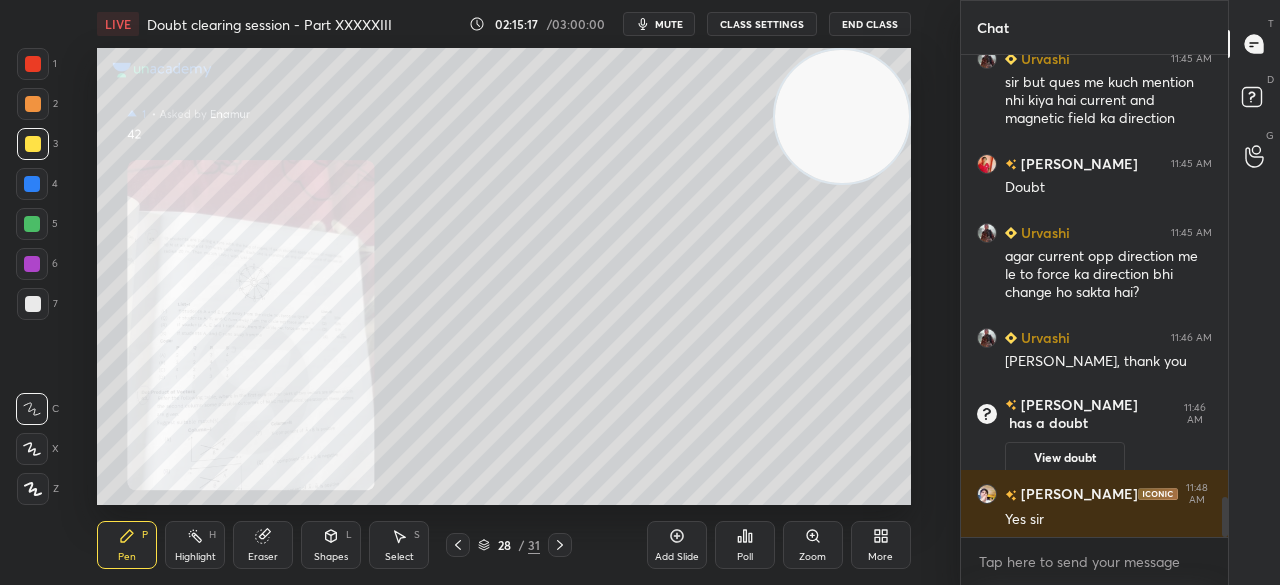 click at bounding box center (33, 304) 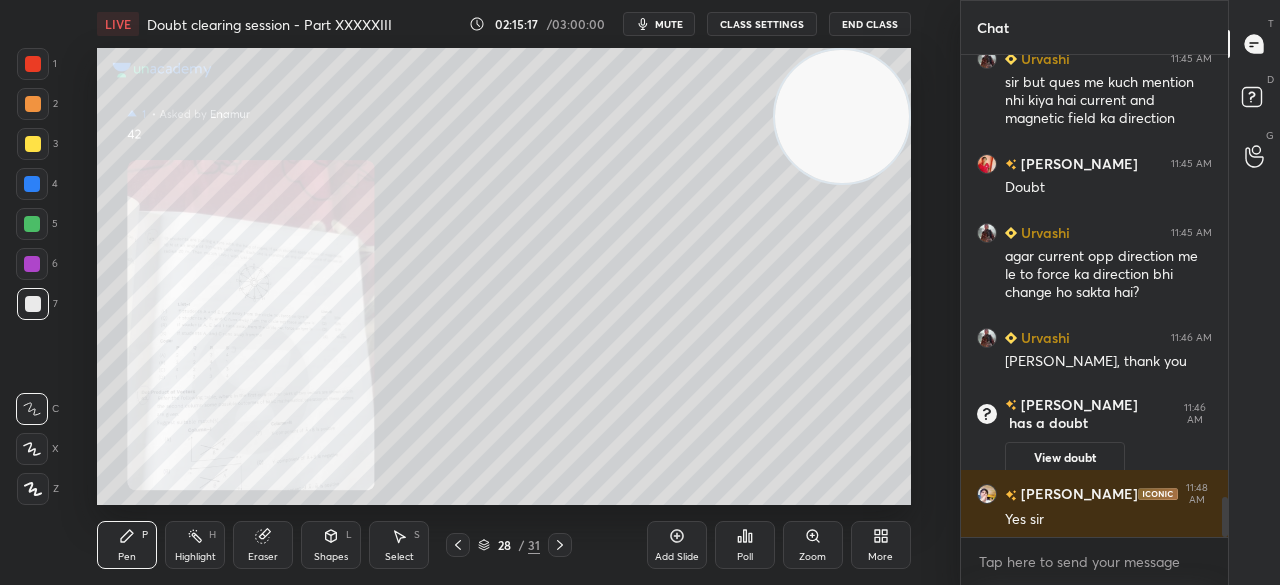 click at bounding box center [33, 304] 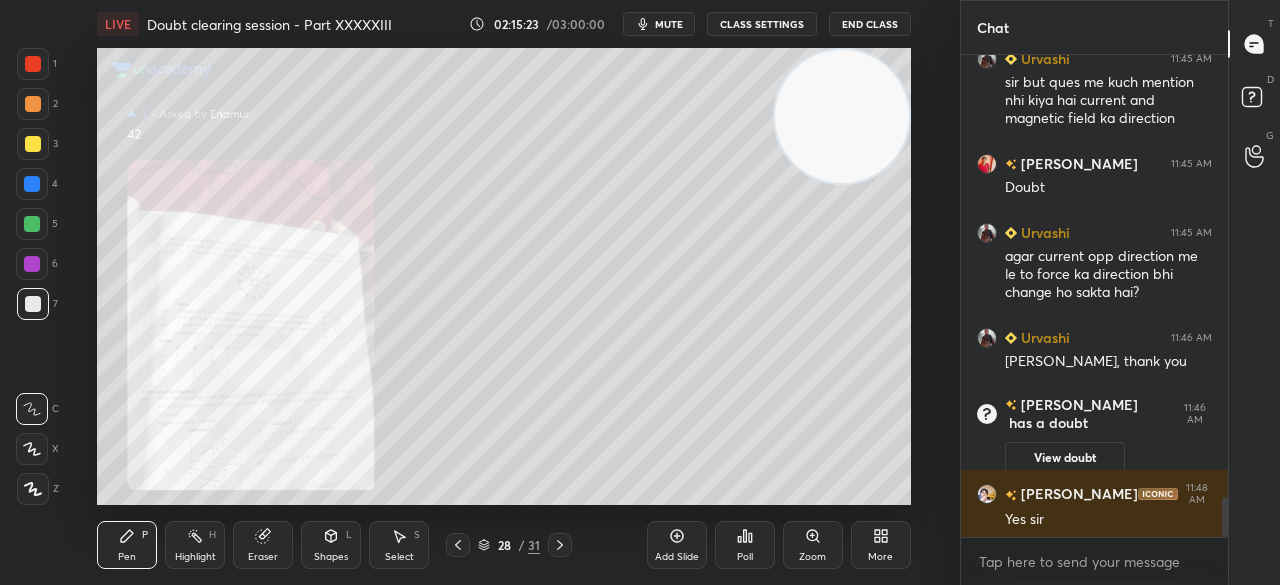 scroll, scrollTop: 5448, scrollLeft: 0, axis: vertical 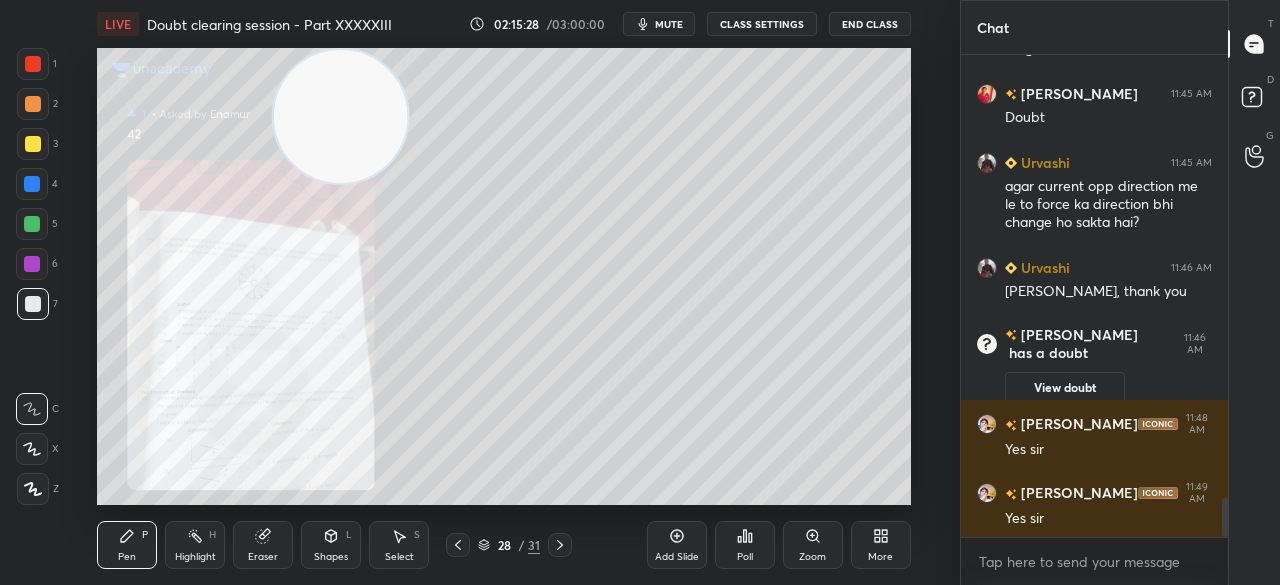 click at bounding box center [32, 264] 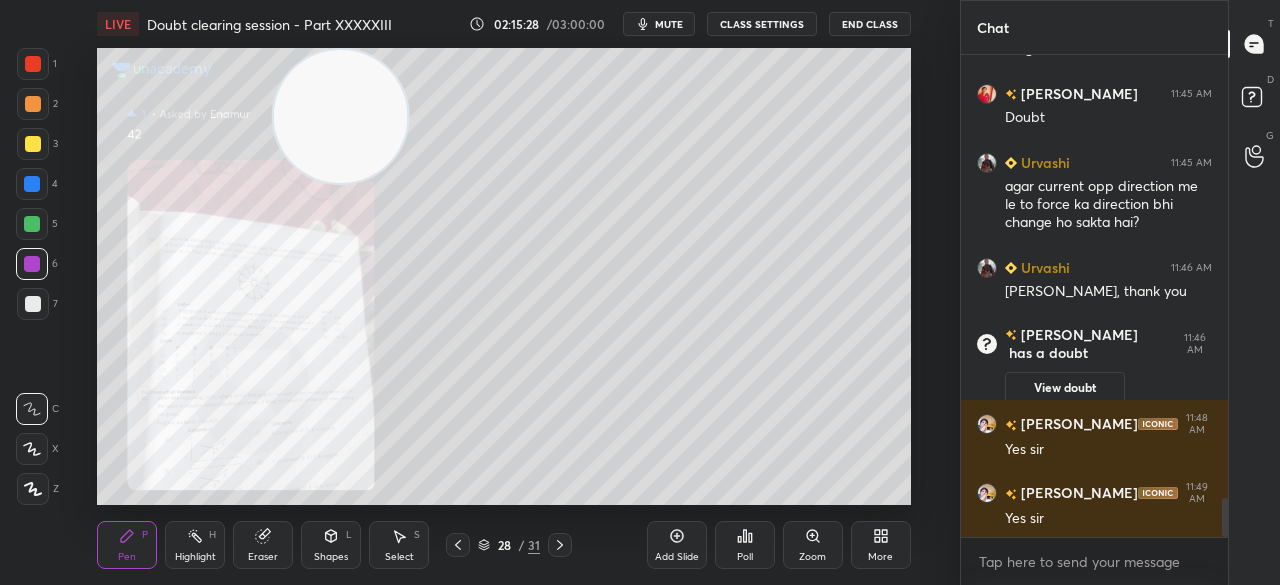 click at bounding box center [32, 264] 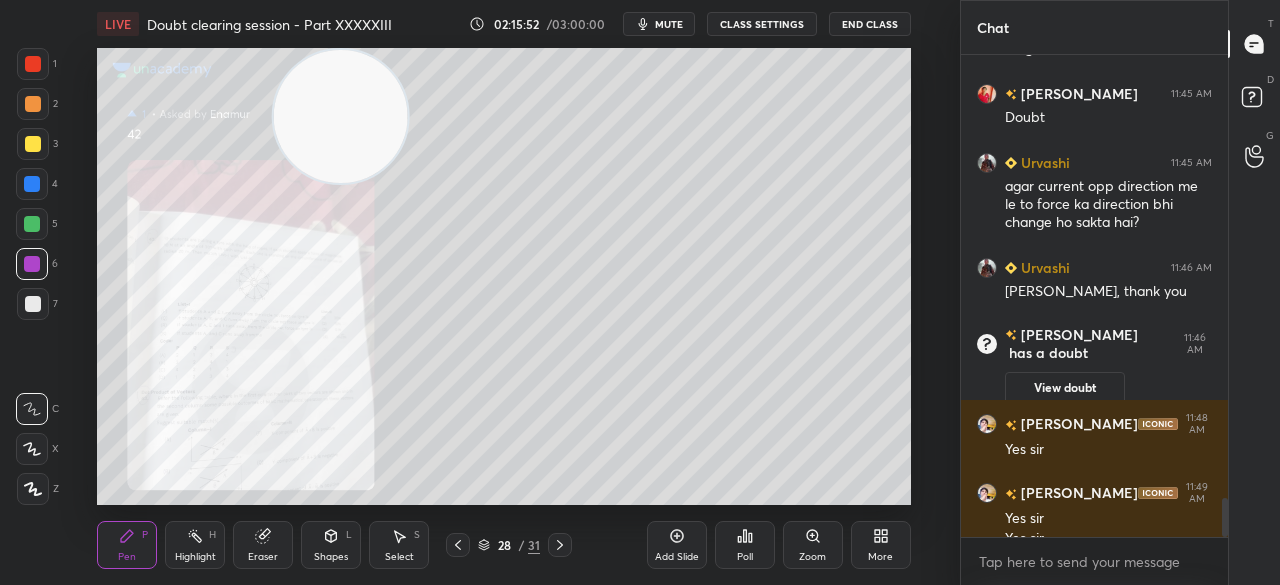 scroll, scrollTop: 5468, scrollLeft: 0, axis: vertical 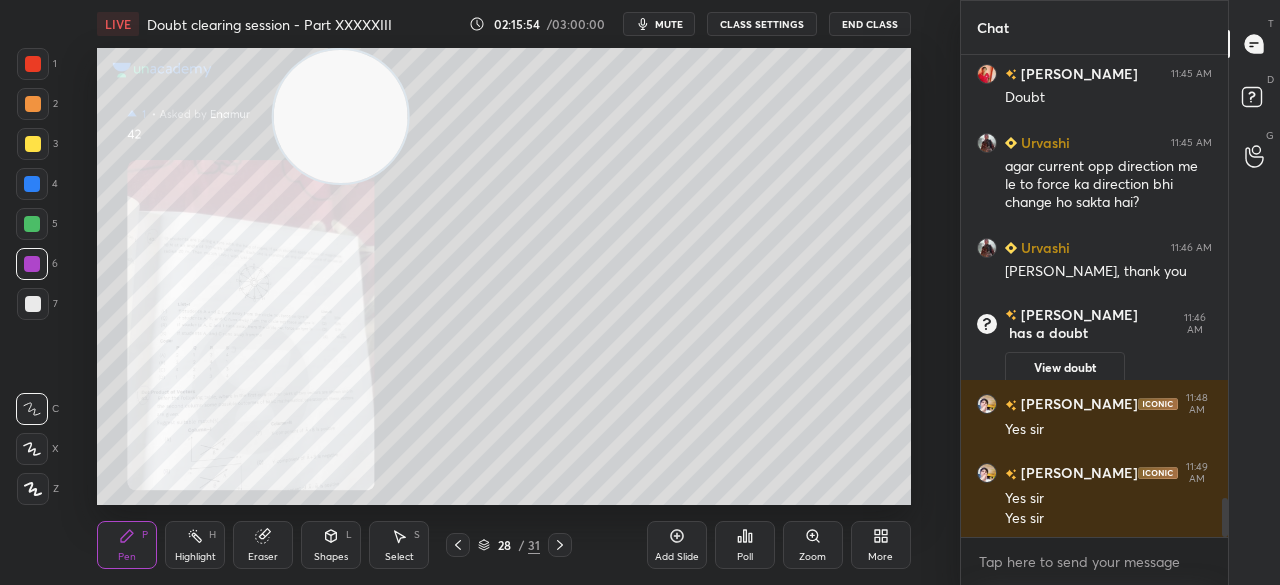 click at bounding box center (33, 144) 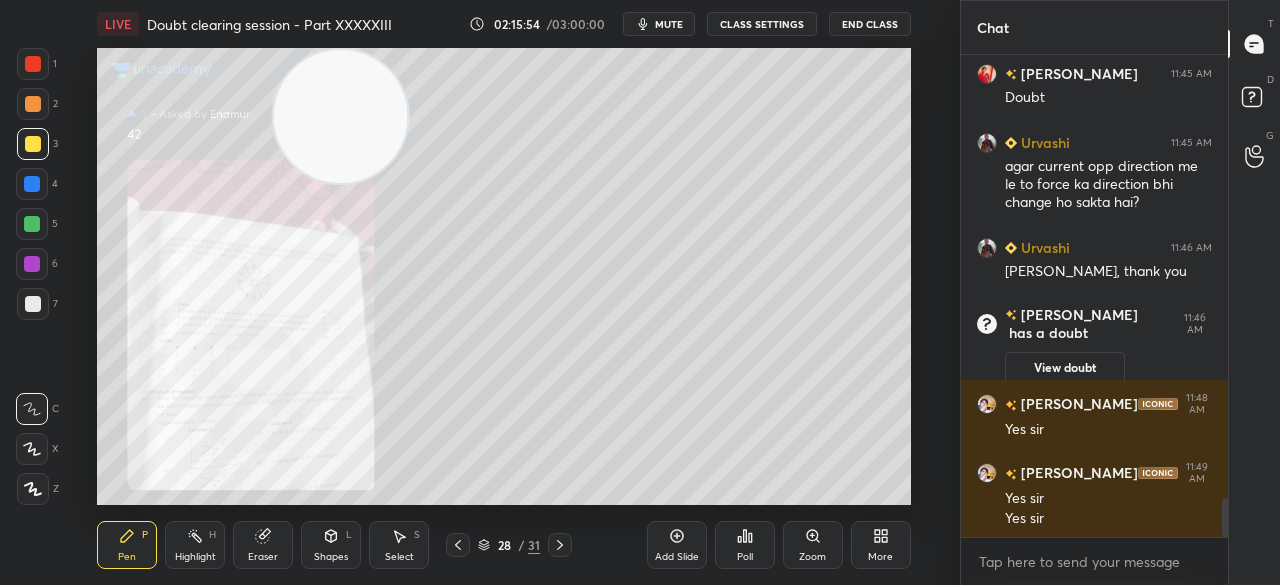 click at bounding box center [33, 144] 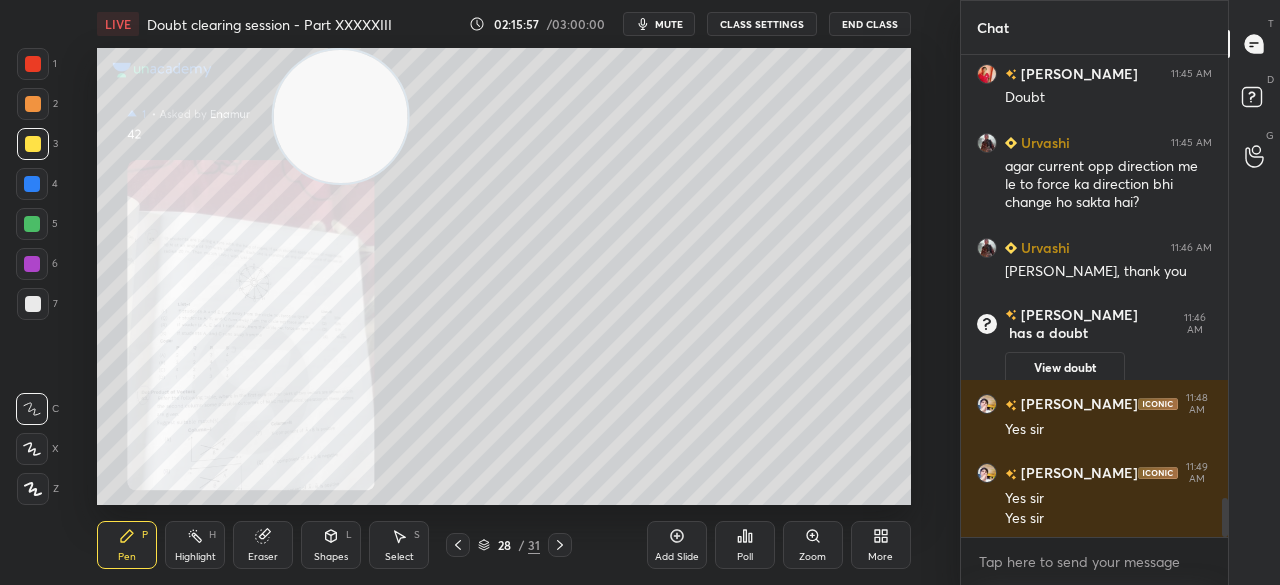 click on "Add Slide" at bounding box center [677, 545] 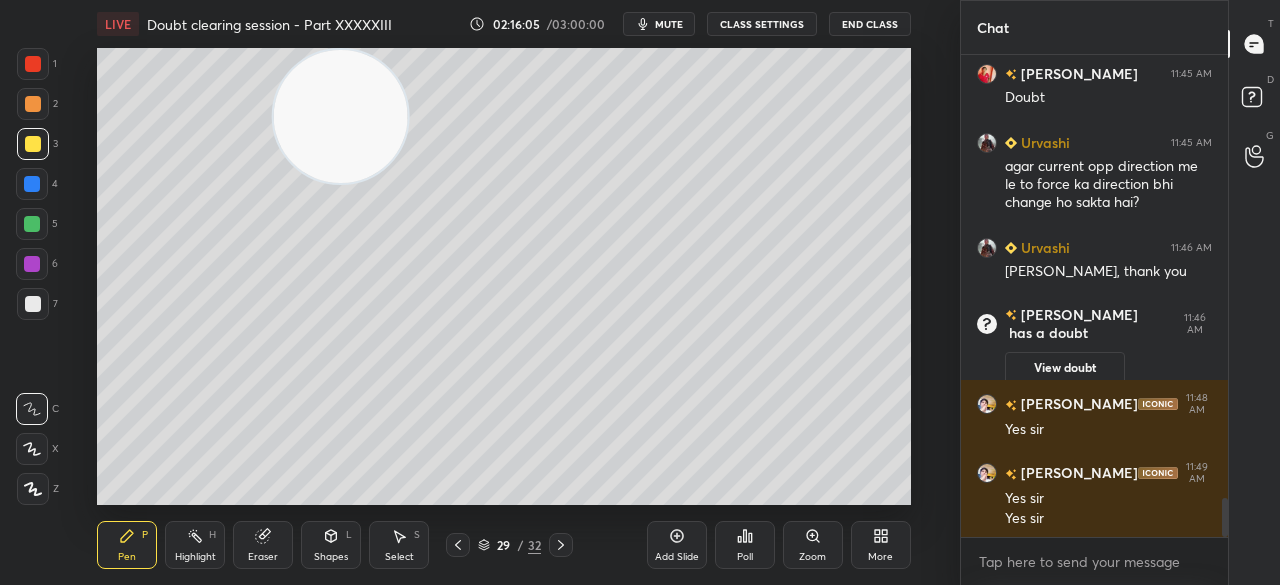 click 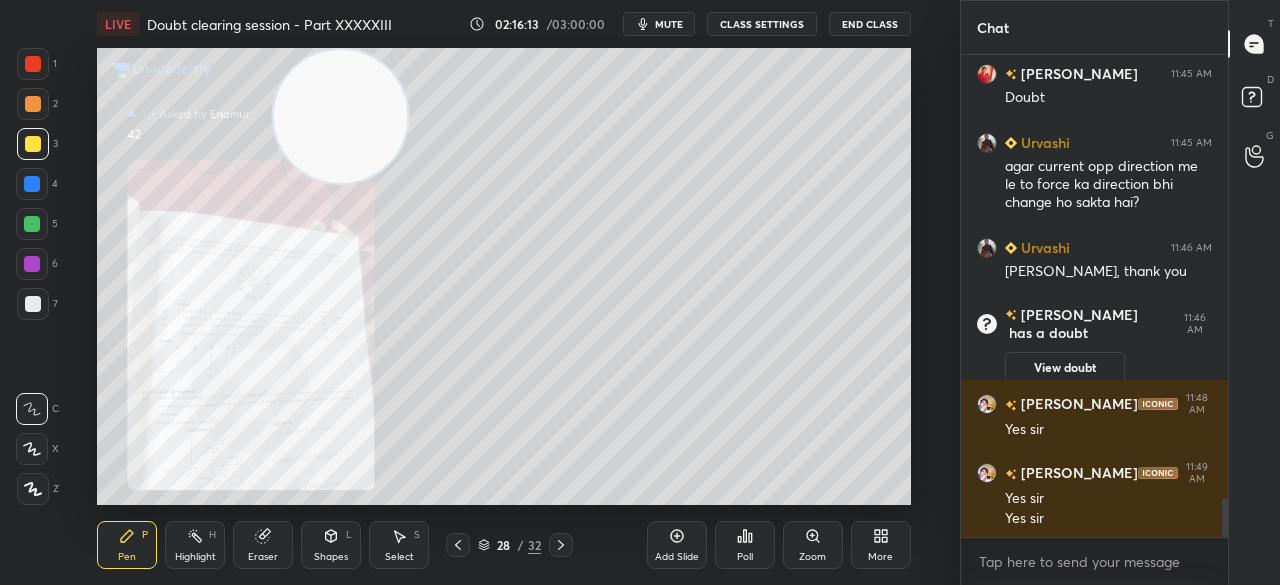 click on "1" at bounding box center (37, 64) 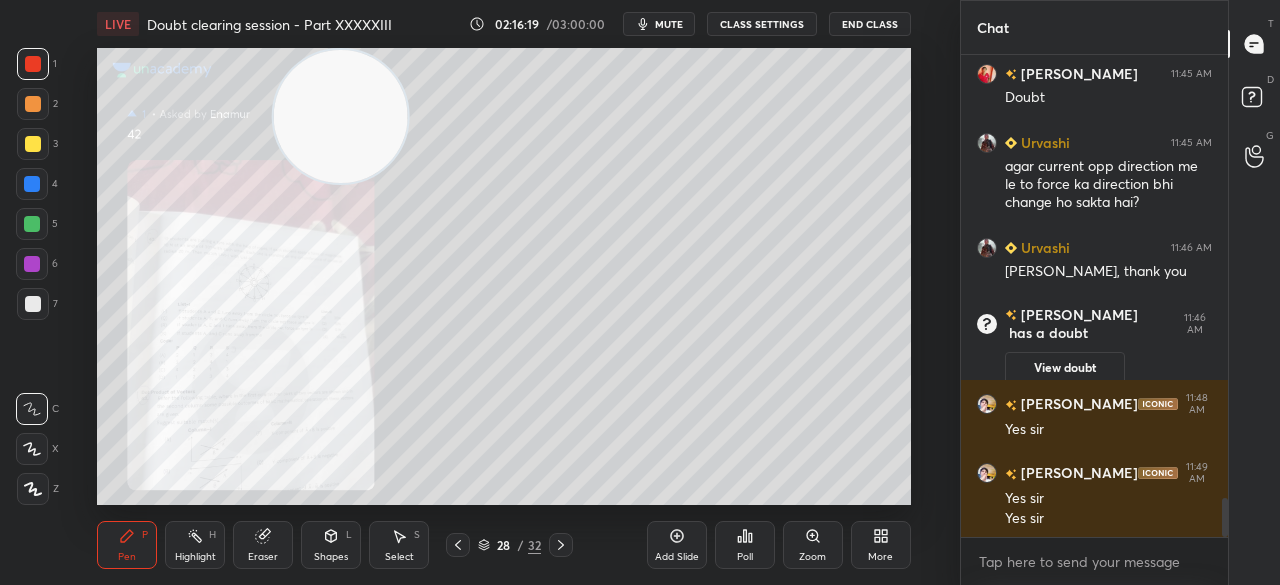 click on "Add Slide" at bounding box center [677, 557] 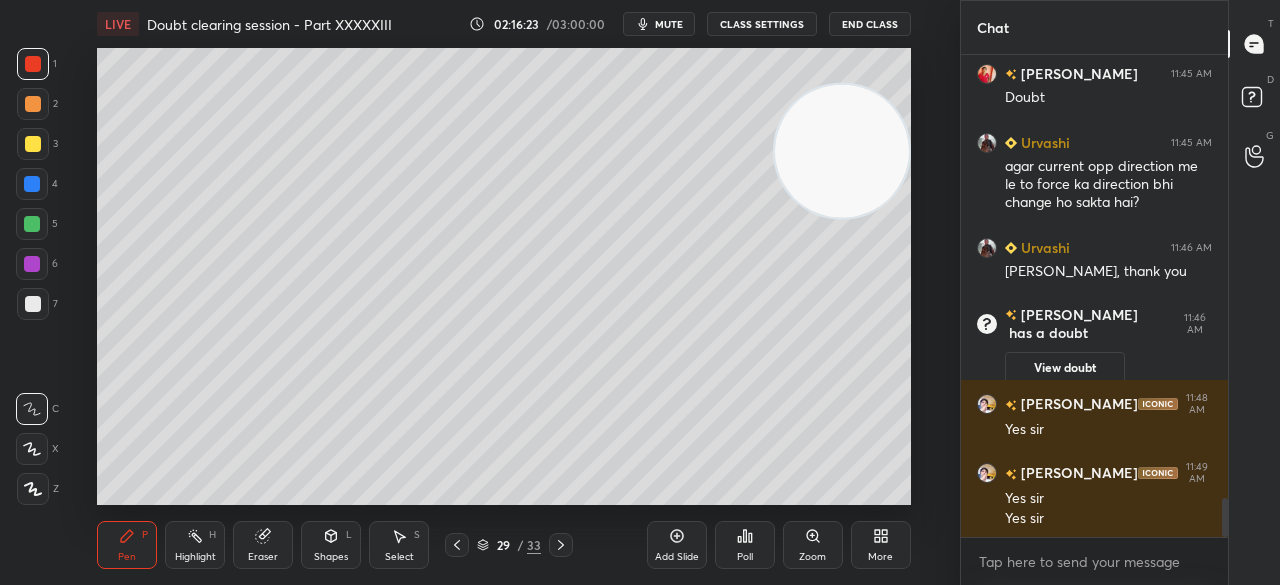 click at bounding box center [33, 144] 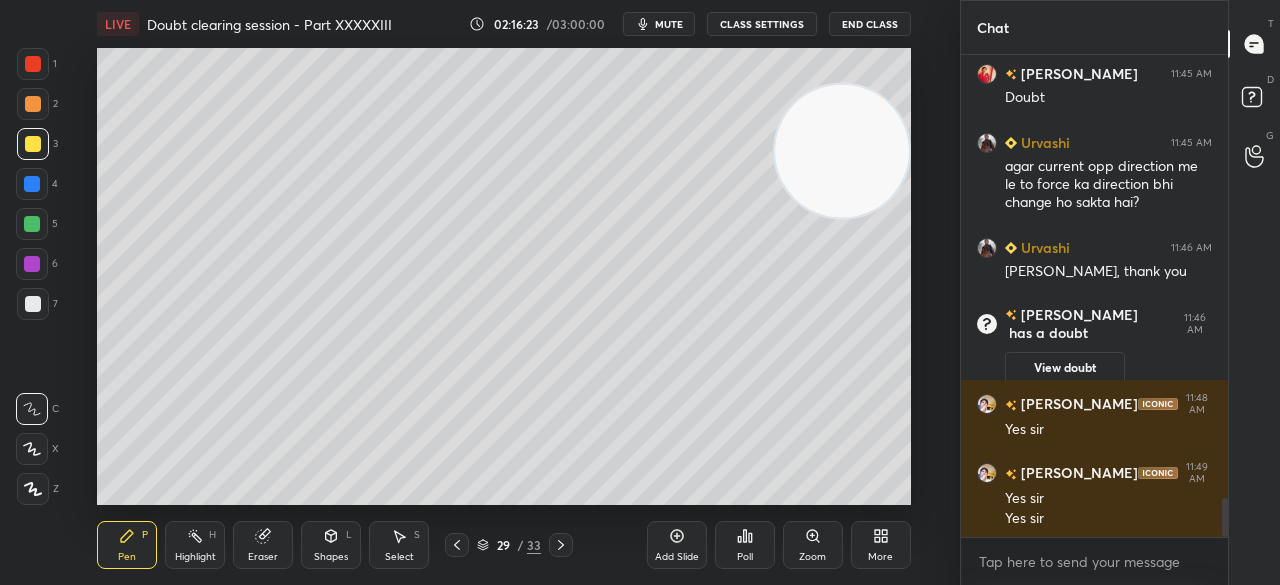 click at bounding box center (33, 144) 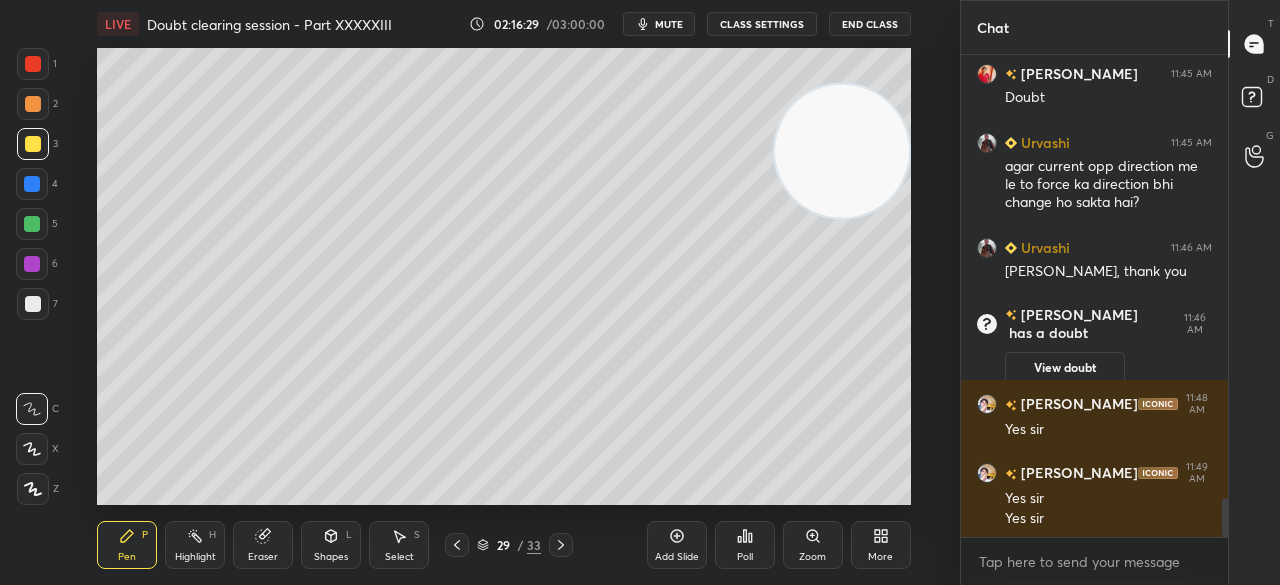 click 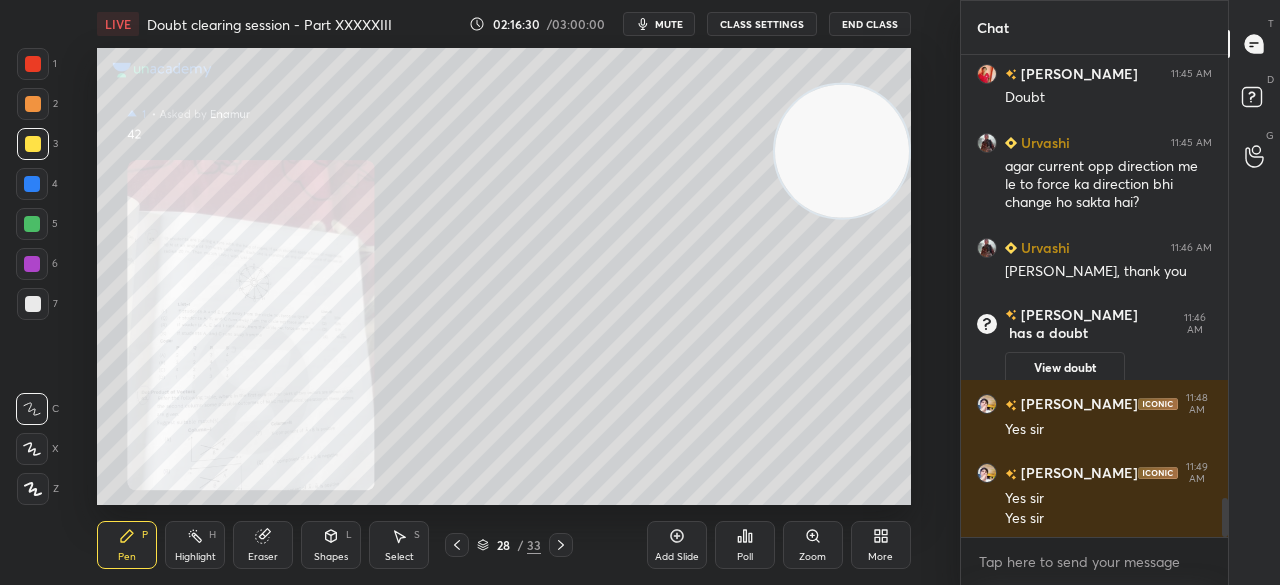 click on "Zoom" at bounding box center (813, 545) 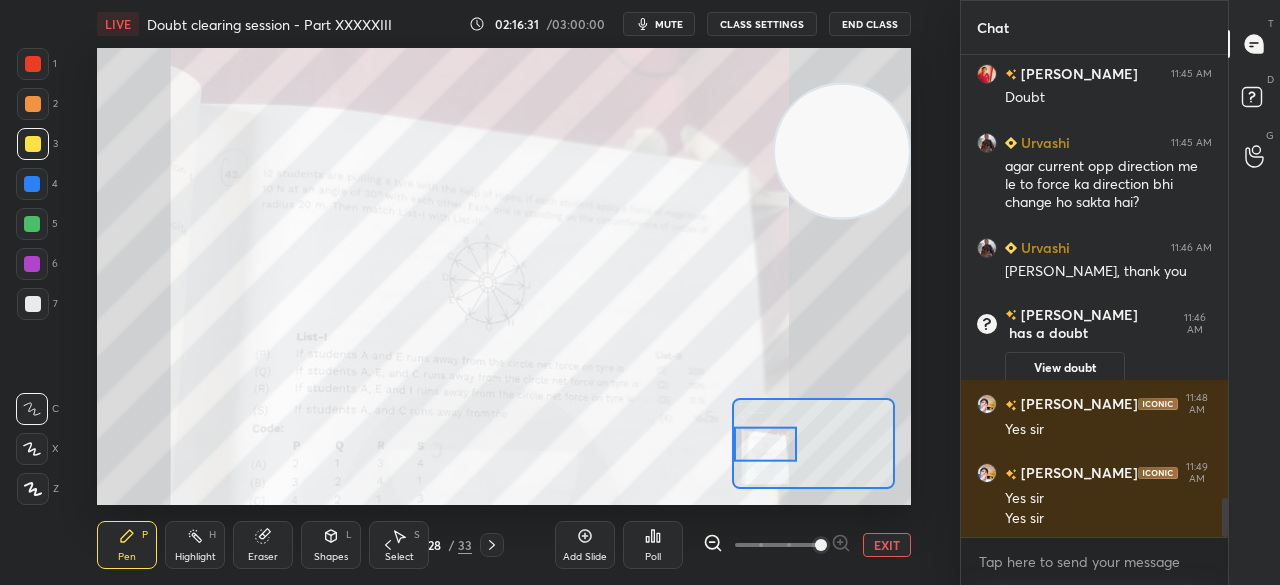 scroll, scrollTop: 5536, scrollLeft: 0, axis: vertical 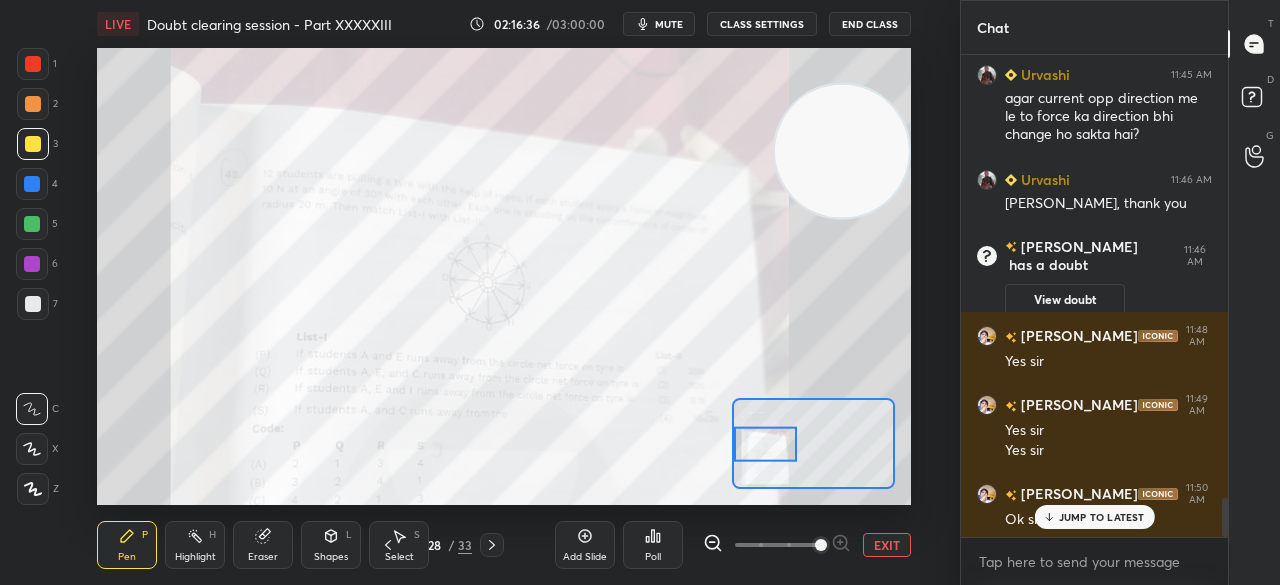 click at bounding box center (492, 545) 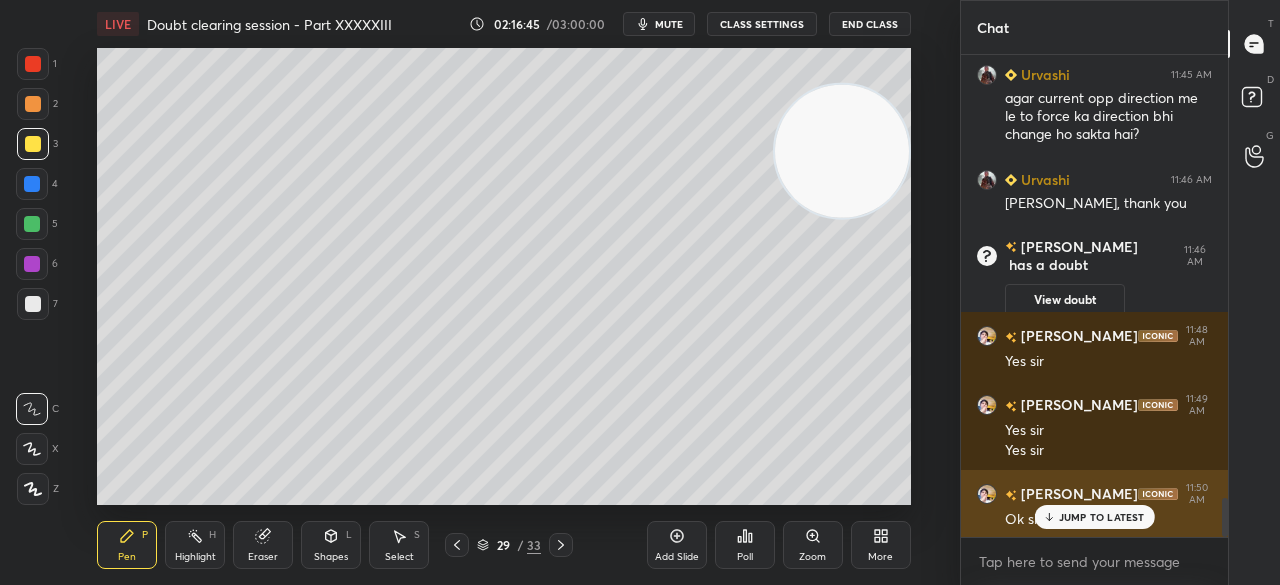 click on "JUMP TO LATEST" at bounding box center [1094, 517] 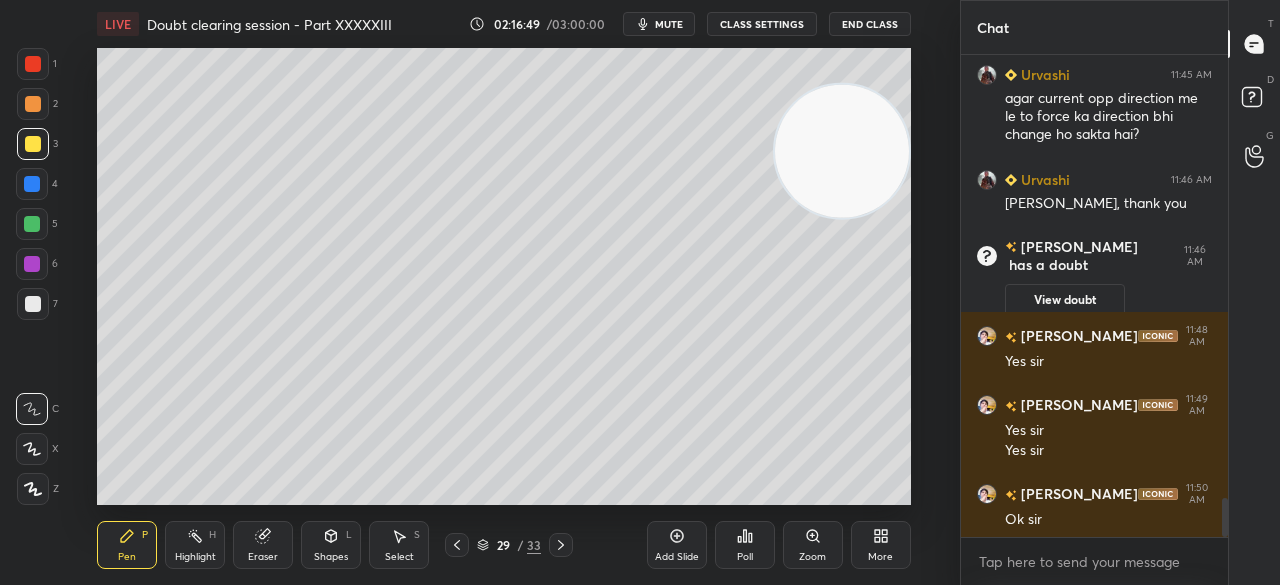 click 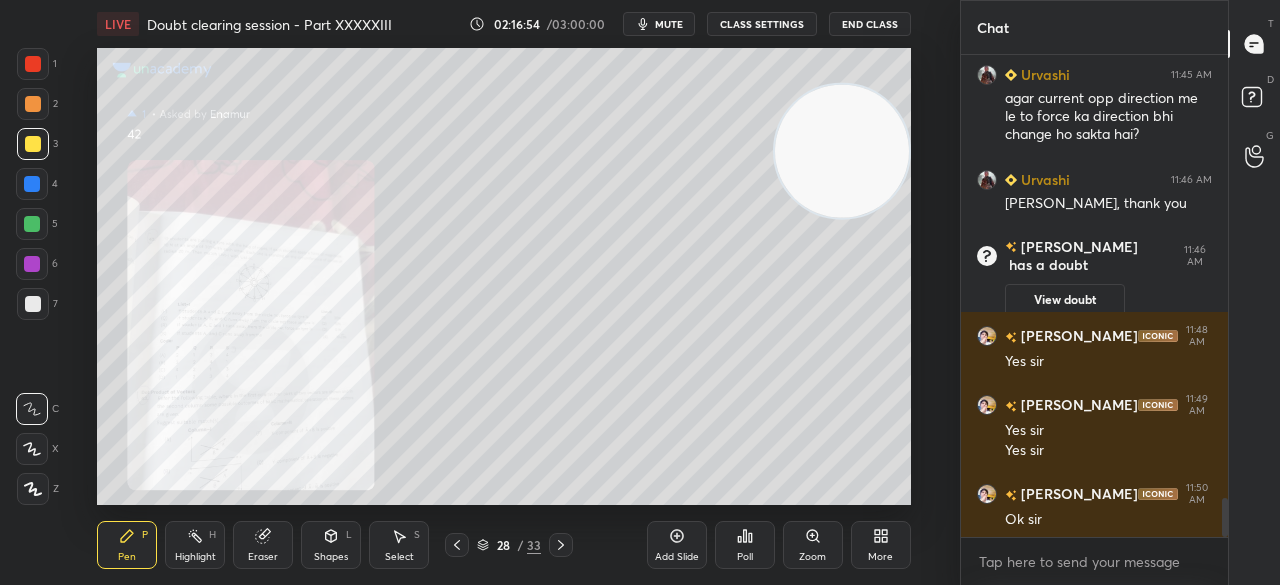 click 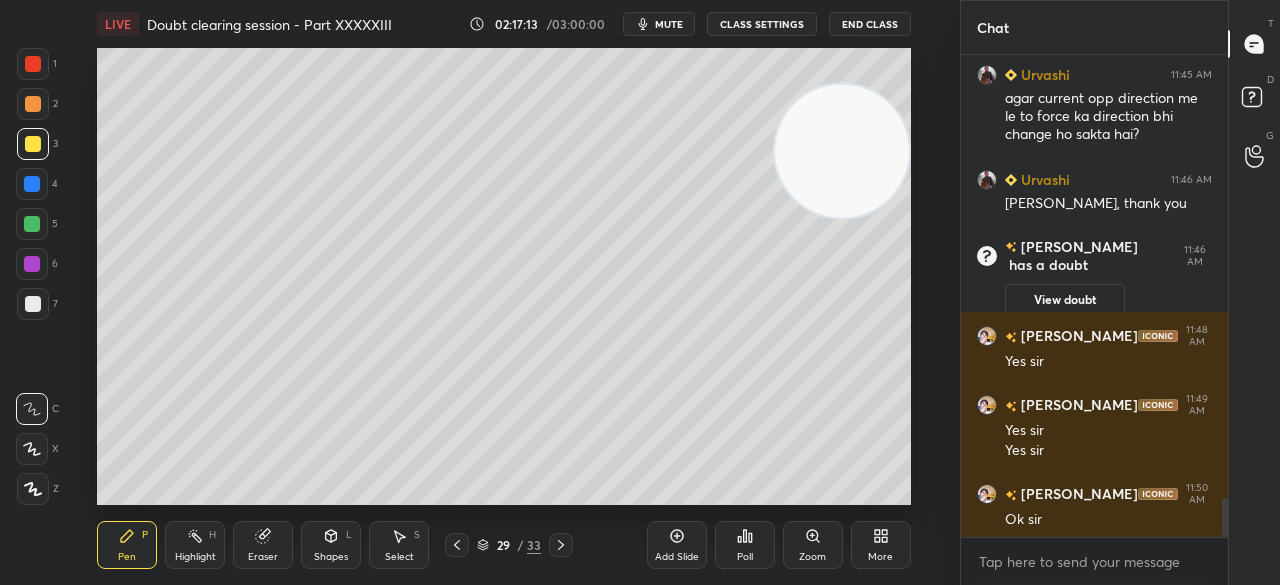 click at bounding box center [33, 64] 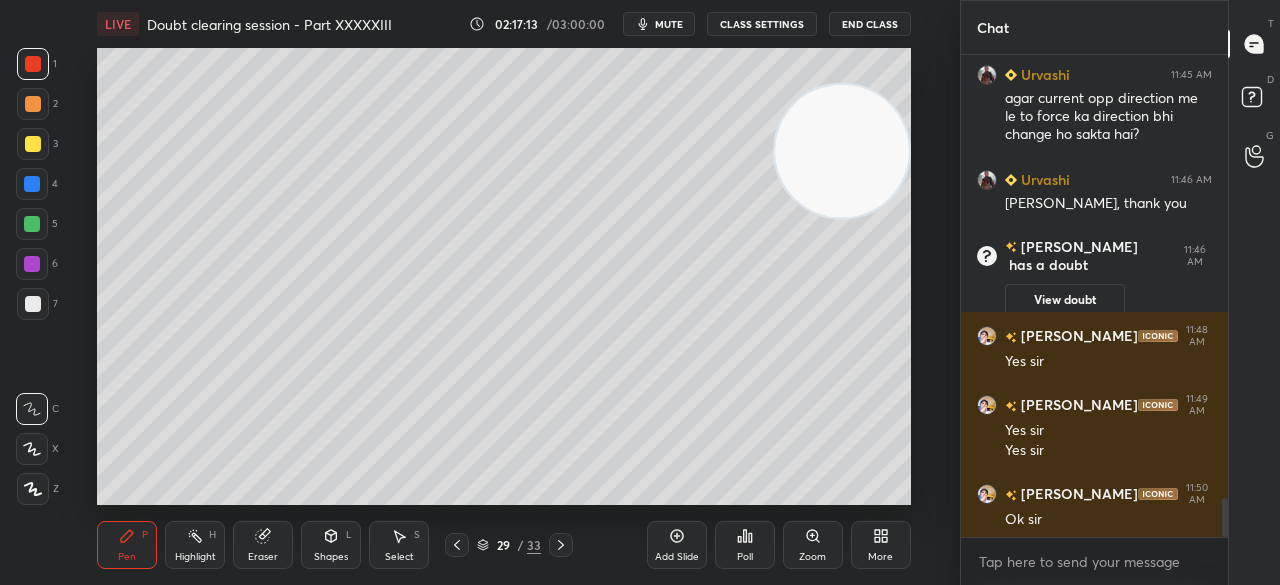 click at bounding box center [33, 64] 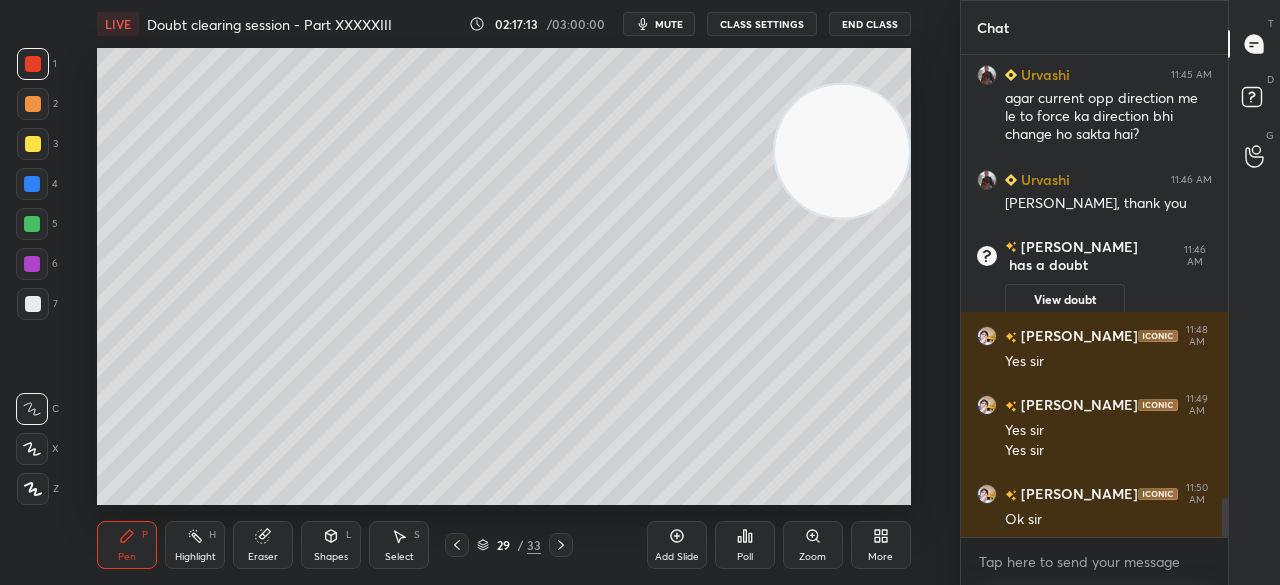 scroll, scrollTop: 5606, scrollLeft: 0, axis: vertical 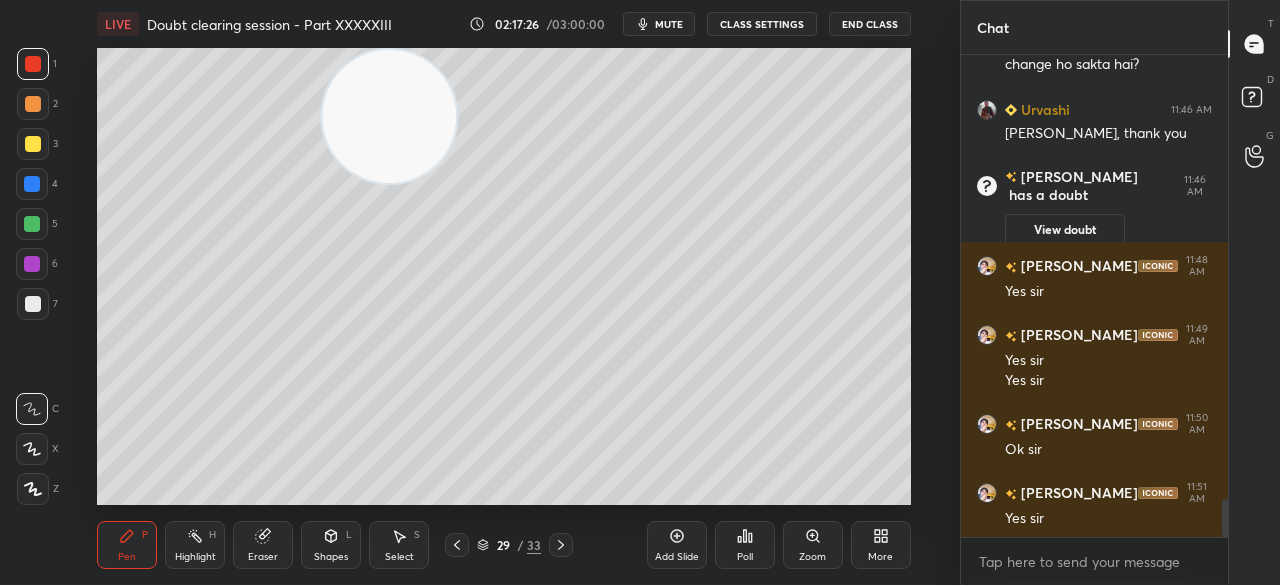 click on "3" at bounding box center [37, 144] 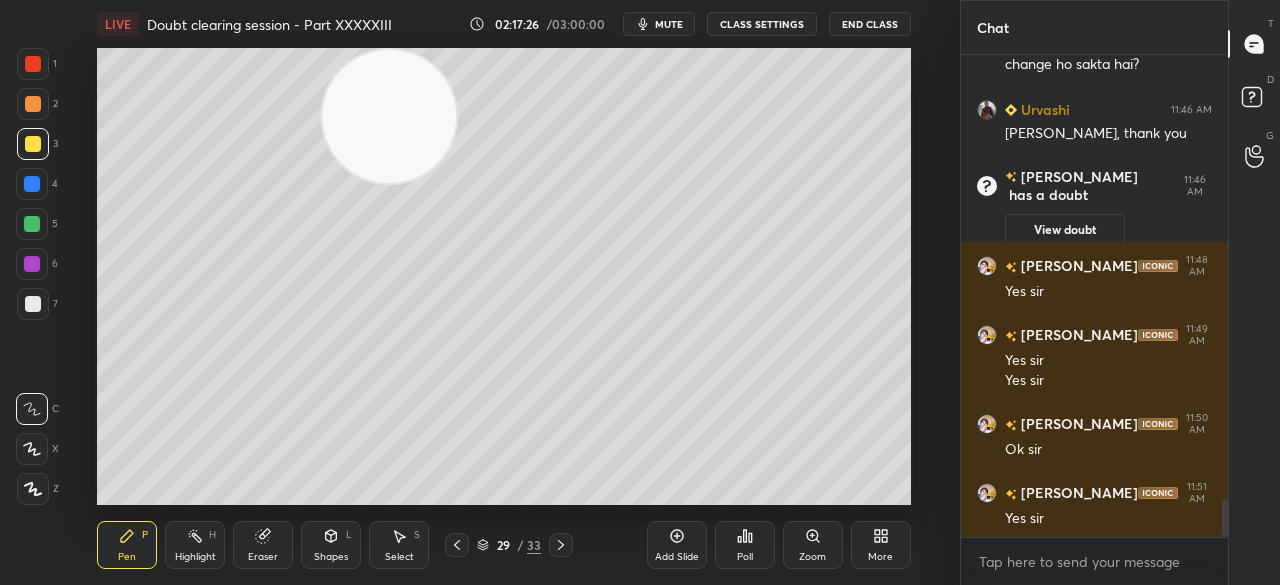 click on "3" at bounding box center [37, 144] 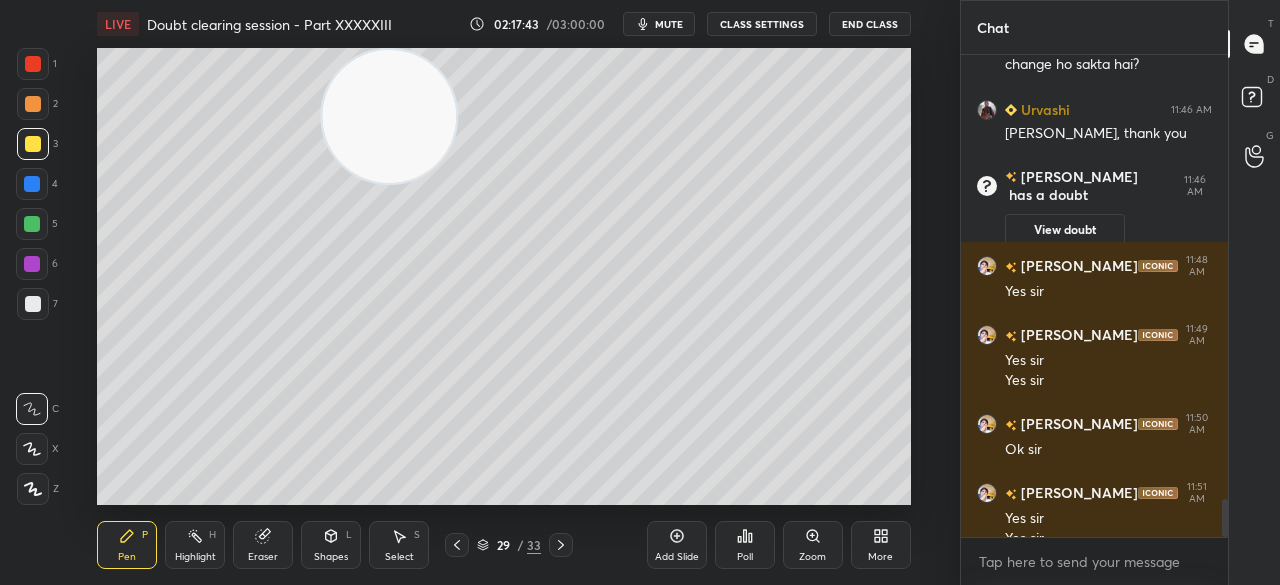 scroll, scrollTop: 5626, scrollLeft: 0, axis: vertical 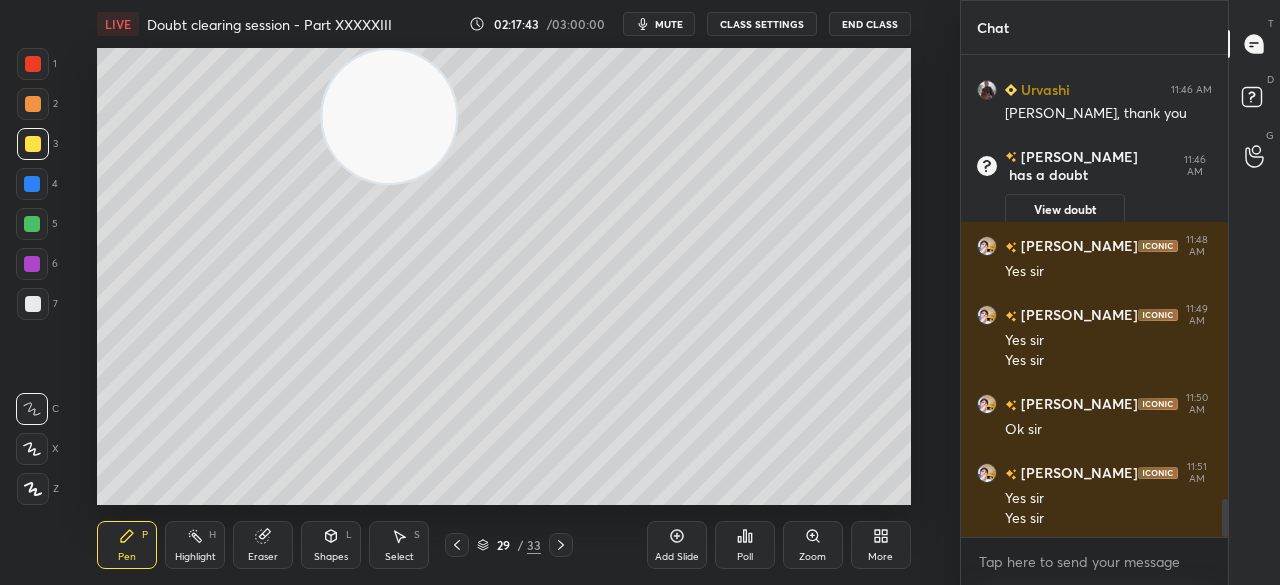 click at bounding box center (457, 545) 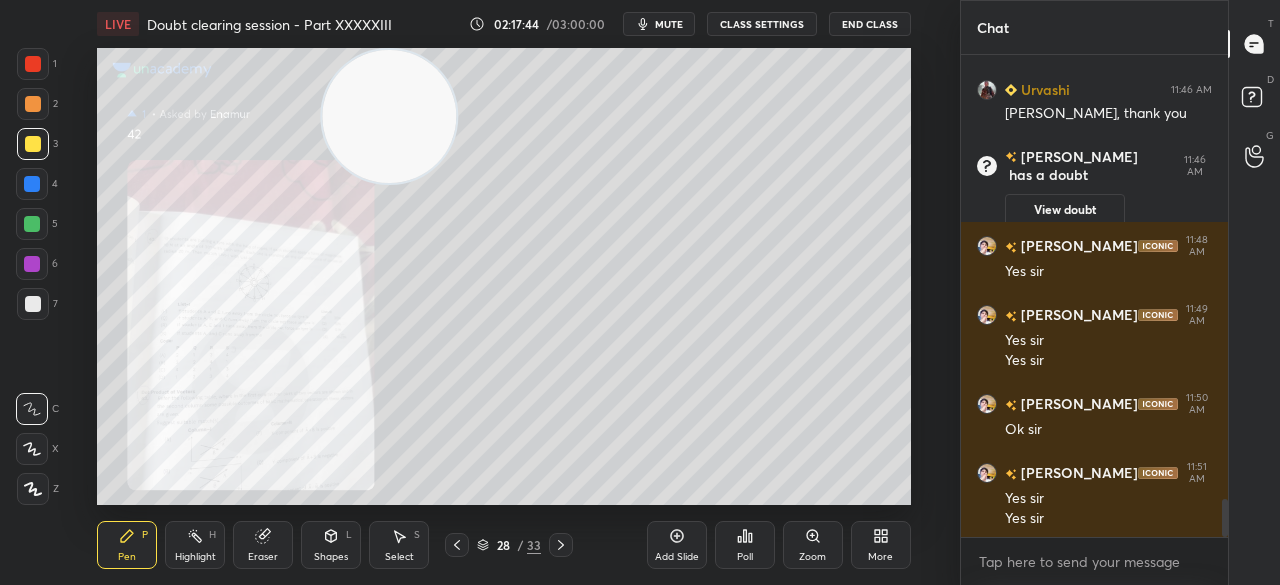 click on "Zoom" at bounding box center [813, 545] 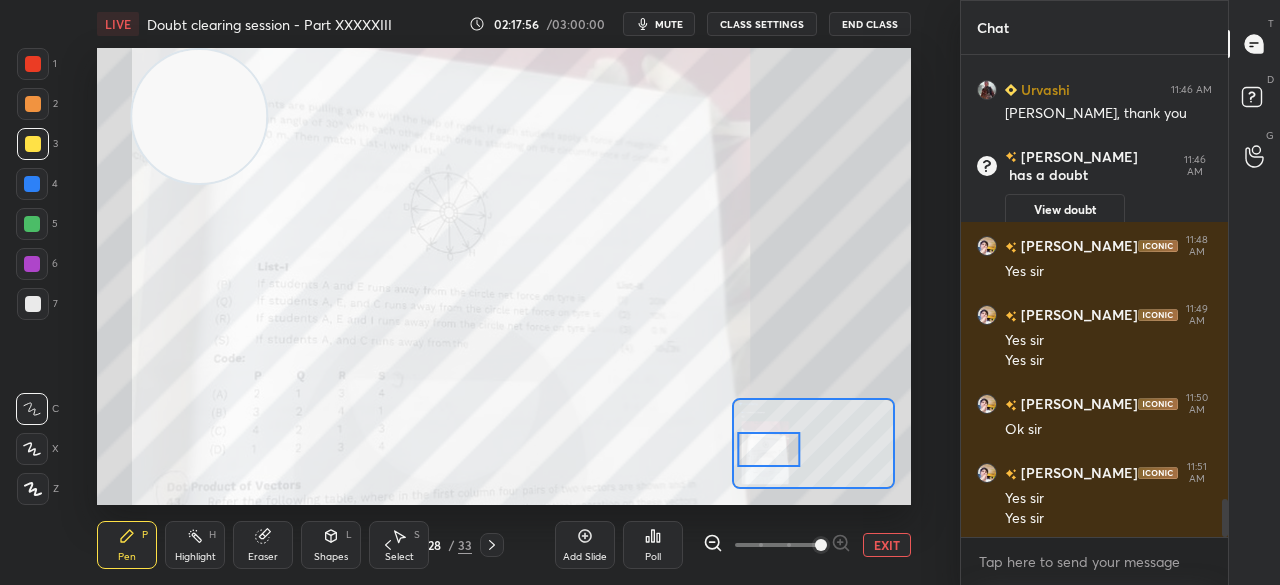 click on "Eraser" at bounding box center [263, 545] 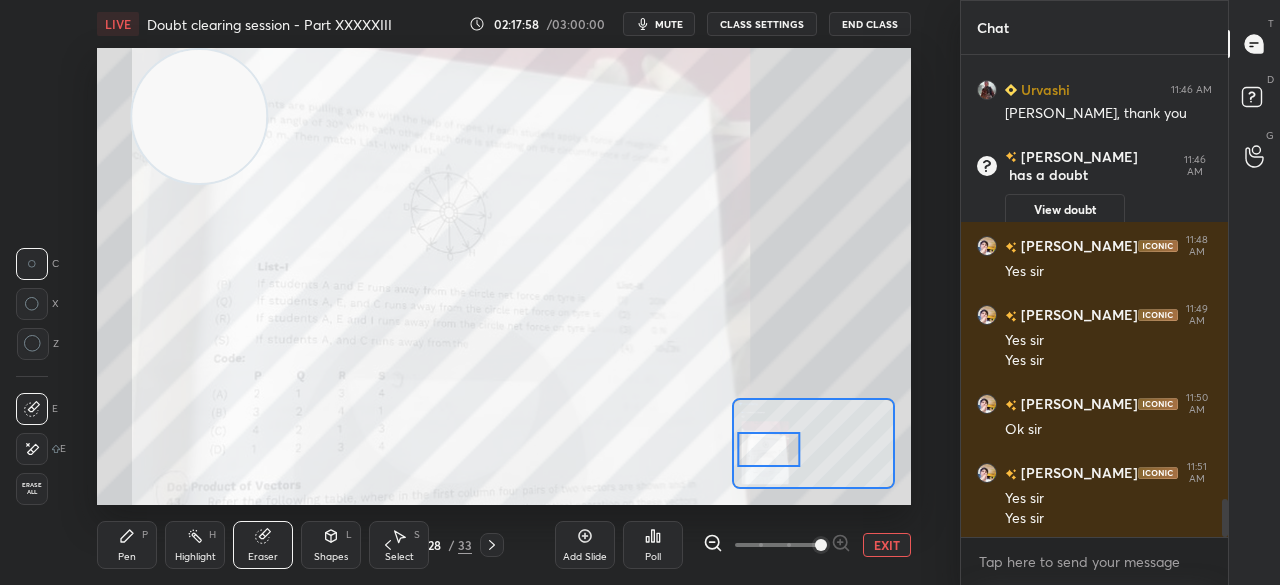 click 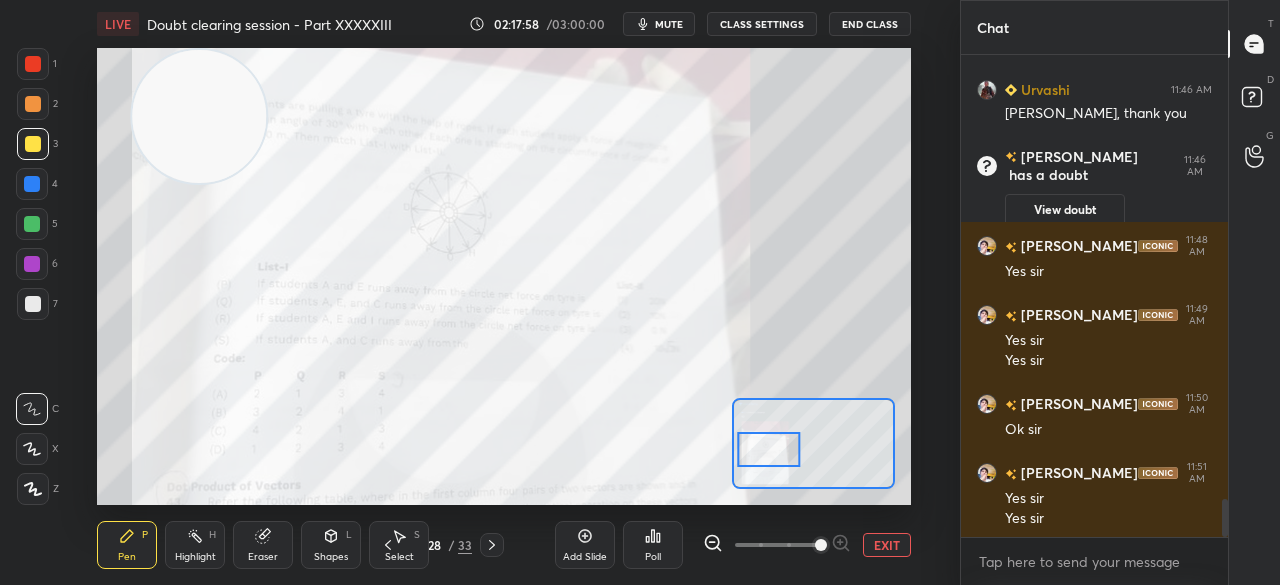 click on "Pen" at bounding box center [127, 557] 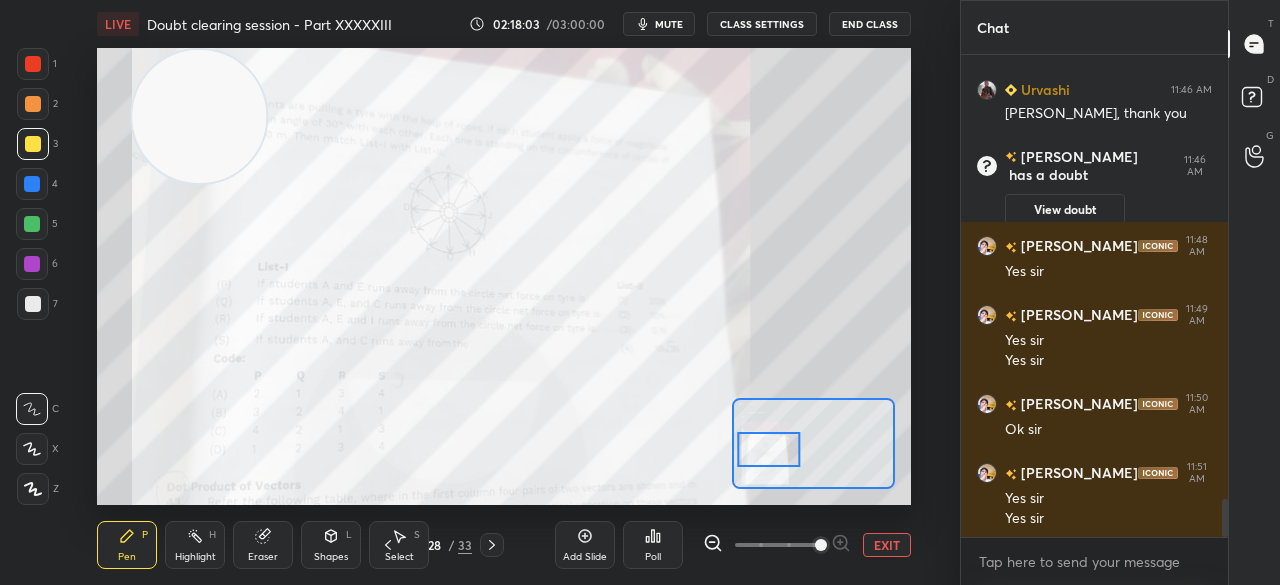 click at bounding box center (33, 64) 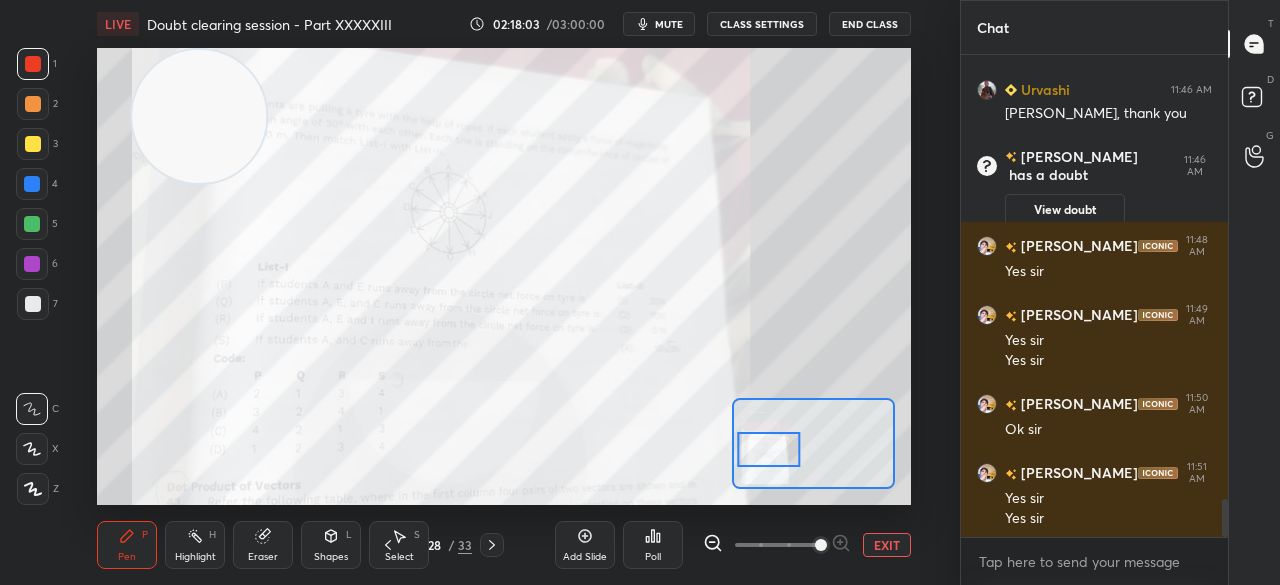 click at bounding box center [33, 64] 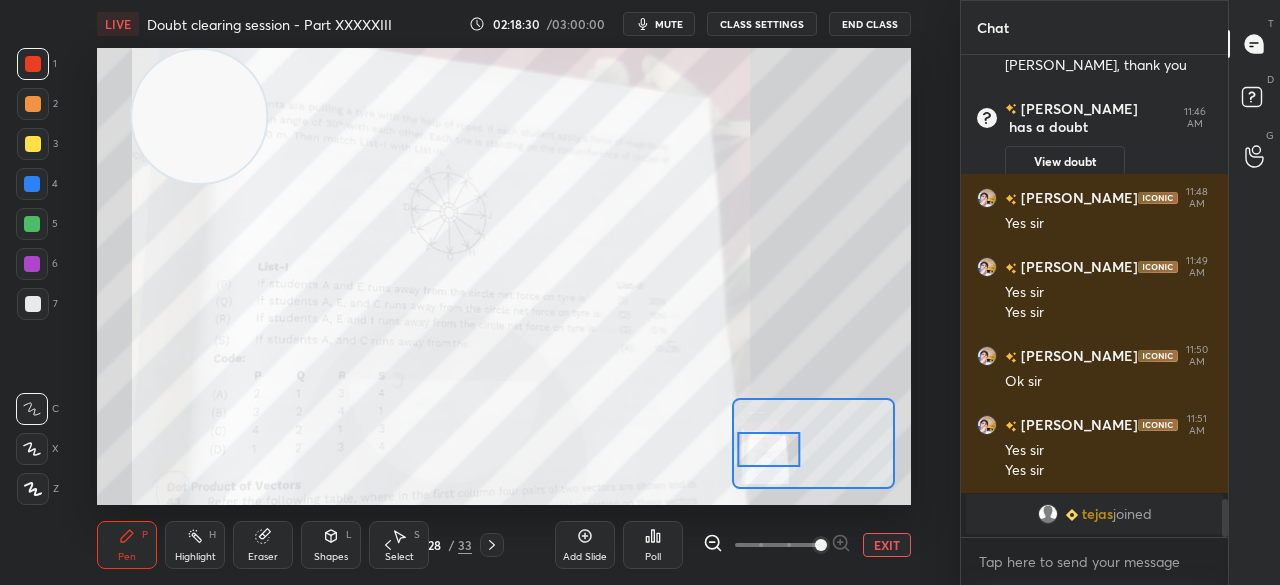 scroll, scrollTop: 5232, scrollLeft: 0, axis: vertical 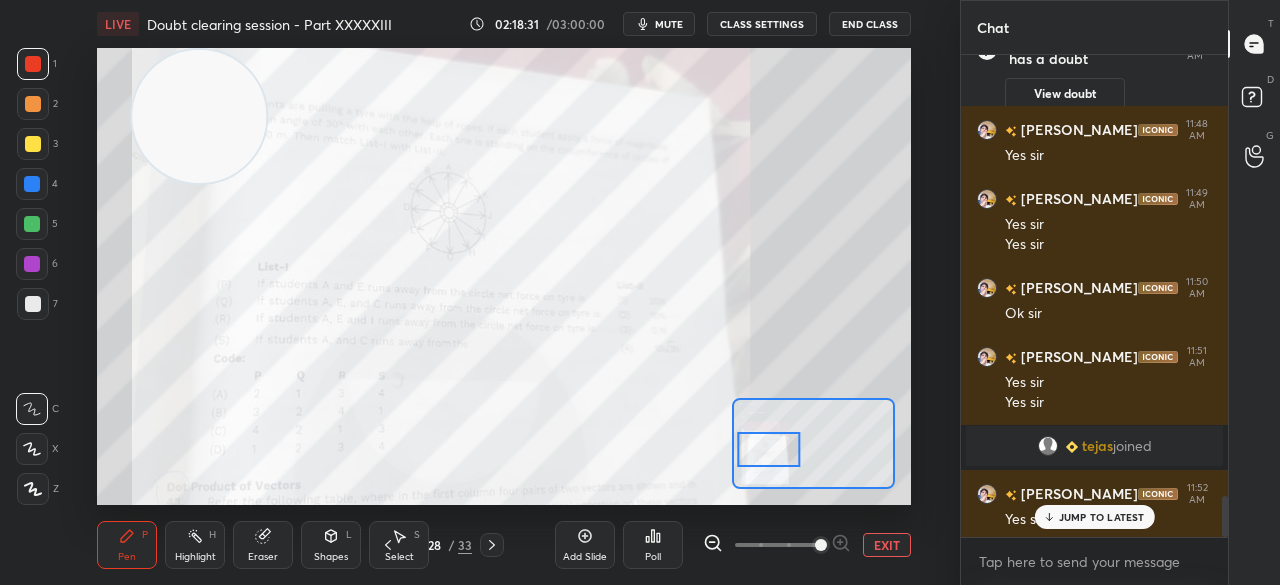 click on "JUMP TO LATEST" at bounding box center (1102, 517) 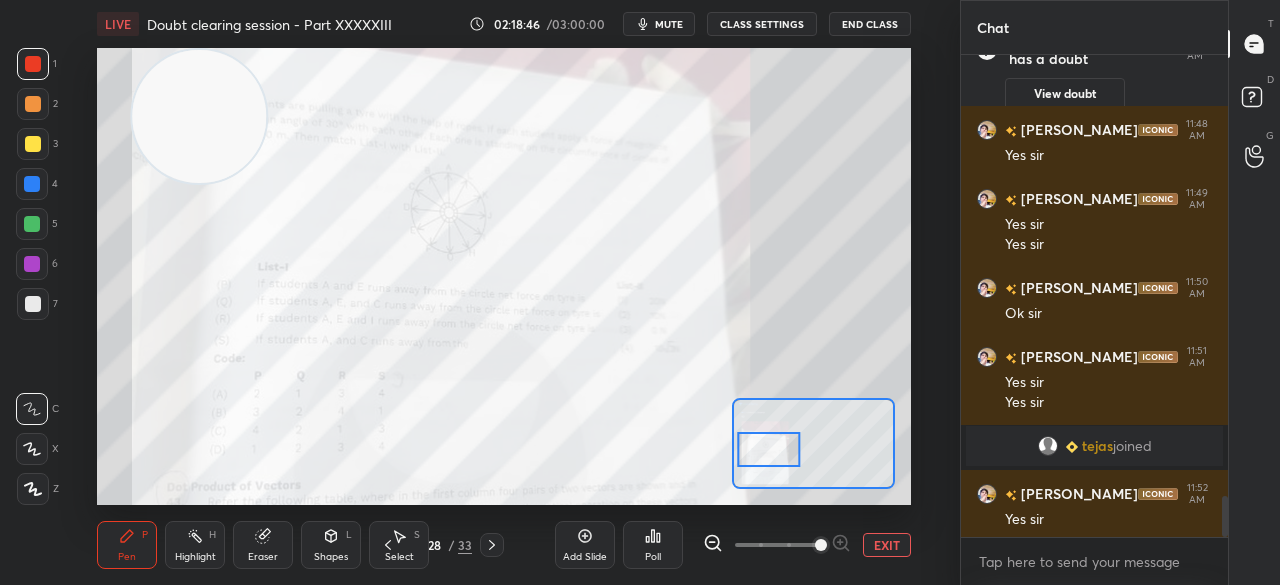 click on "EXIT" at bounding box center (887, 545) 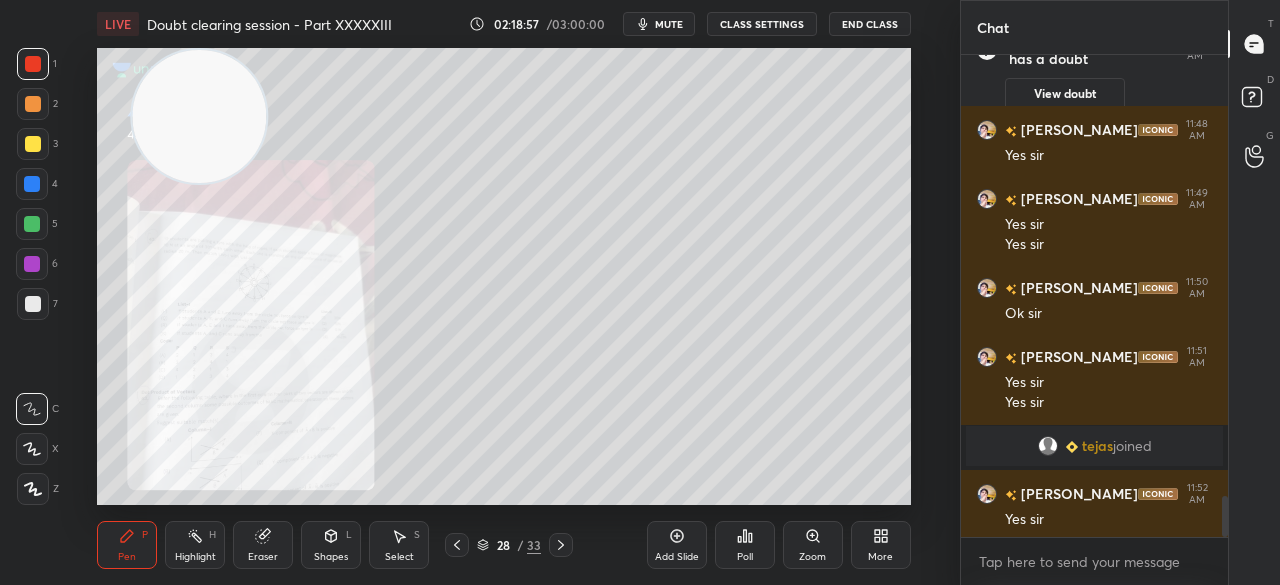 click on "Zoom" at bounding box center [813, 545] 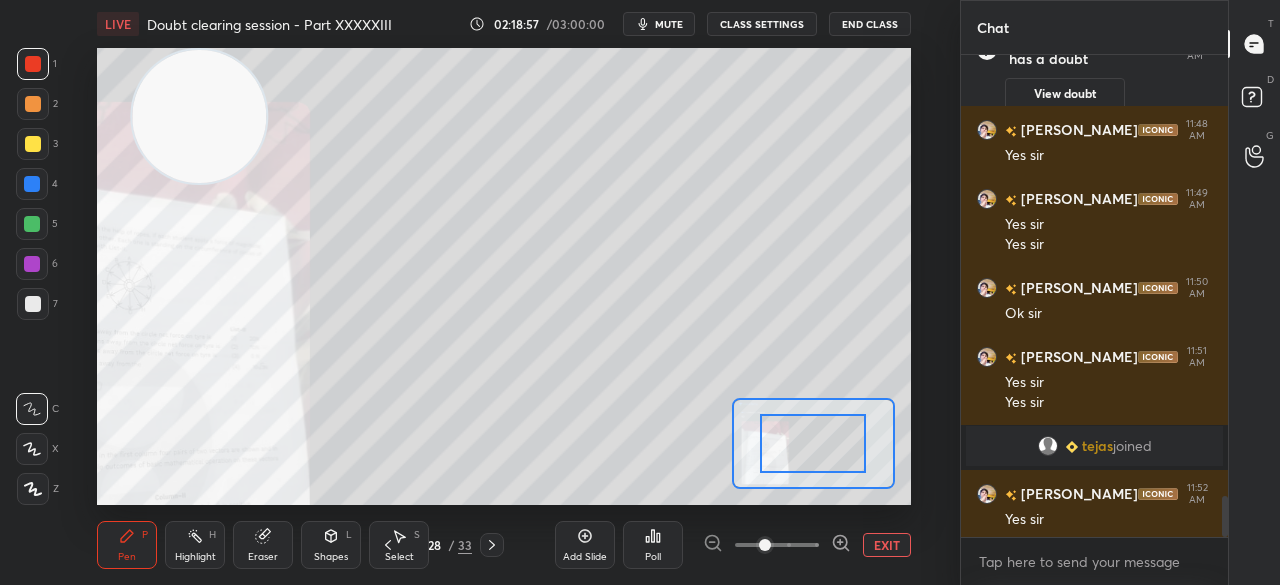 click at bounding box center (765, 545) 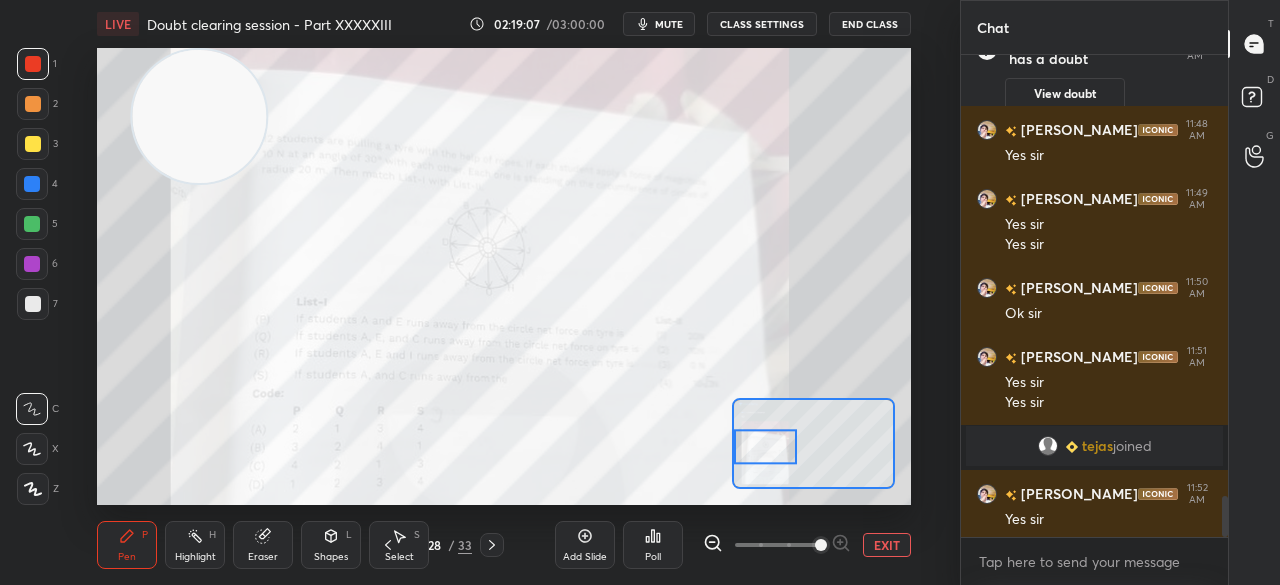click 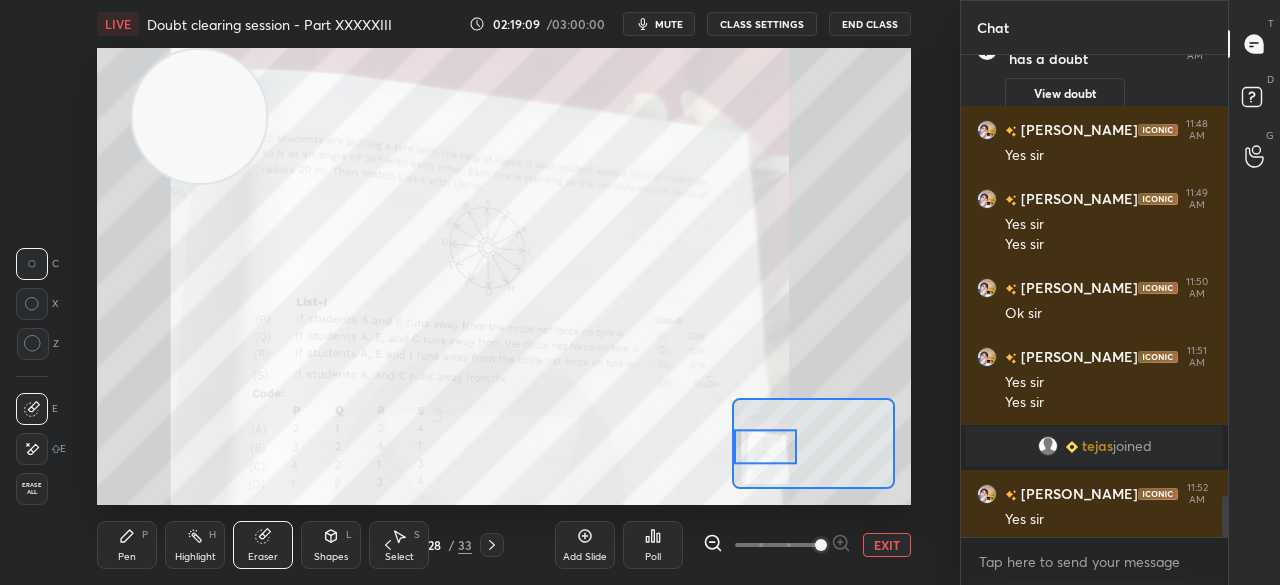 click 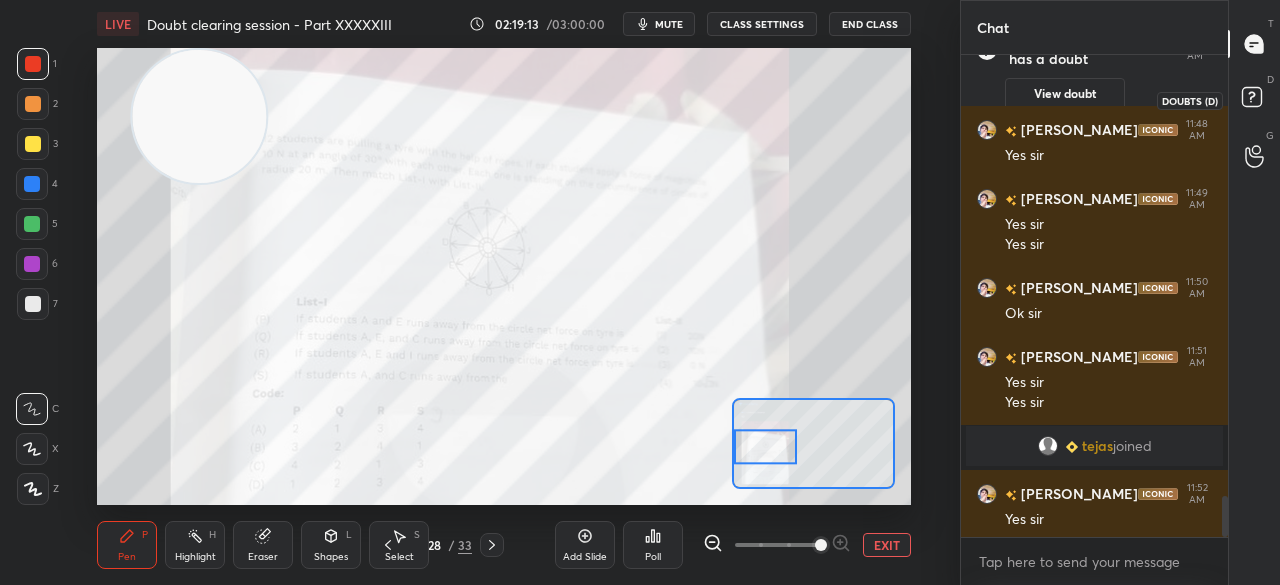 click 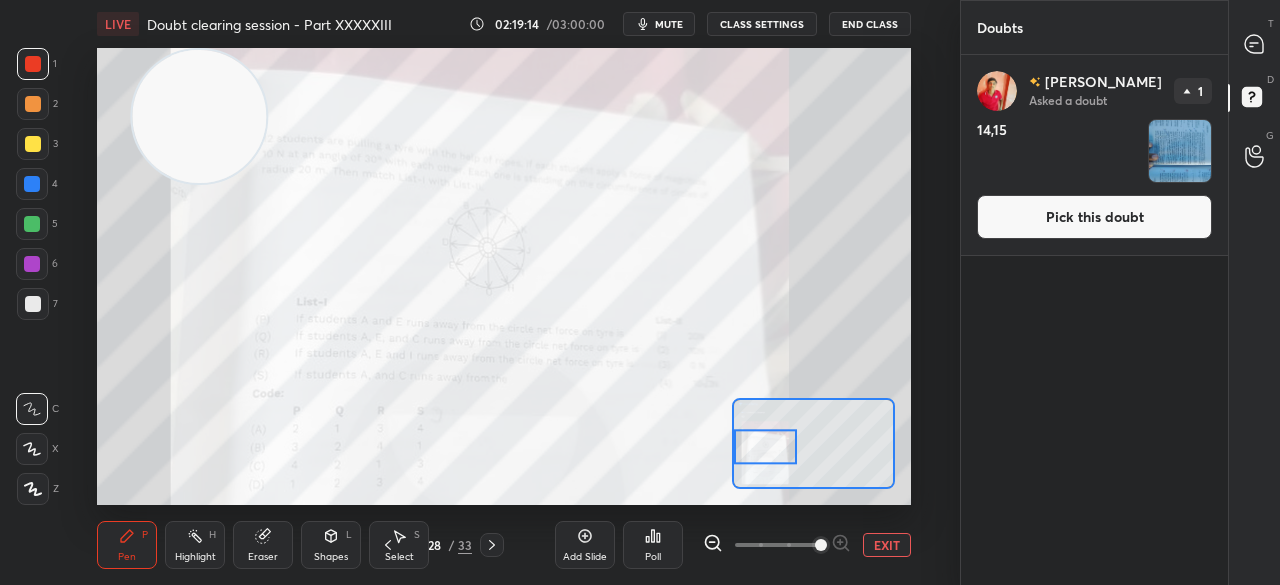 click on "Pick this doubt" at bounding box center [1094, 217] 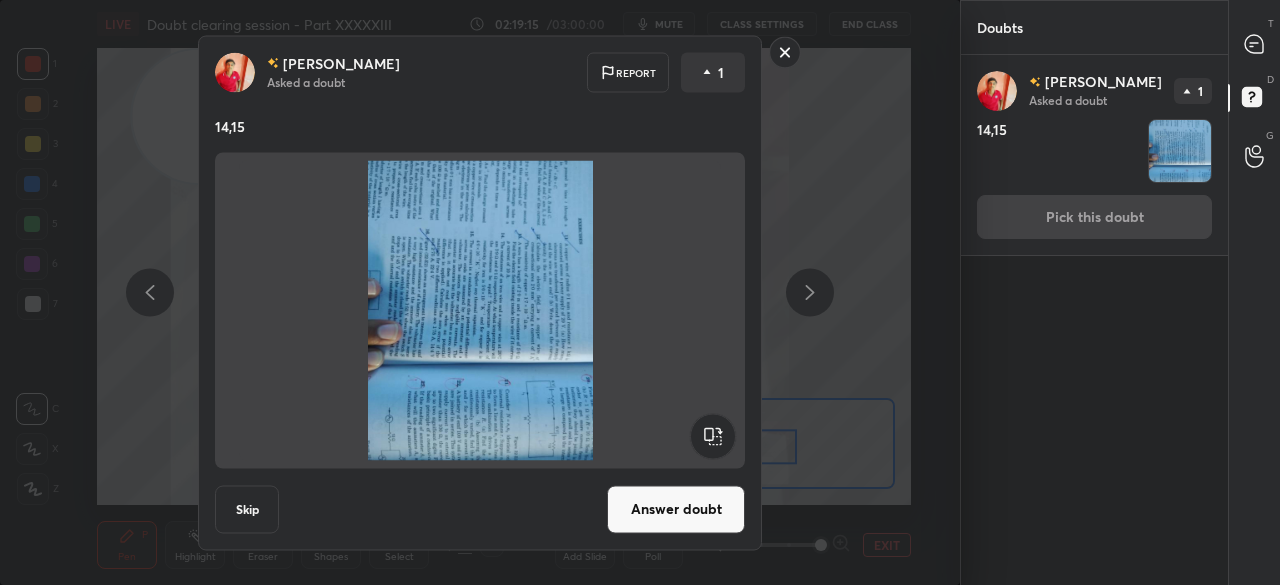 click 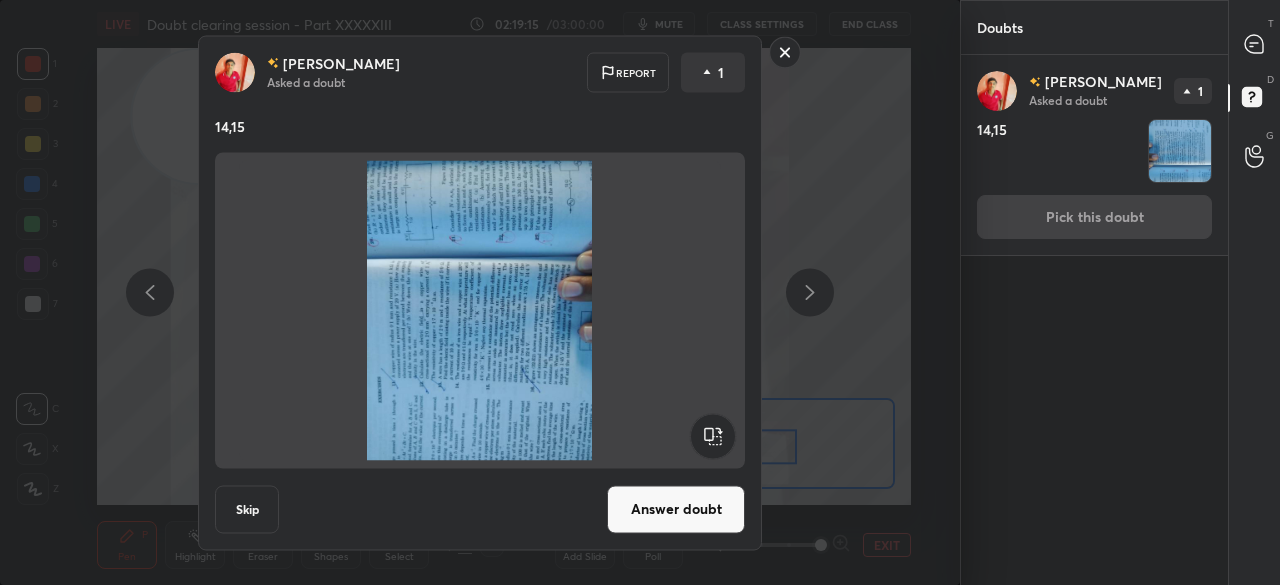 click 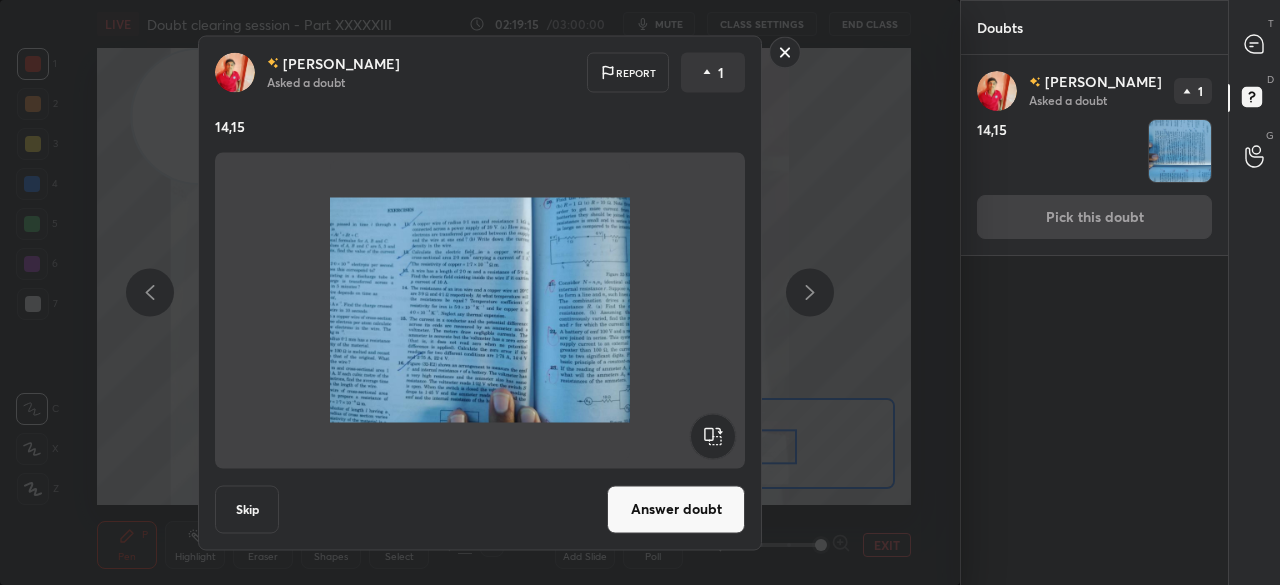 click 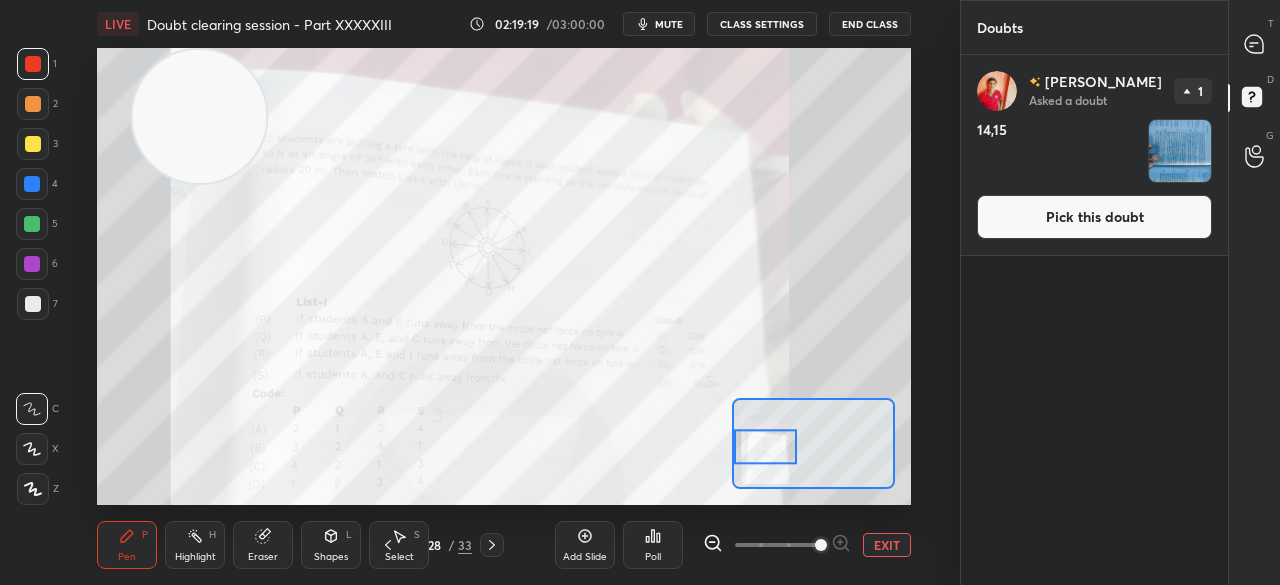 click on "Pick this doubt" at bounding box center (1094, 217) 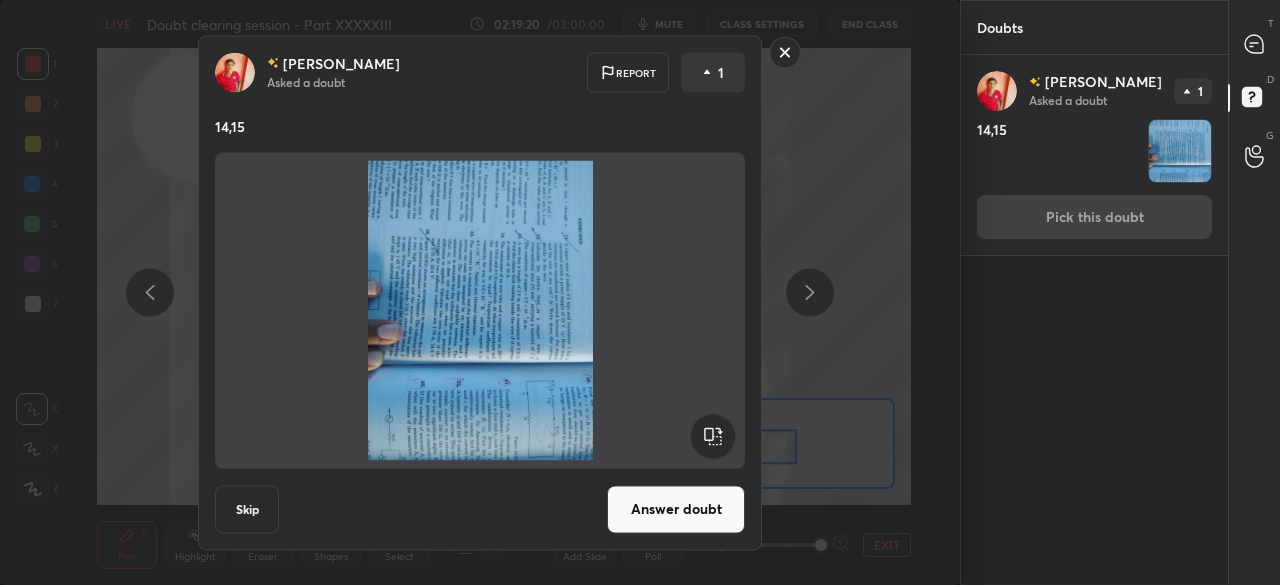 click 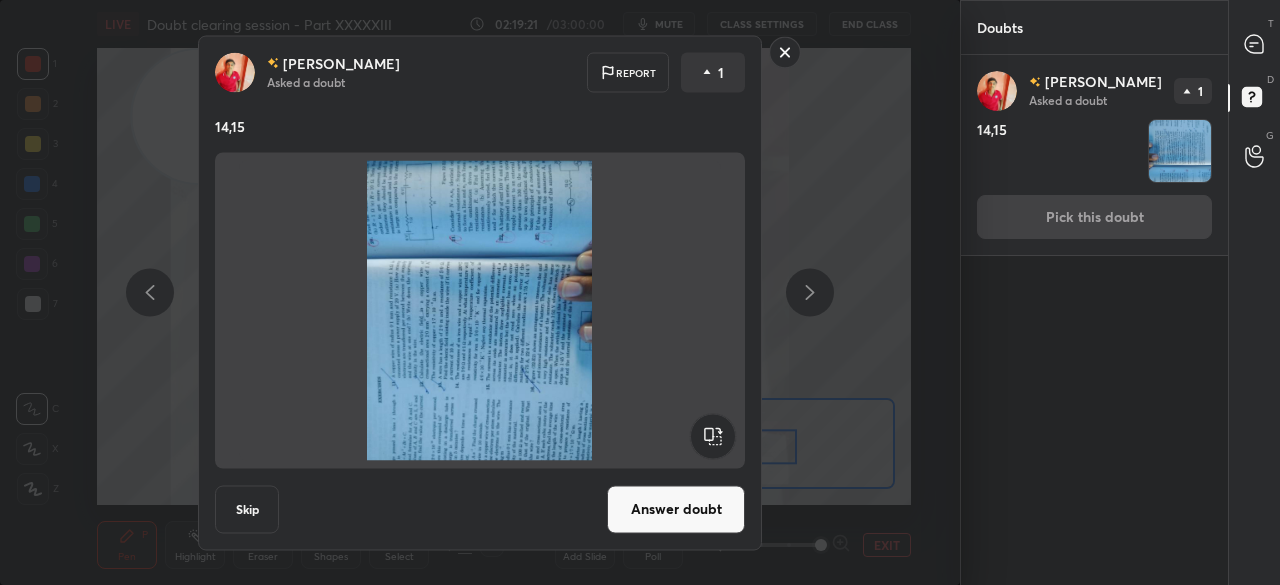 click 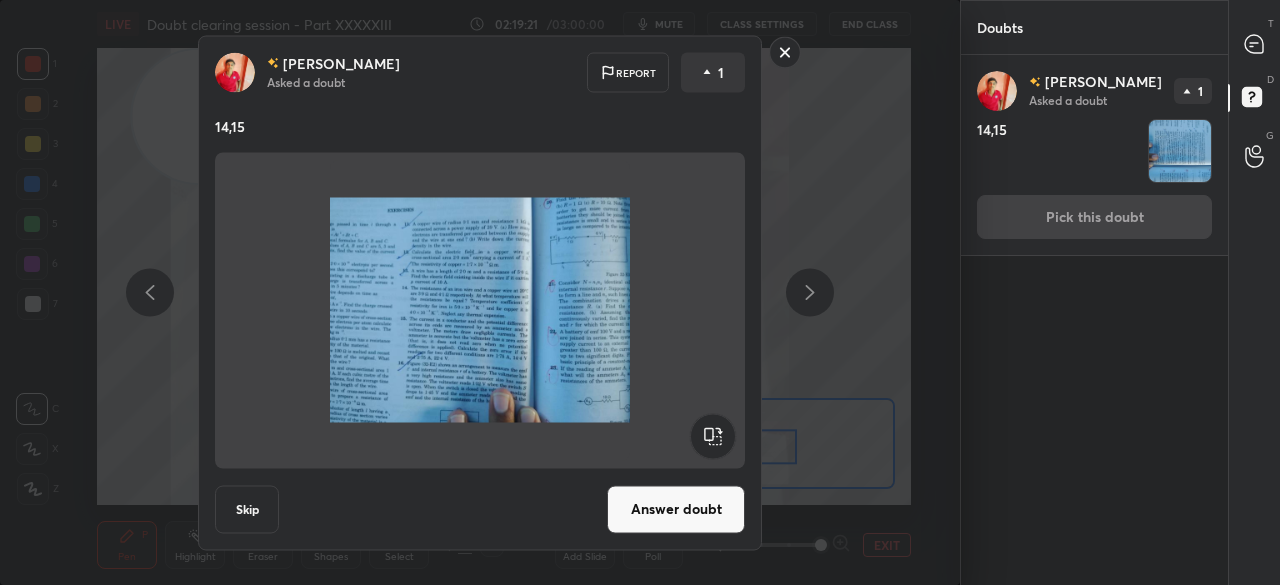 click on "Answer doubt" at bounding box center (676, 509) 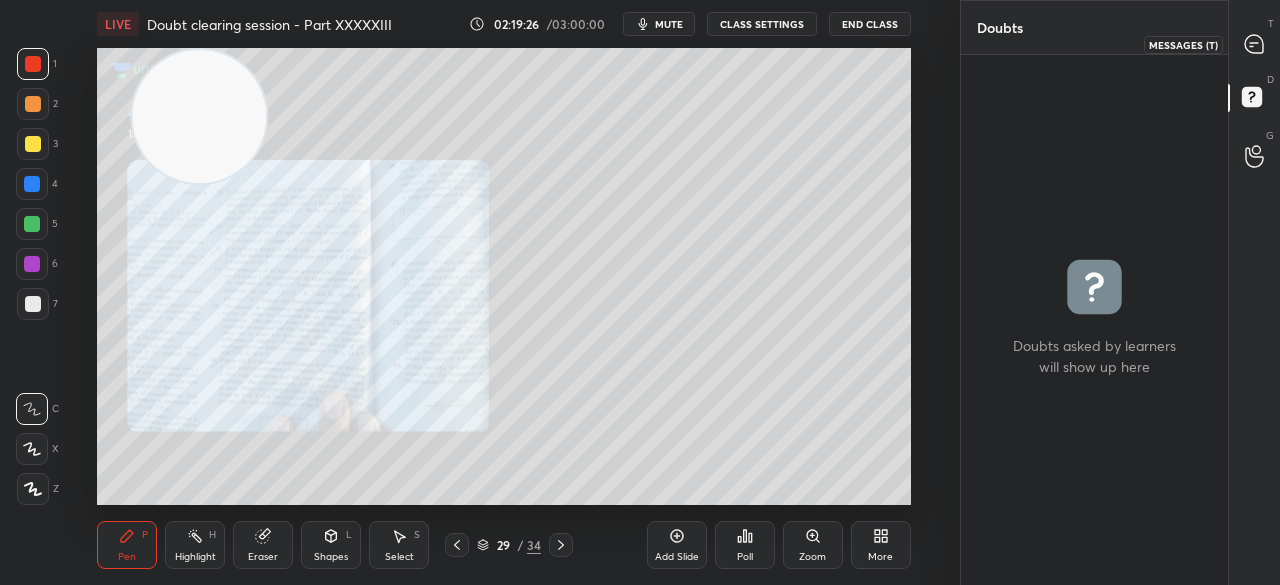 click at bounding box center [1255, 44] 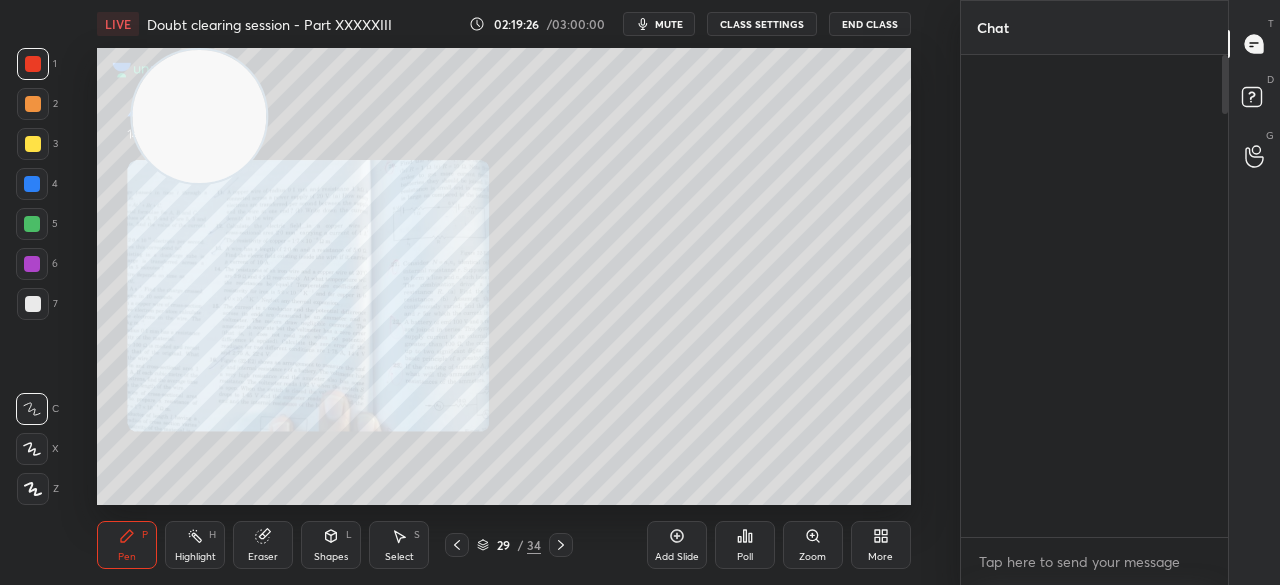 scroll, scrollTop: 5671, scrollLeft: 0, axis: vertical 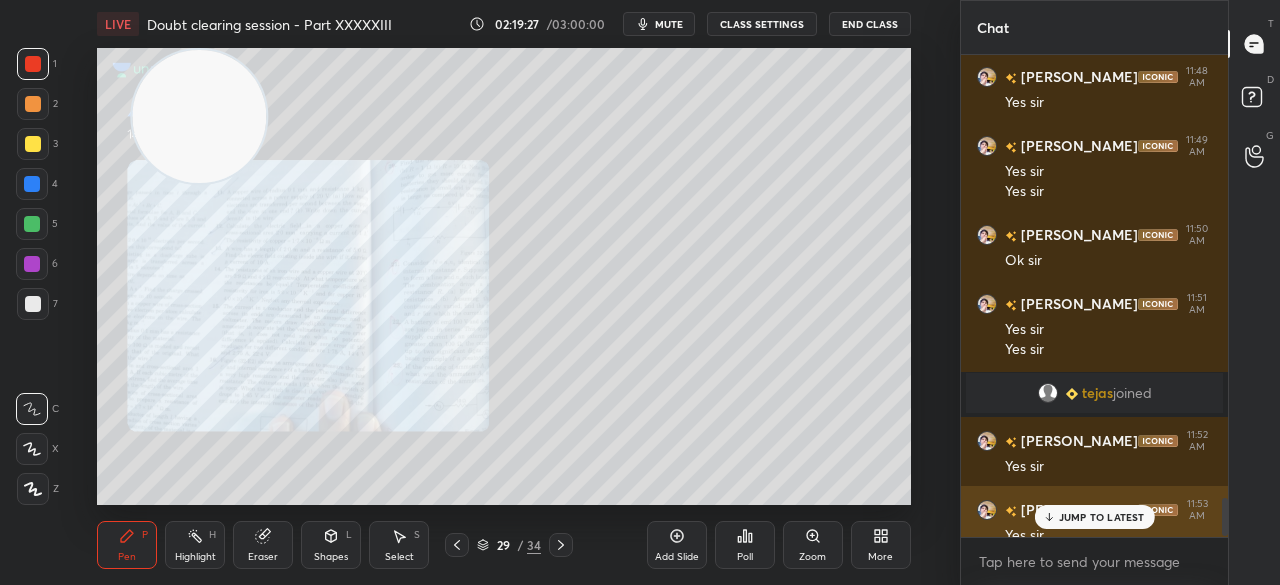 click on "JUMP TO LATEST" at bounding box center [1094, 517] 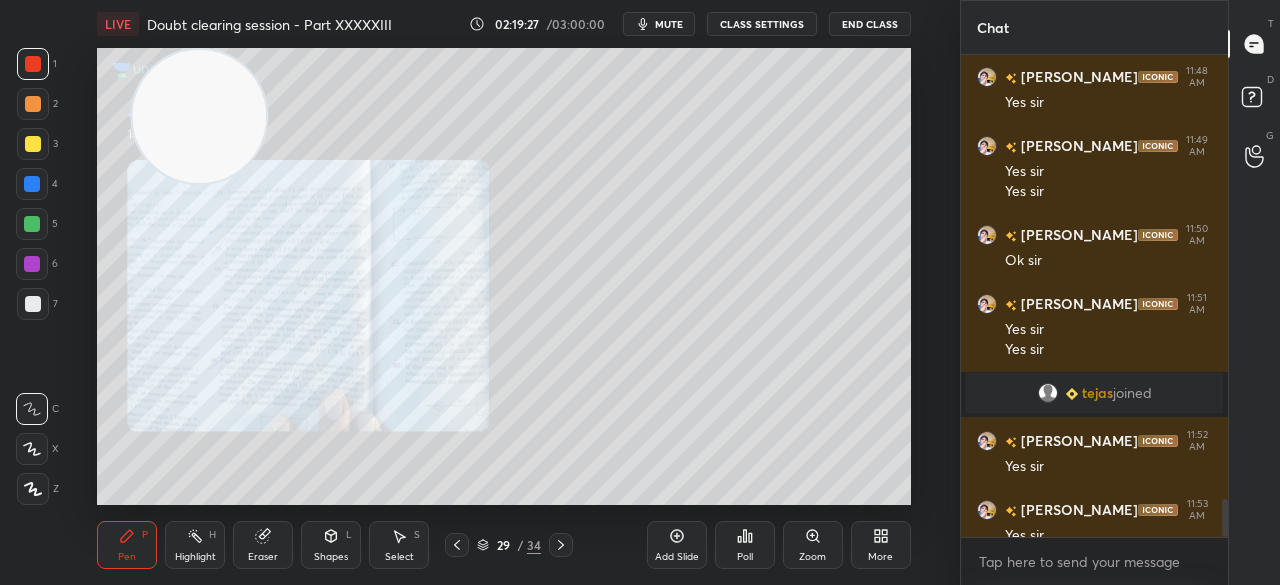 scroll, scrollTop: 5688, scrollLeft: 0, axis: vertical 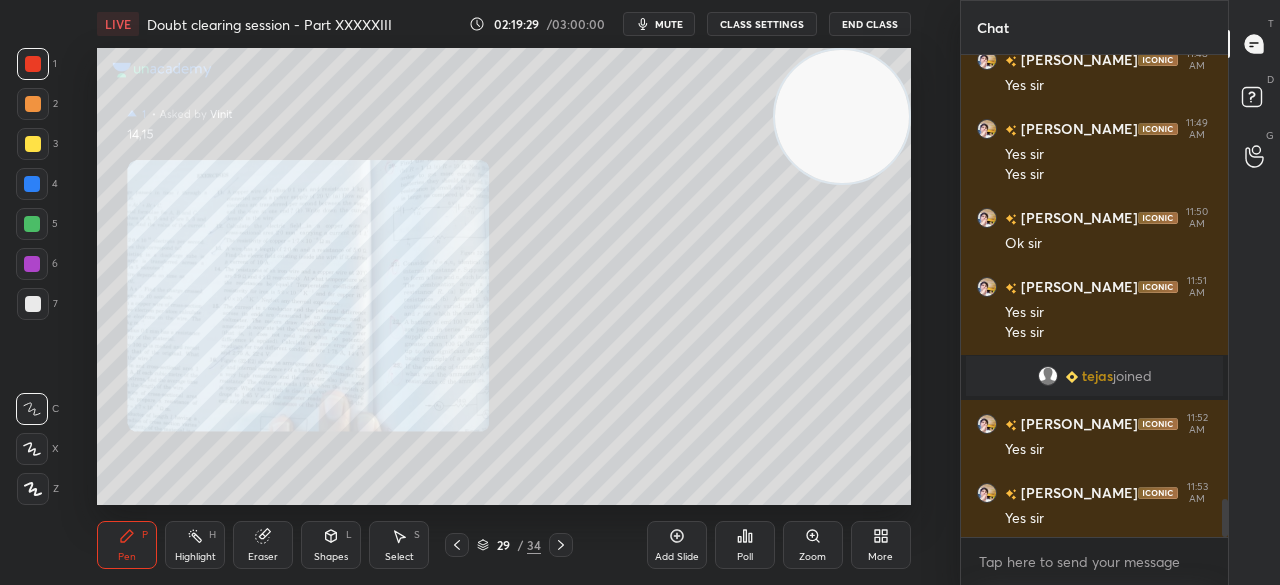 click on "Zoom" at bounding box center [813, 545] 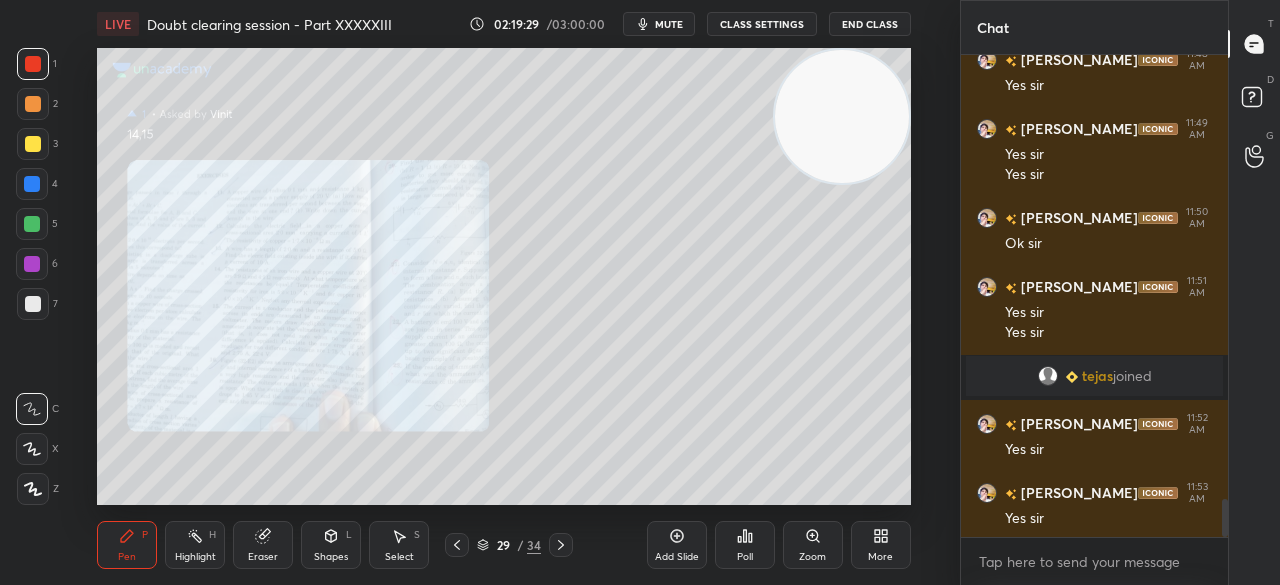 click on "Add Slide Poll Zoom More" at bounding box center [779, 545] 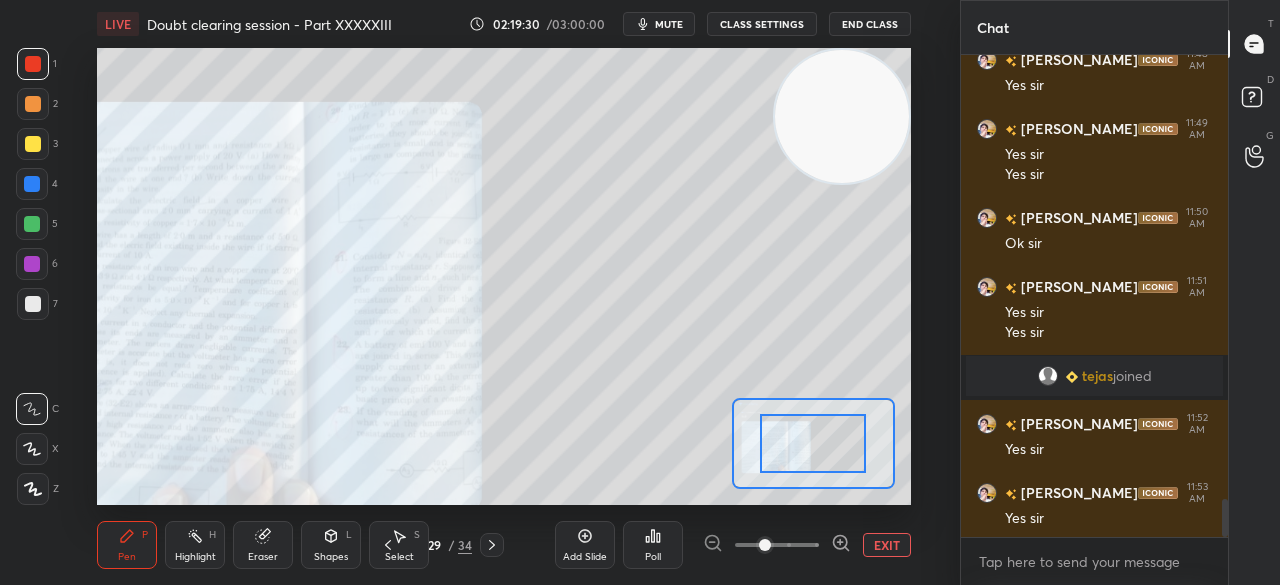 click on "Add Slide Poll EXIT" at bounding box center [733, 545] 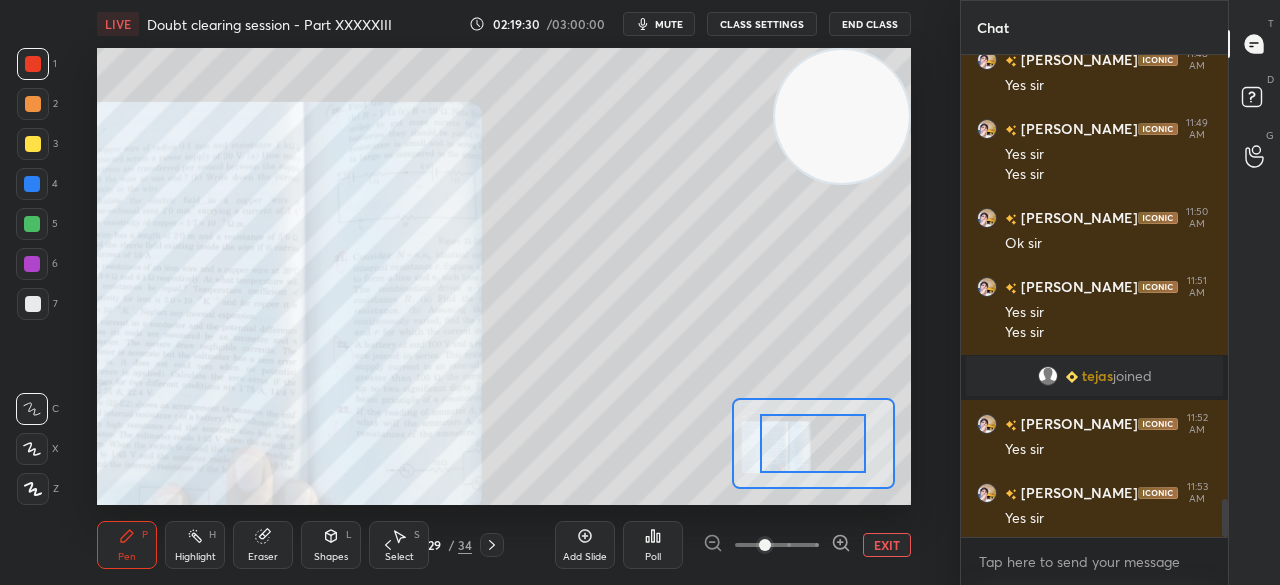 click on "Add Slide Poll EXIT" at bounding box center (733, 545) 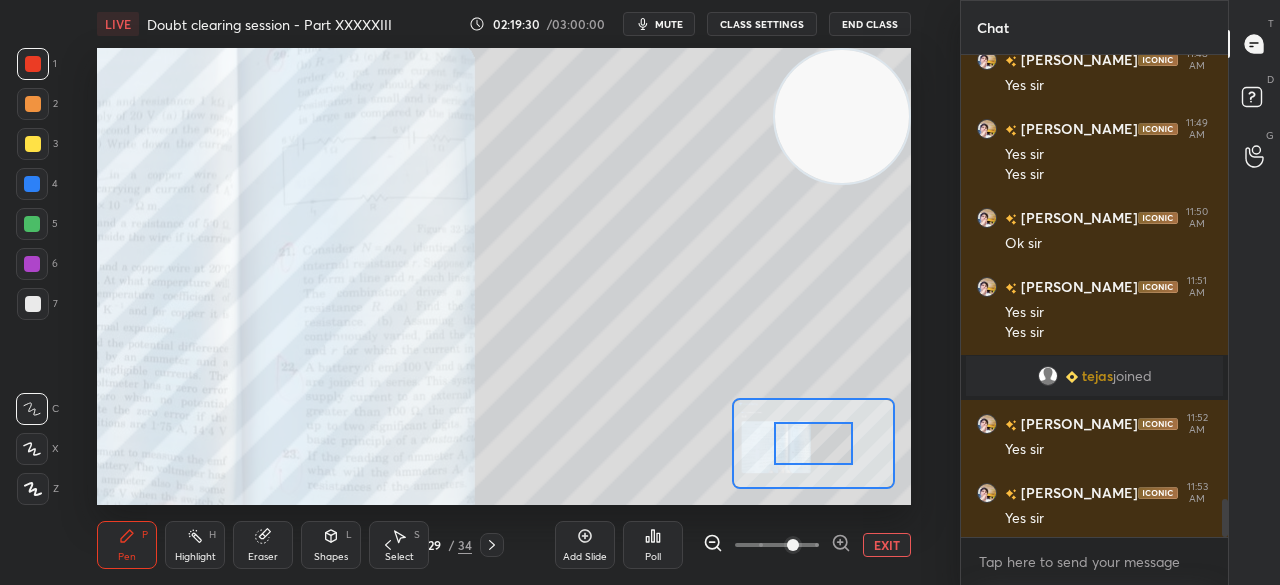 click 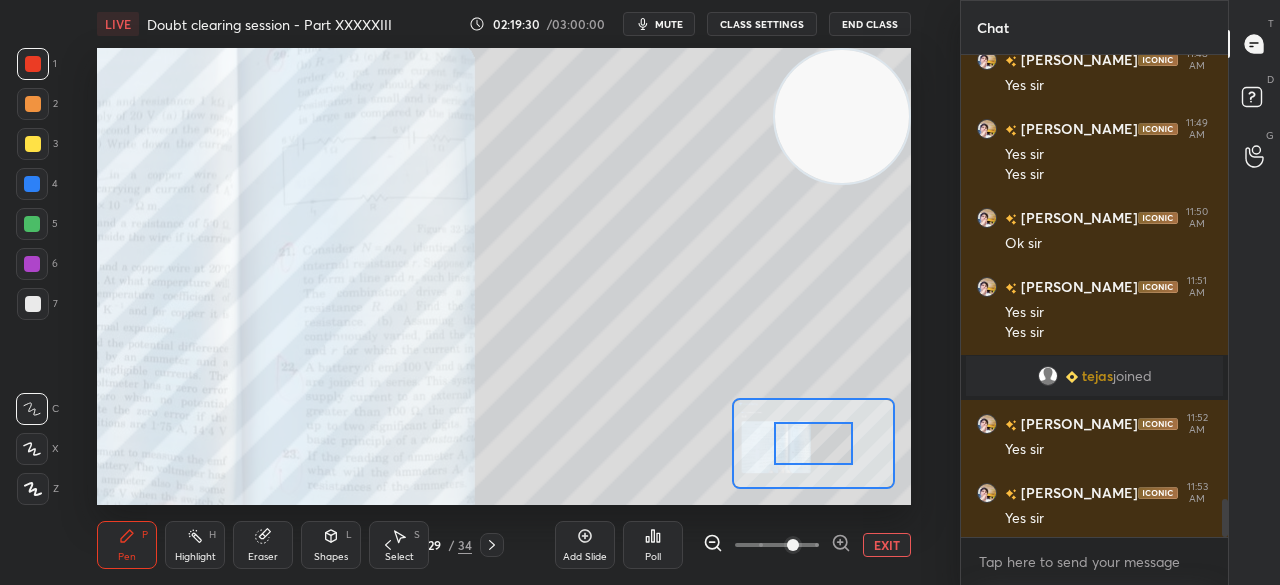 click at bounding box center [777, 545] 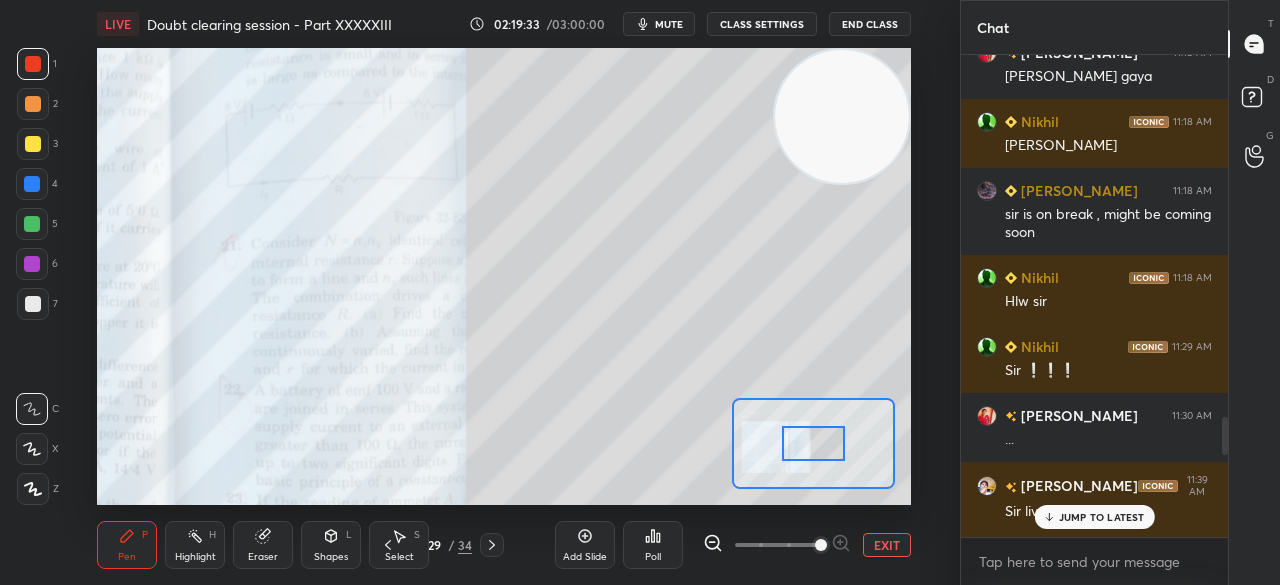 scroll, scrollTop: 4781, scrollLeft: 0, axis: vertical 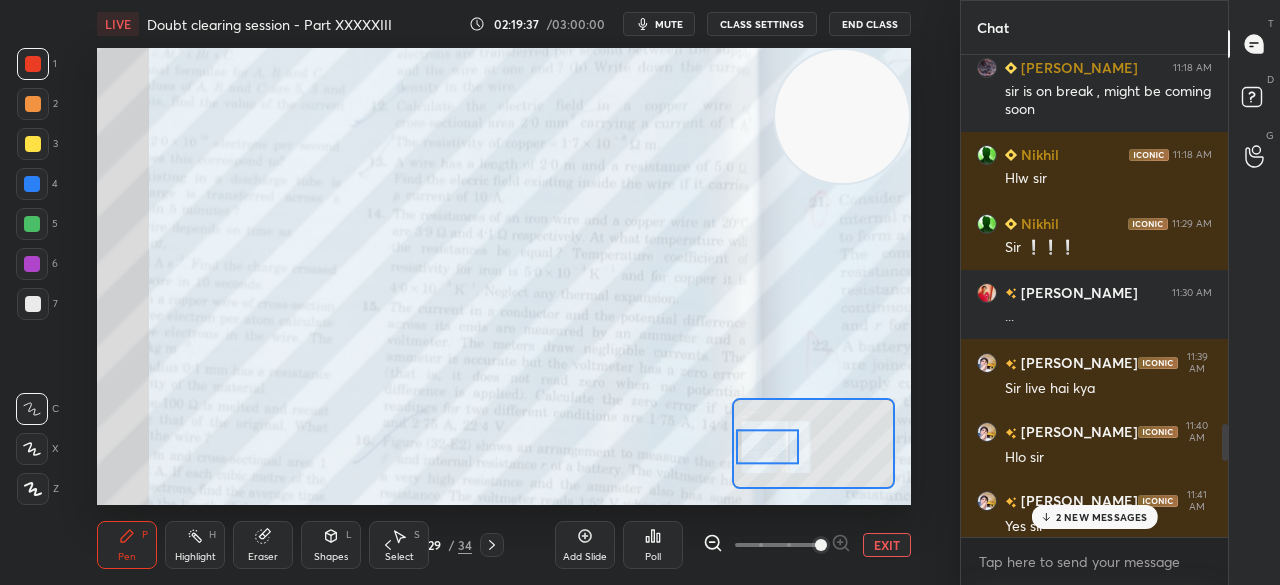 click on "2 NEW MESSAGES" at bounding box center (1102, 517) 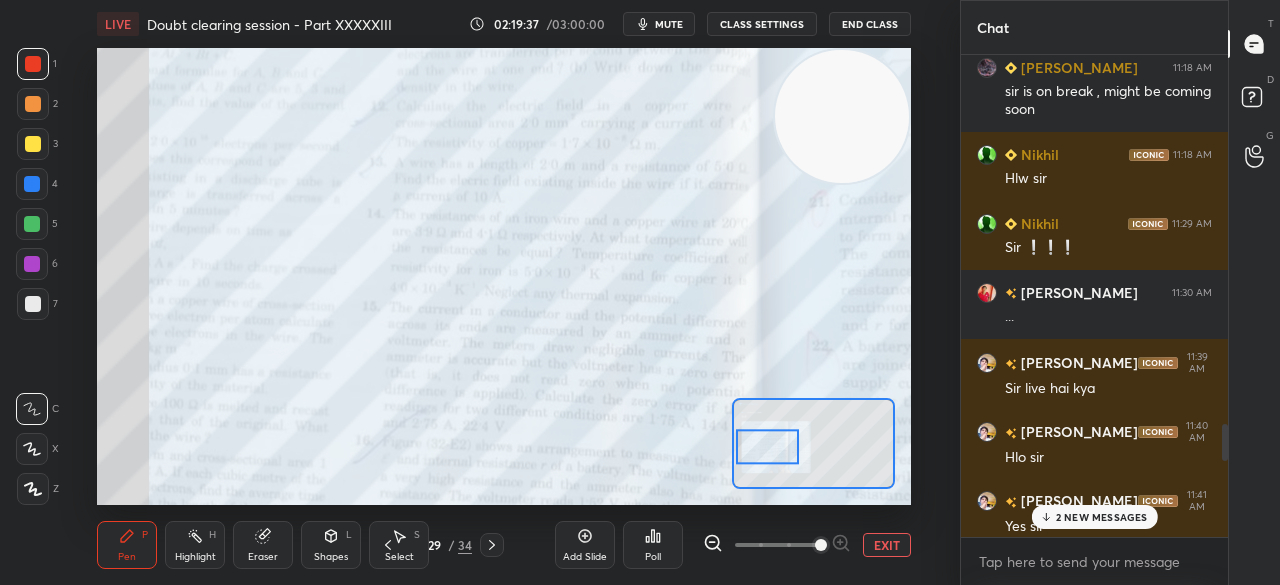 scroll, scrollTop: 6138, scrollLeft: 0, axis: vertical 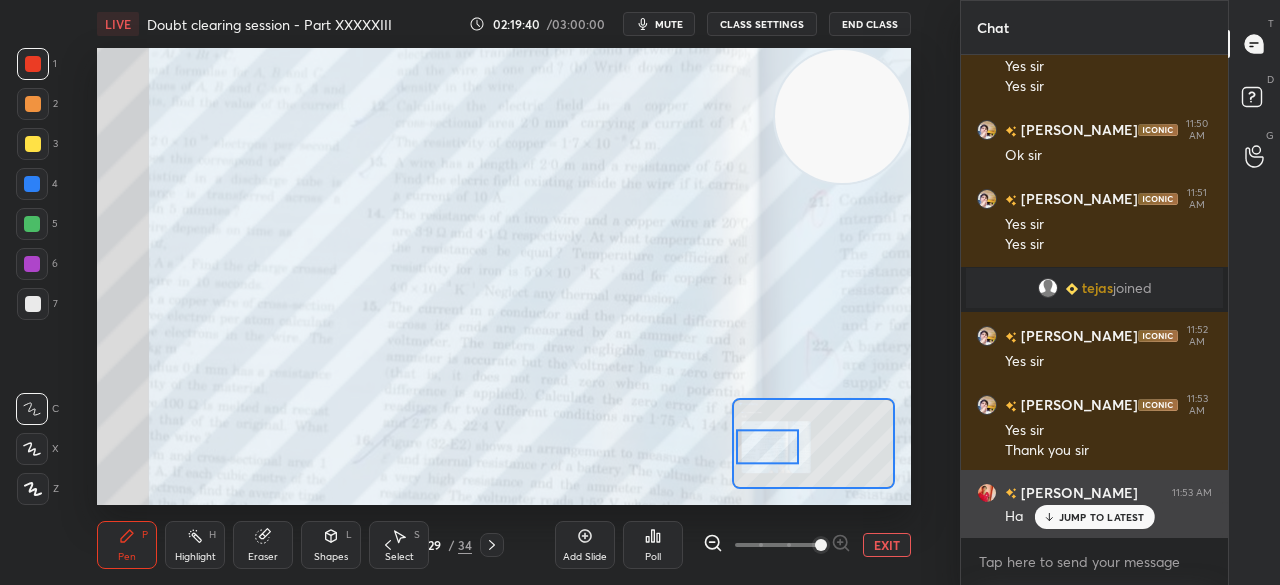 click on "[PERSON_NAME] 11:53 AM Ha" at bounding box center [1094, 504] 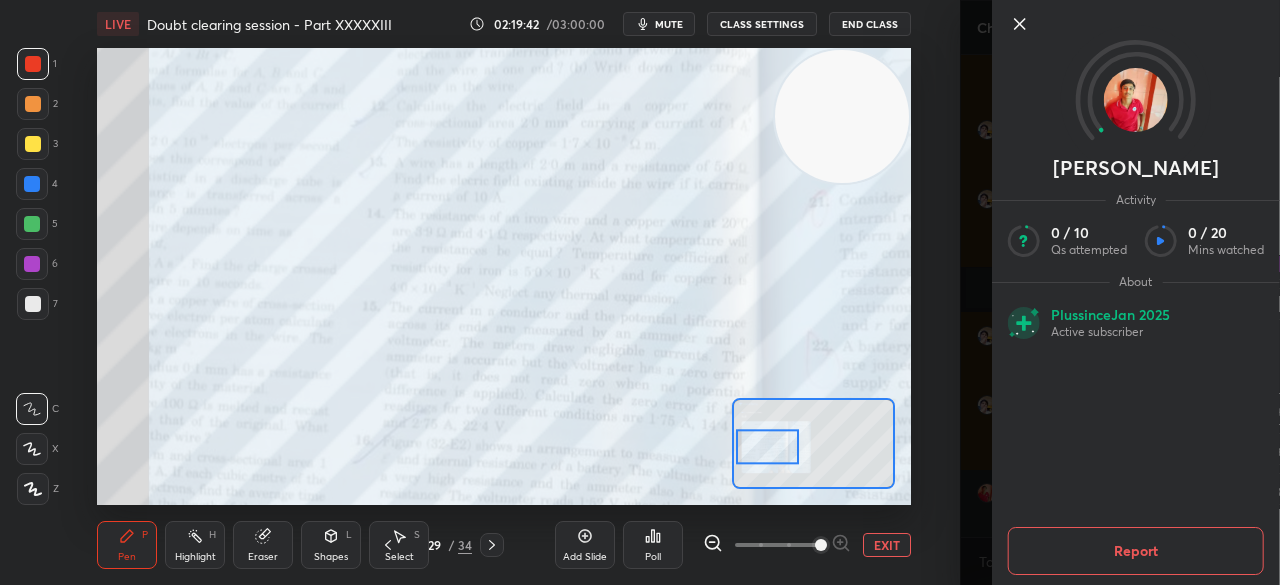 click 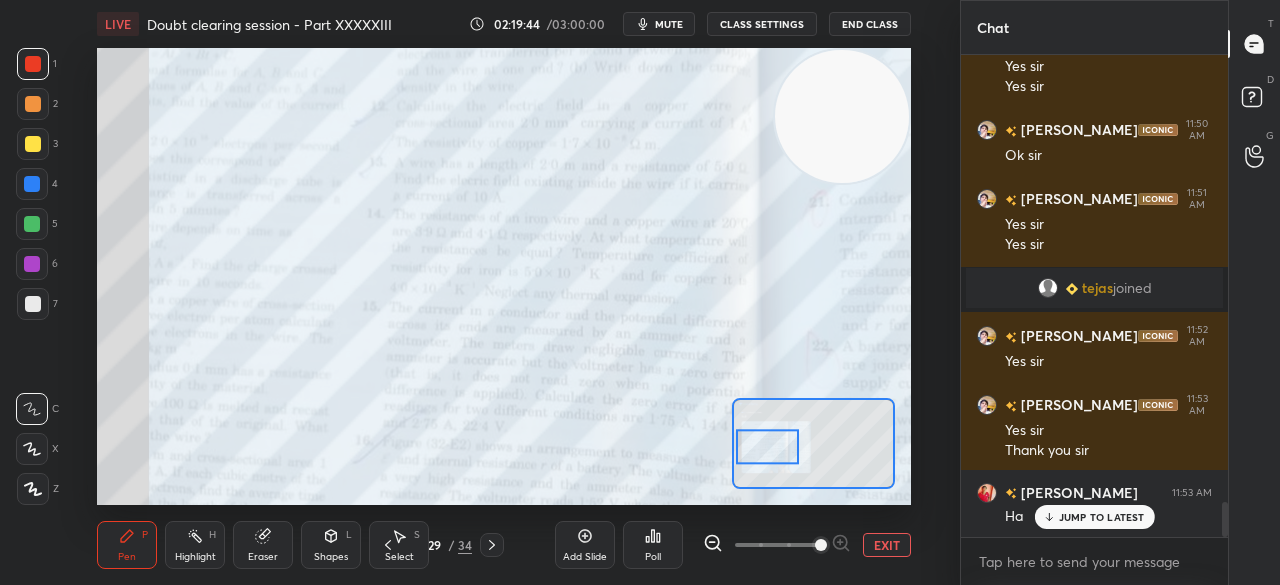 click on "1 2 3 4 5 6 7 C X Z C X Z E E Erase all   H H LIVE Doubt clearing session - Part XXXXXIII 02:19:44 /  03:00:00 mute CLASS SETTINGS End Class Setting up your live class Poll for   secs No correct answer Start poll Back Doubt clearing session - Part XXXXXIII • L50 of Doubt Clearing Course on Physics for IIT JEE - Part I [PERSON_NAME] Pen P Highlight H Eraser Shapes L Select S 29 / 34 Add Slide Poll EXIT" at bounding box center [472, 292] 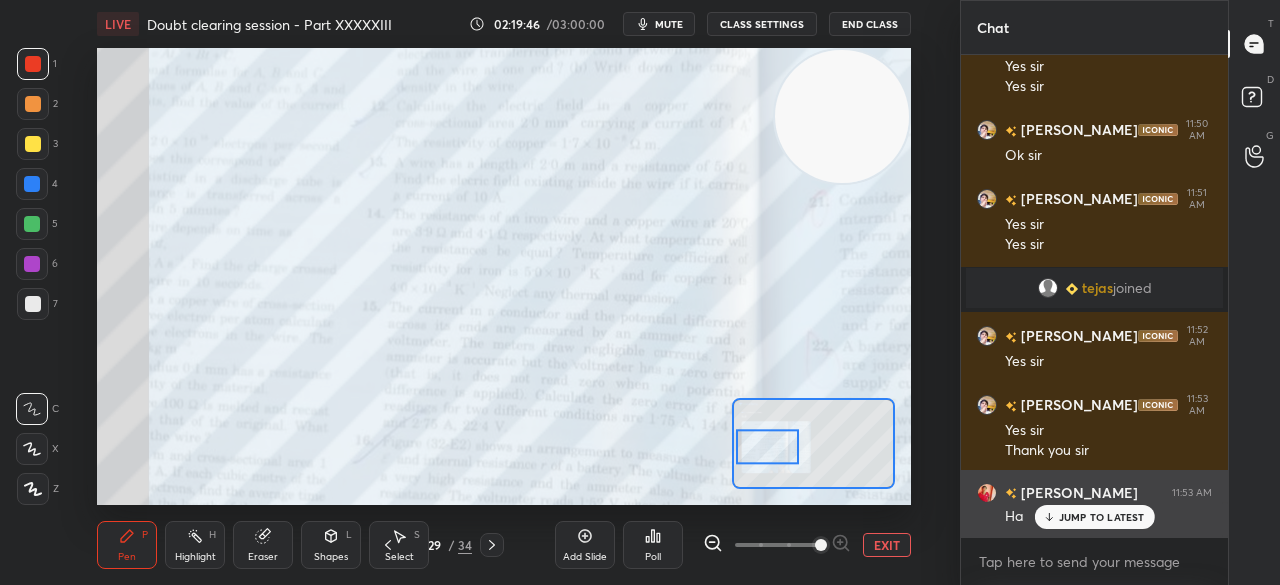 click on "[PERSON_NAME] 11:53 AM Ha" at bounding box center [1094, 504] 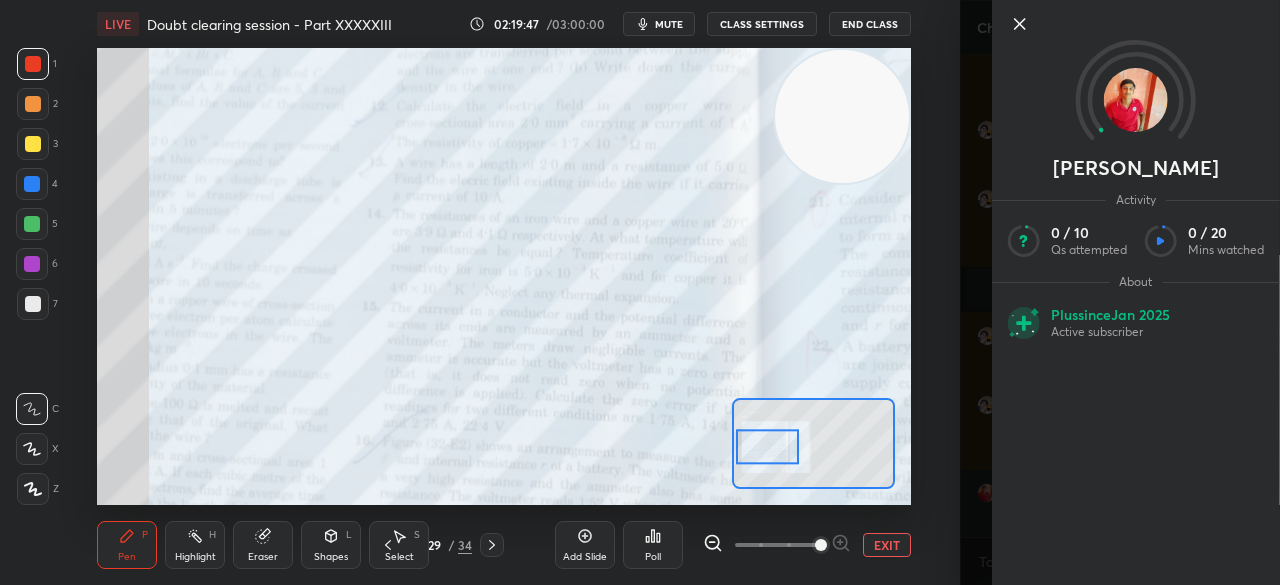 click 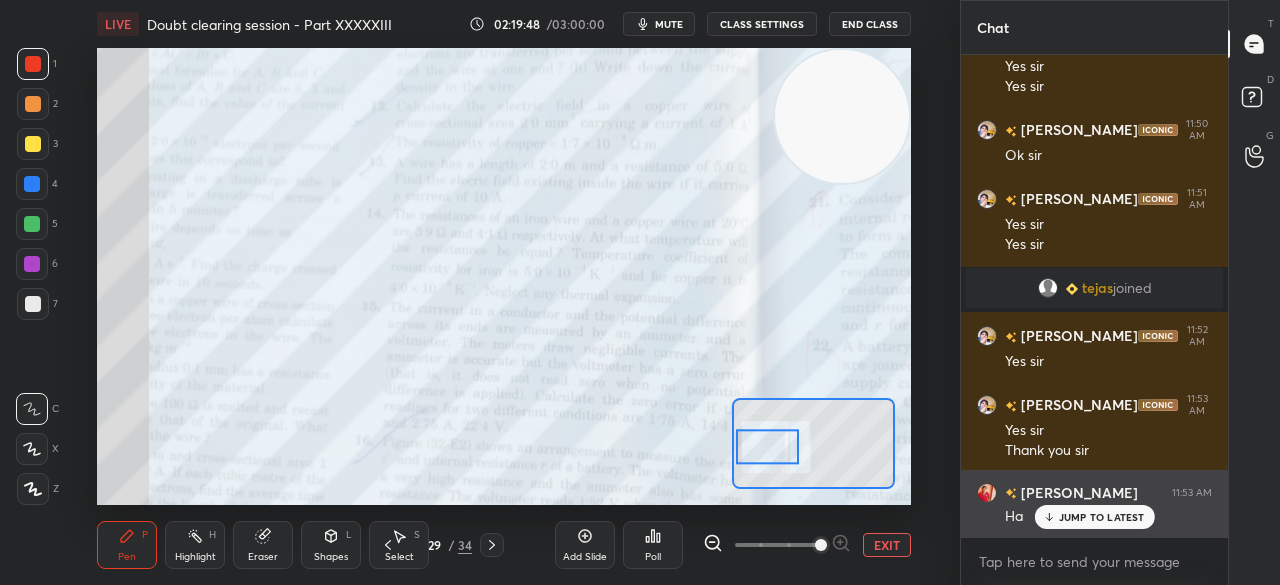 click on "JUMP TO LATEST" at bounding box center (1102, 517) 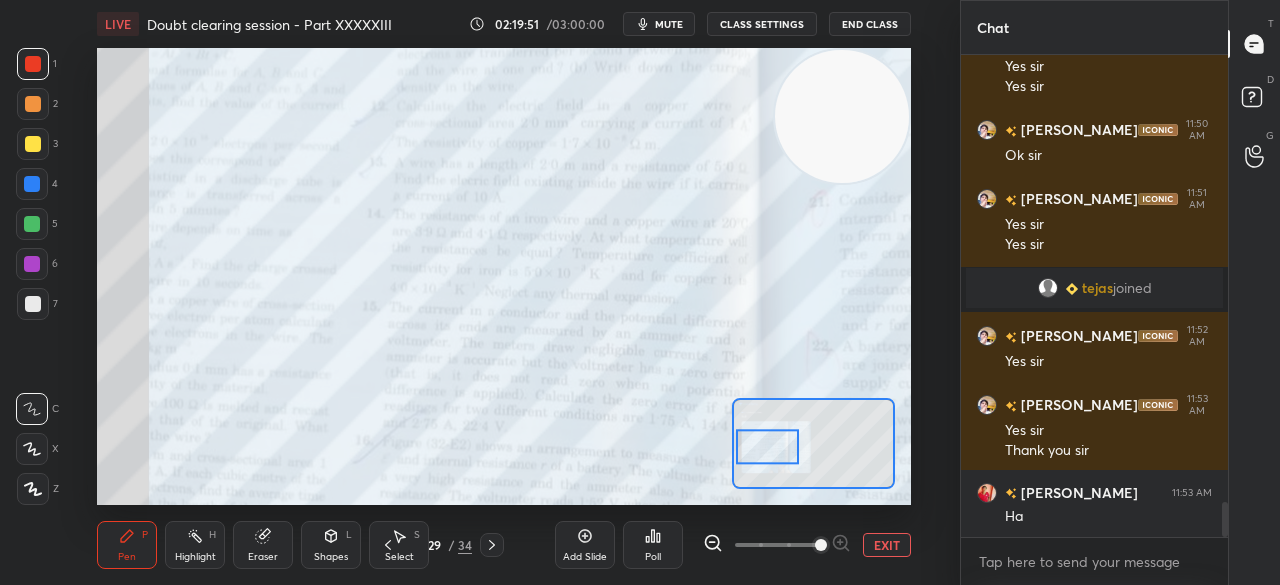 click on "Highlight H" at bounding box center (195, 545) 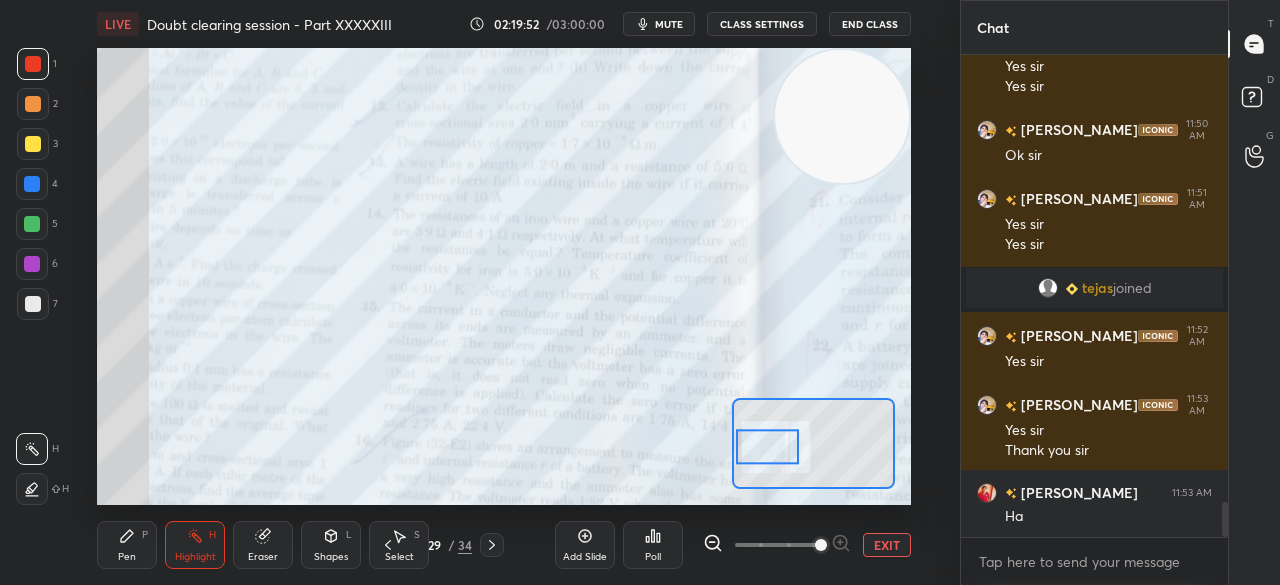 click 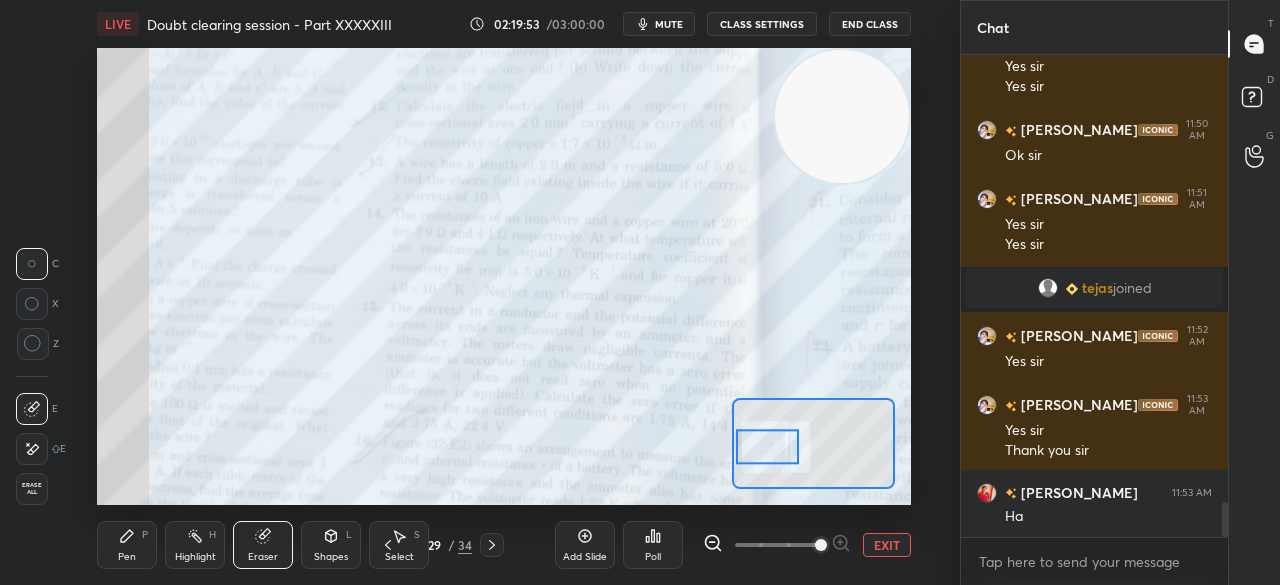 click on "Pen P" at bounding box center (127, 545) 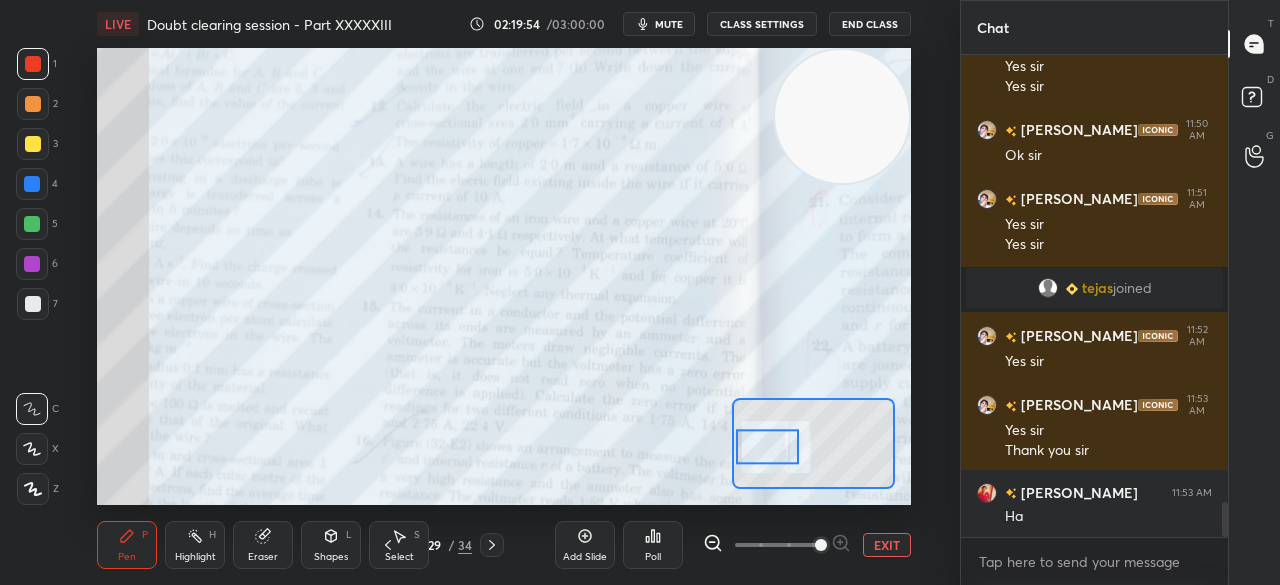 click on "Pen P" at bounding box center [127, 545] 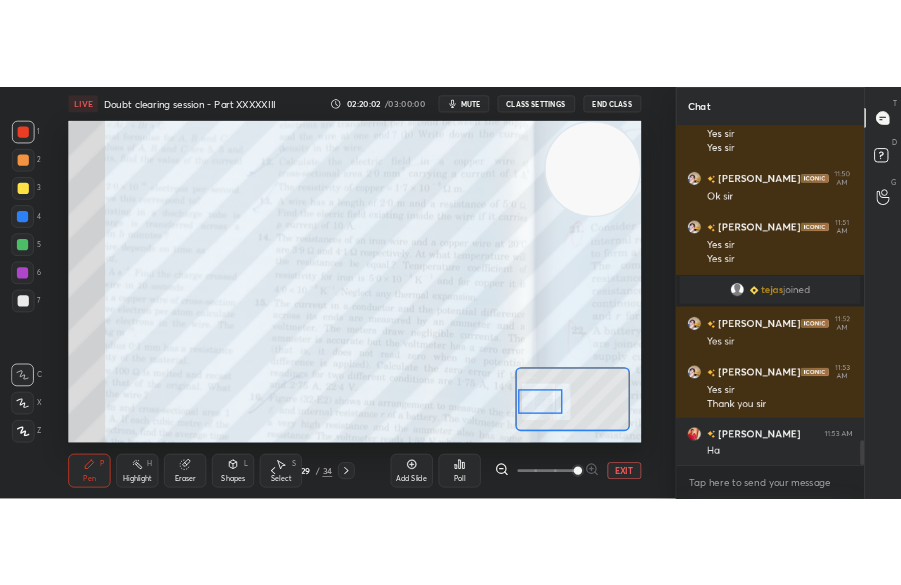 scroll, scrollTop: 5422, scrollLeft: 0, axis: vertical 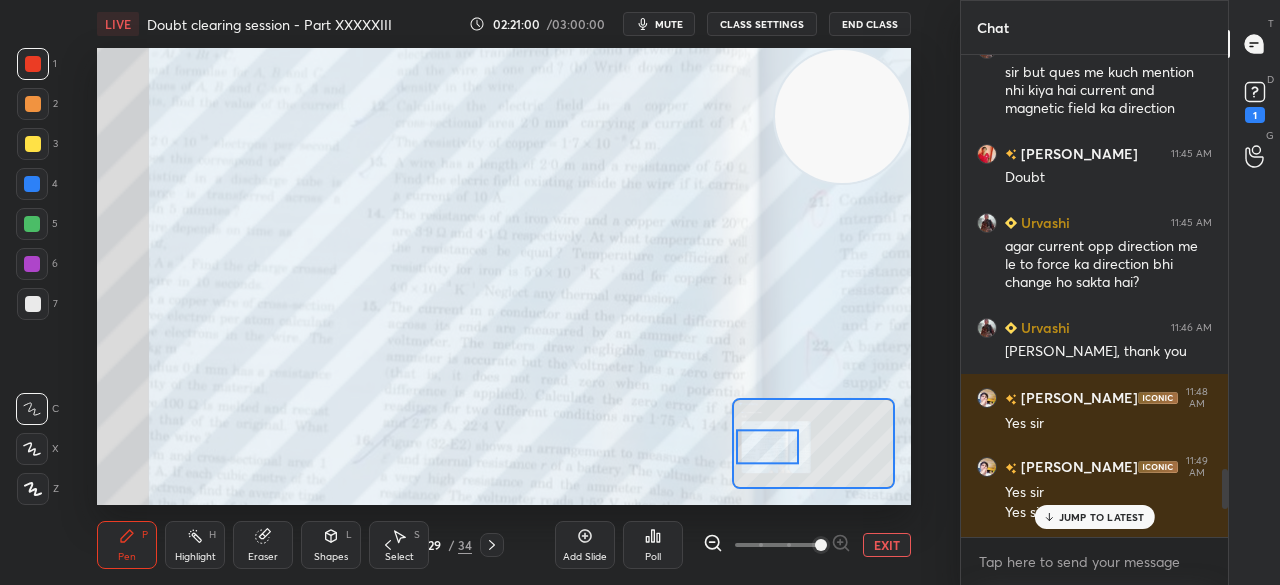 click on "JUMP TO LATEST" at bounding box center (1102, 517) 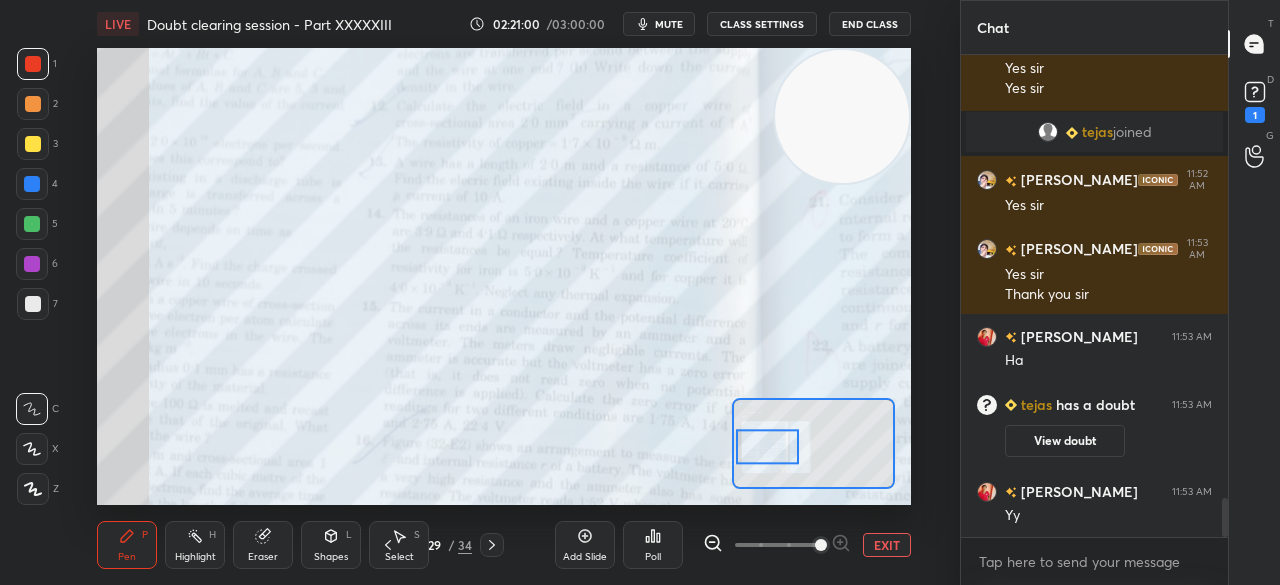 click on "EXIT" at bounding box center (887, 545) 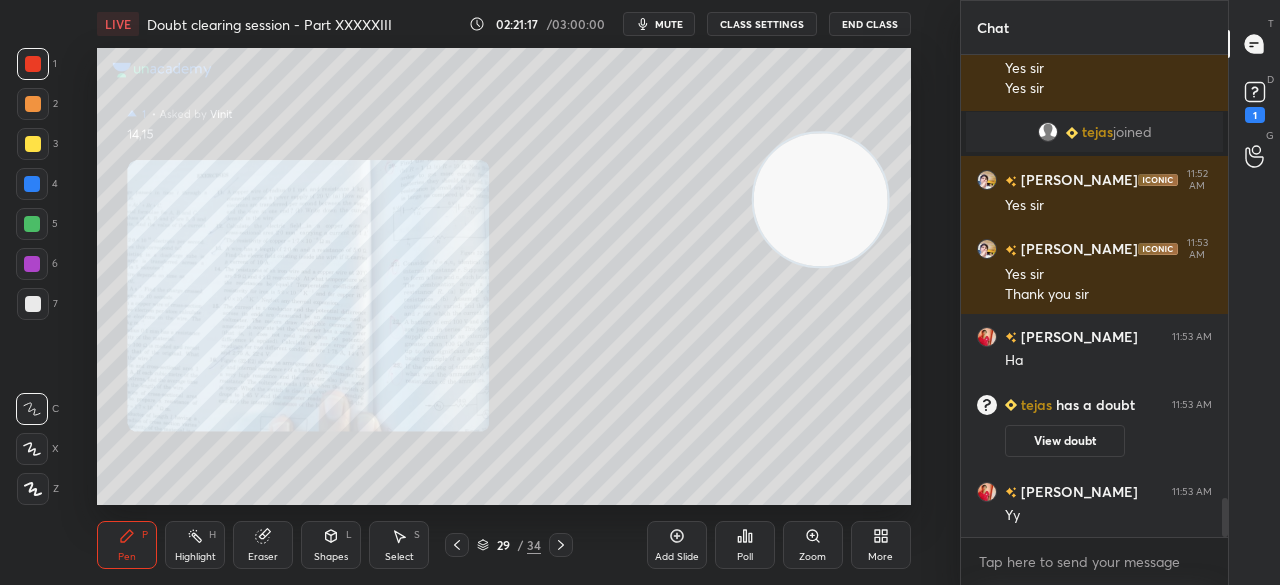 click at bounding box center (33, 144) 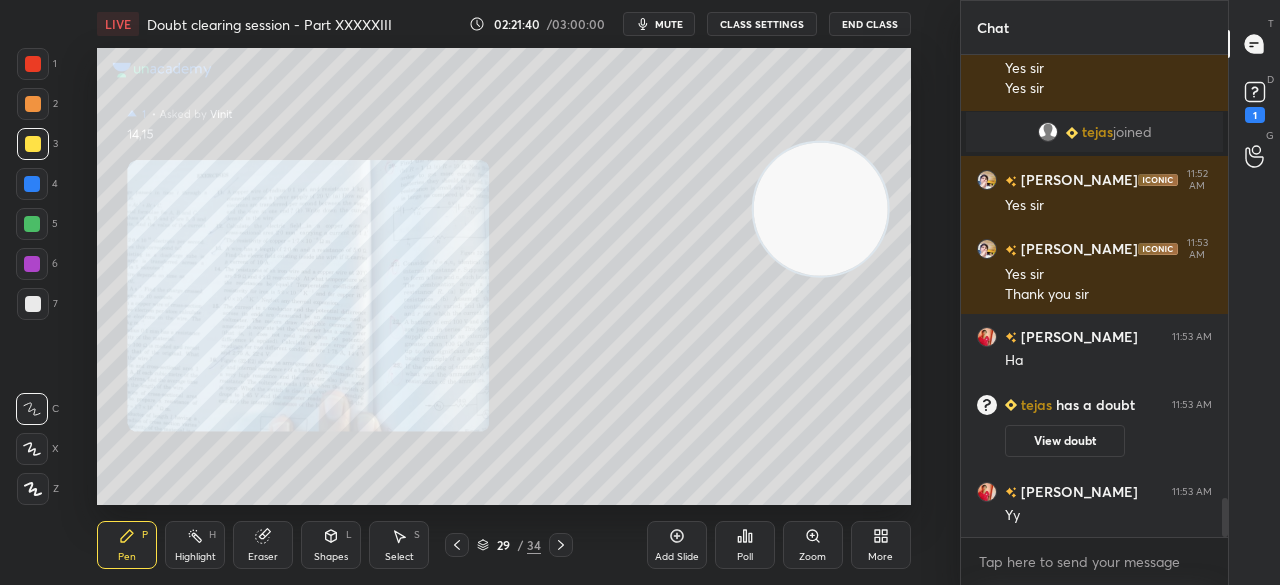 click 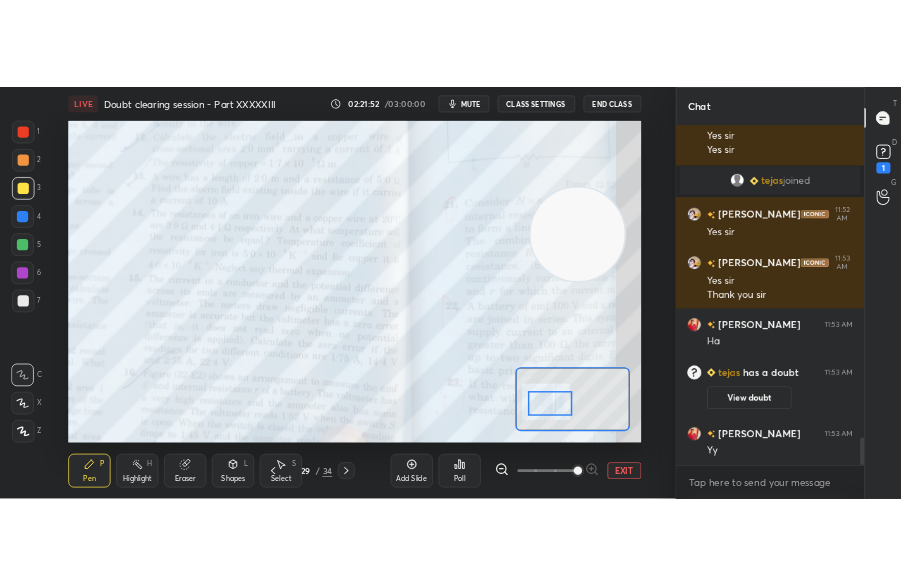 scroll, scrollTop: 5566, scrollLeft: 0, axis: vertical 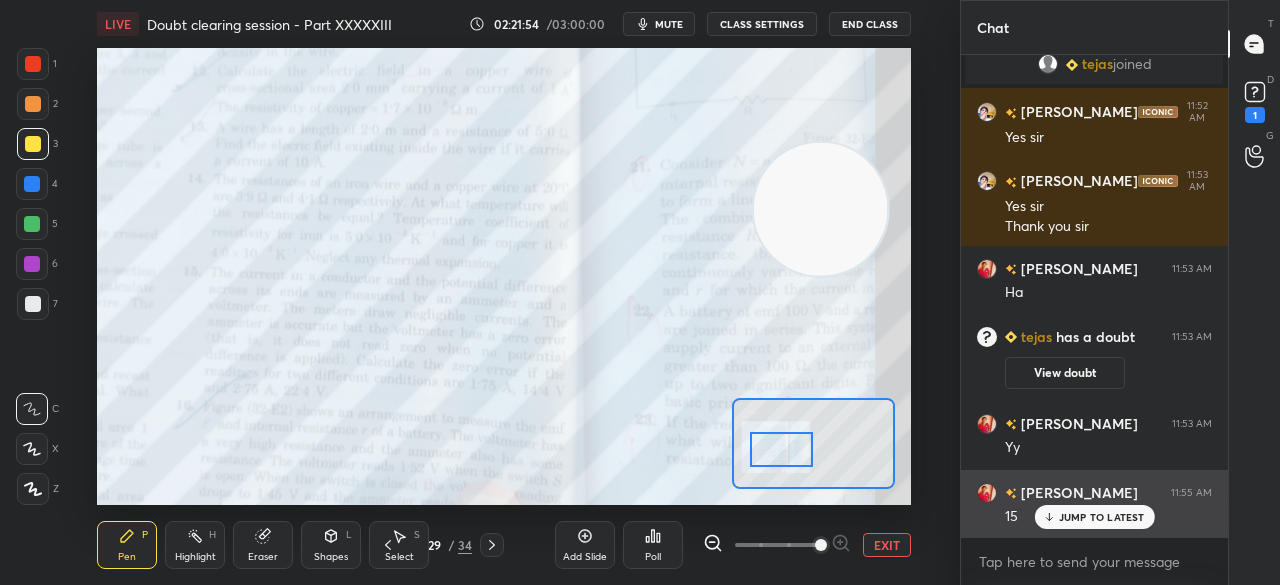 click on "JUMP TO LATEST" at bounding box center [1094, 517] 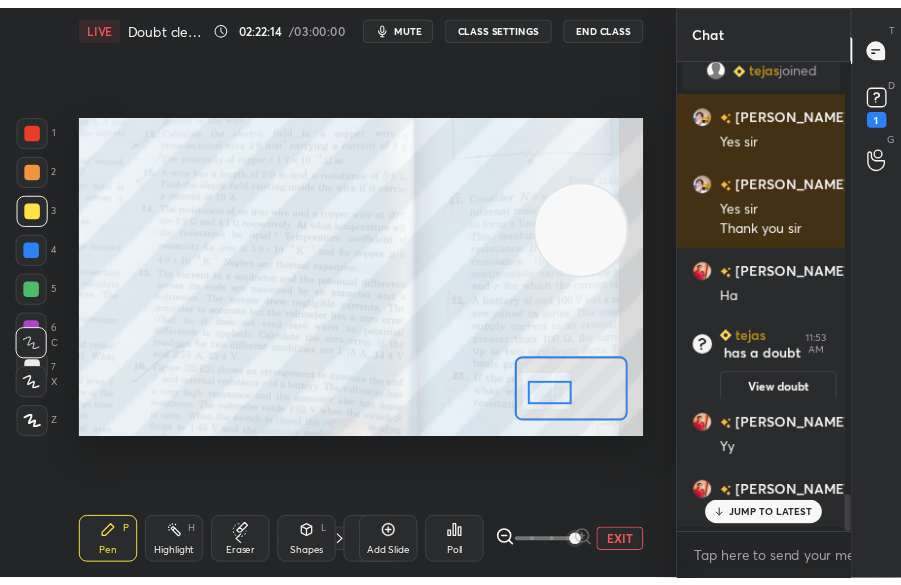 scroll, scrollTop: 457, scrollLeft: 596, axis: both 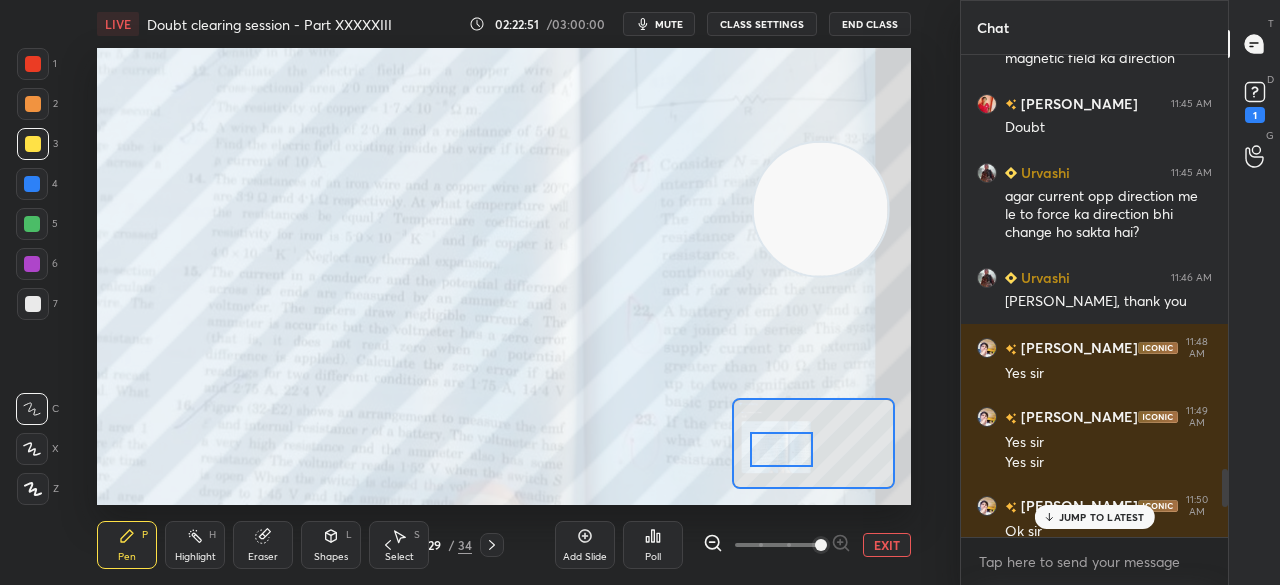 click on "EXIT" at bounding box center [887, 545] 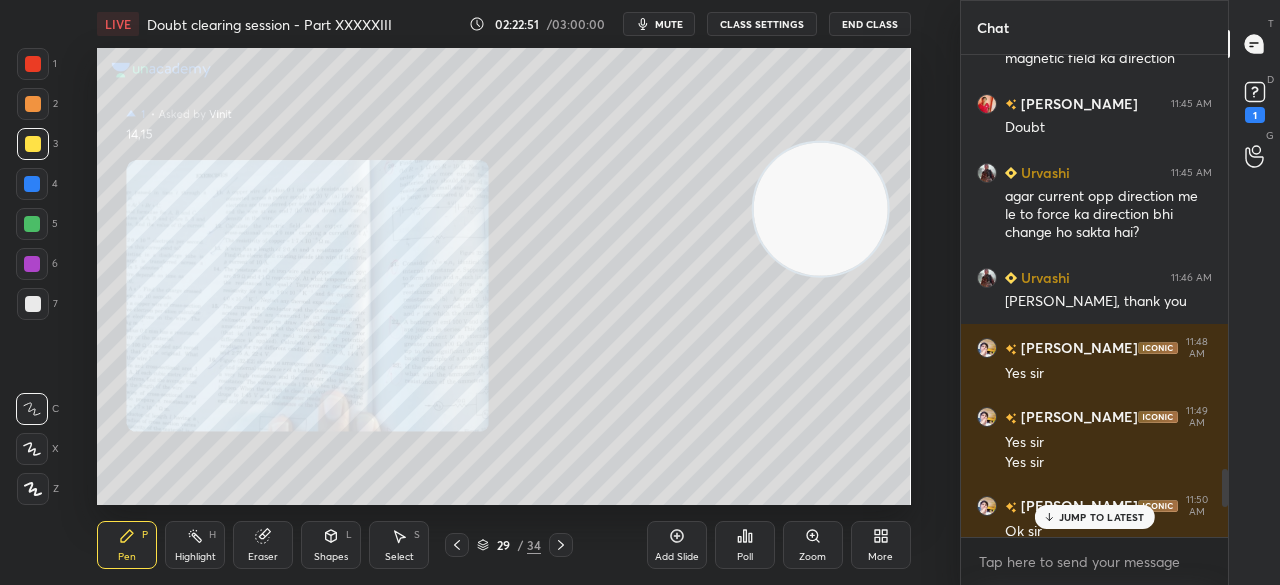 click on "JUMP TO LATEST" at bounding box center (1094, 517) 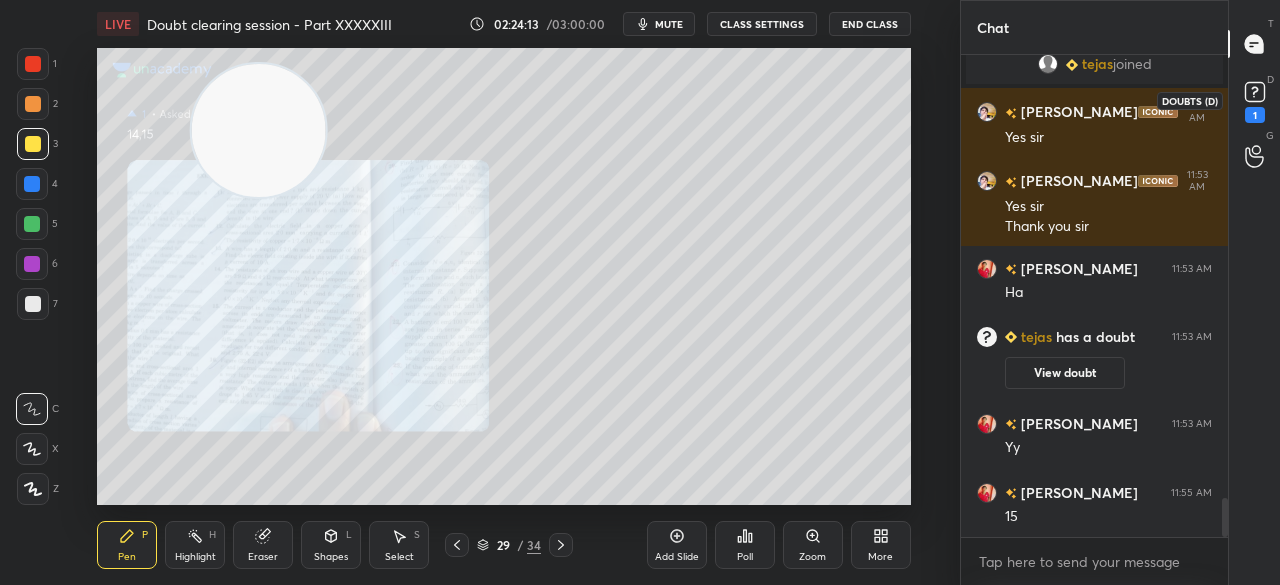 click 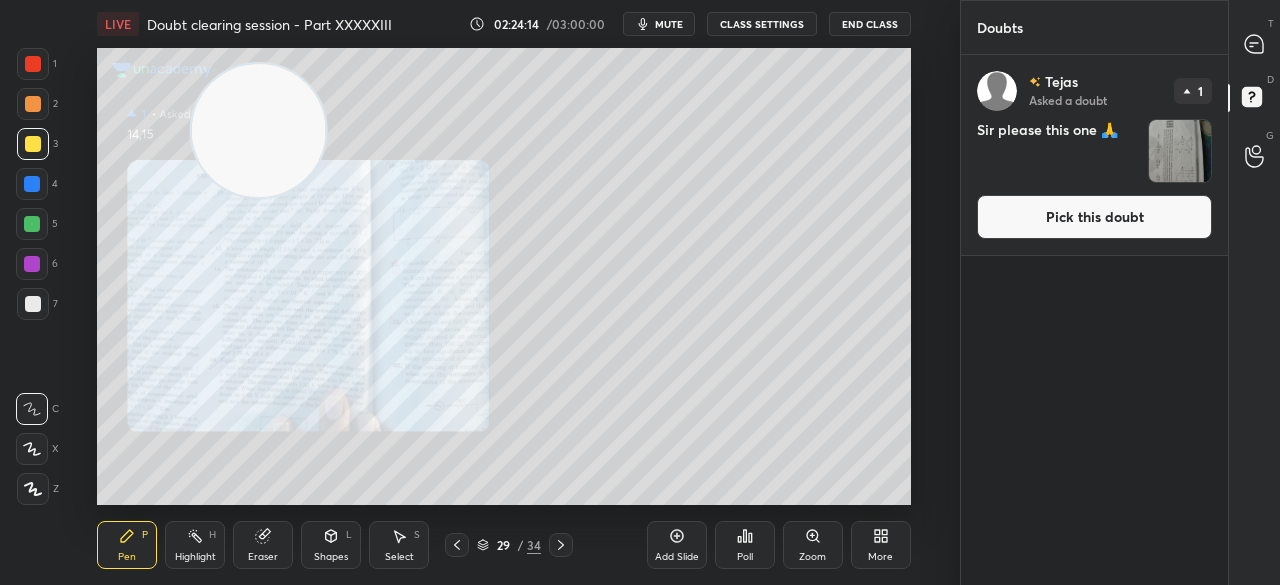 click on "Pick this doubt" at bounding box center (1094, 217) 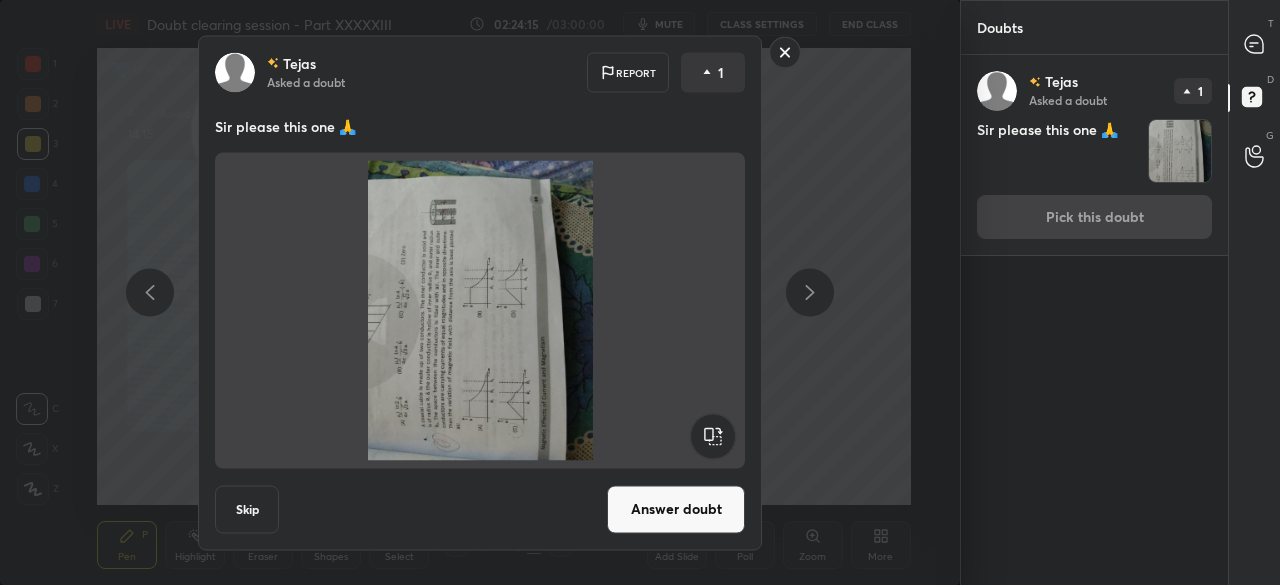 click 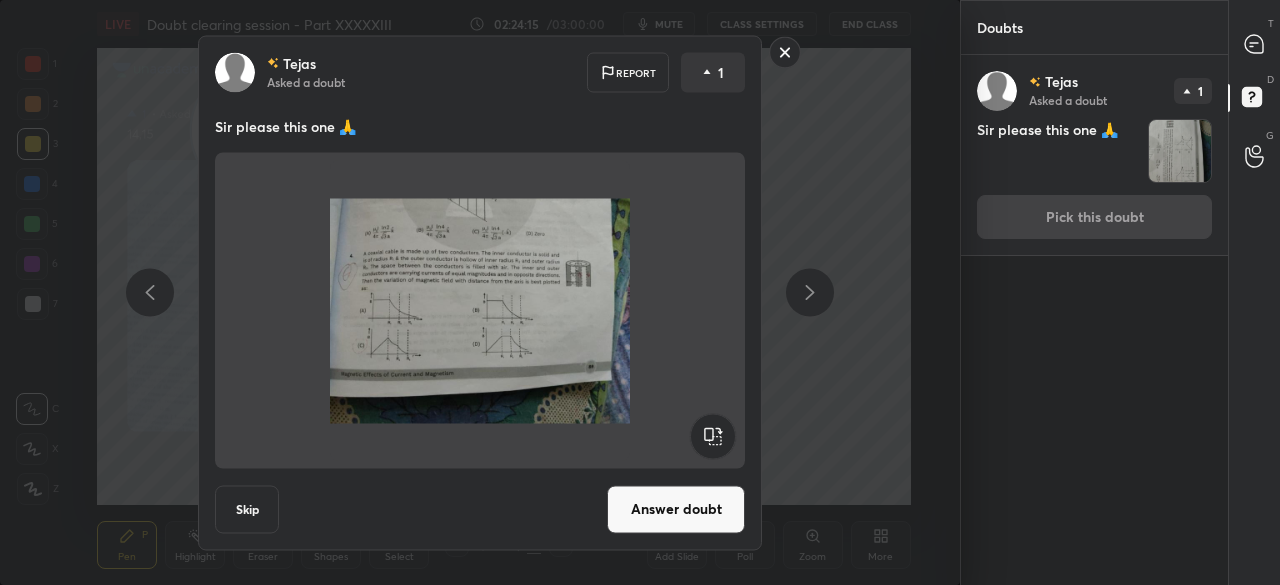 click 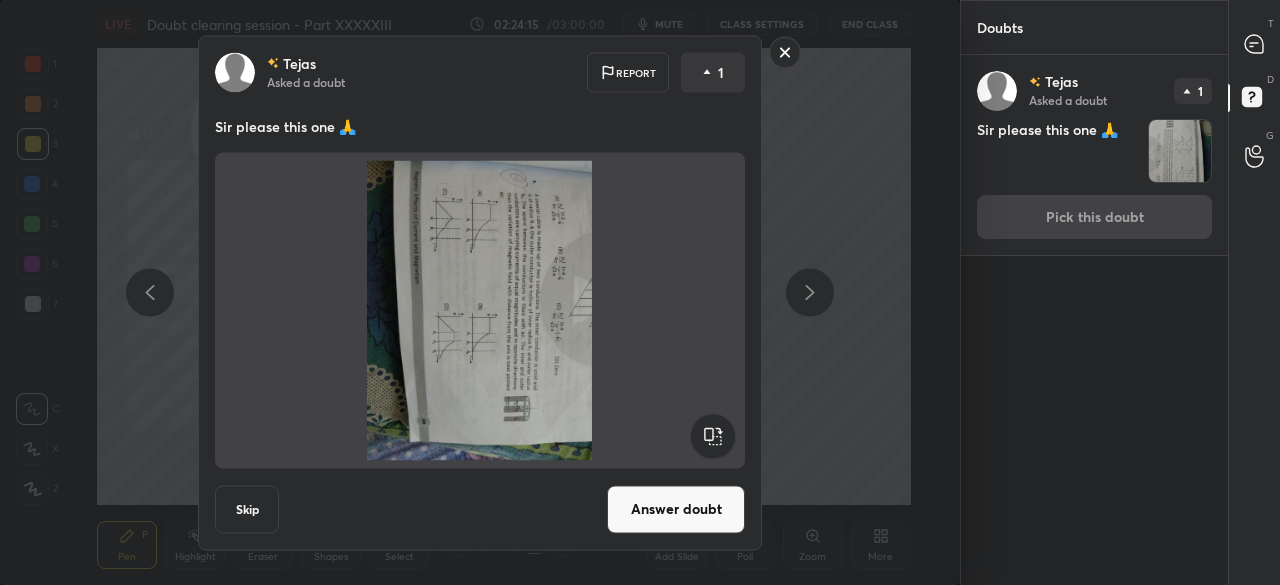 click 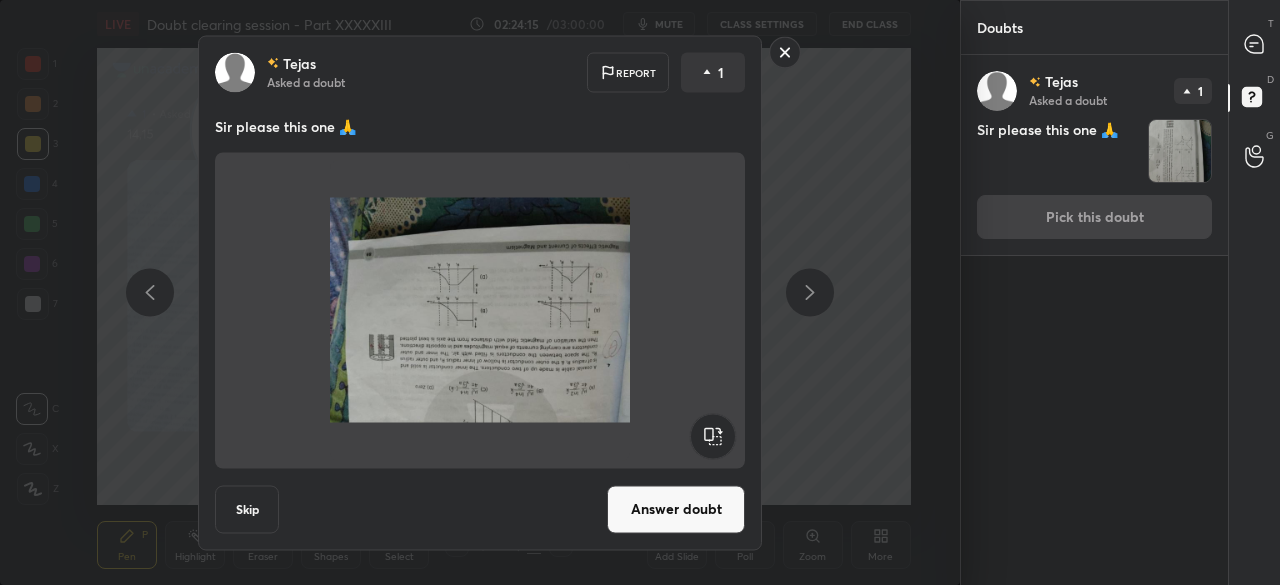 click 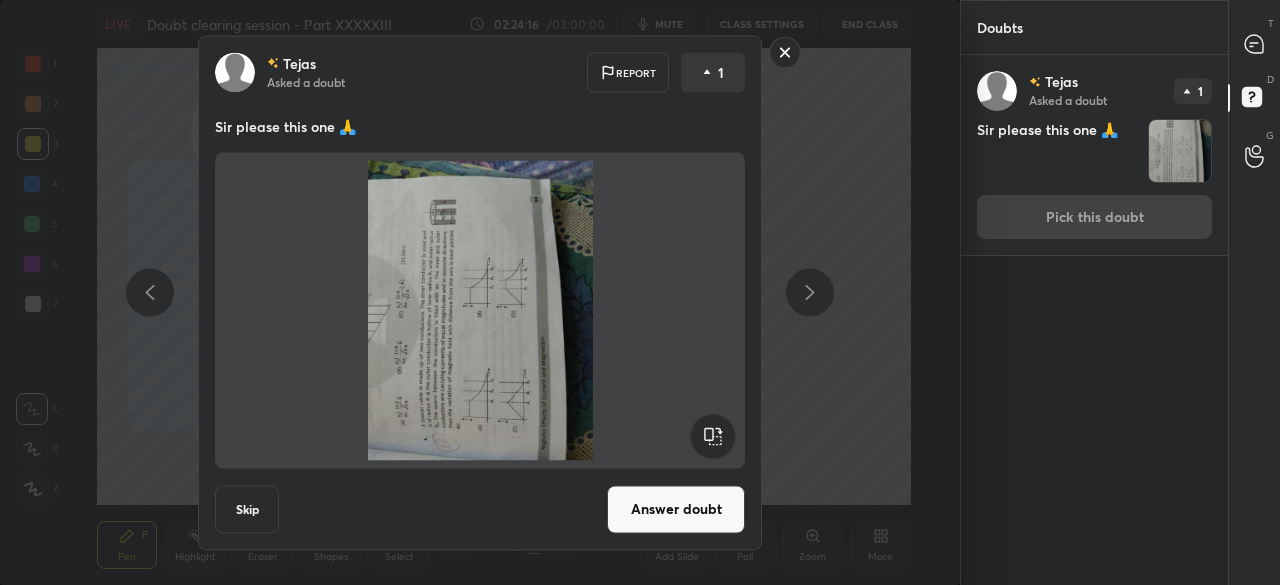click 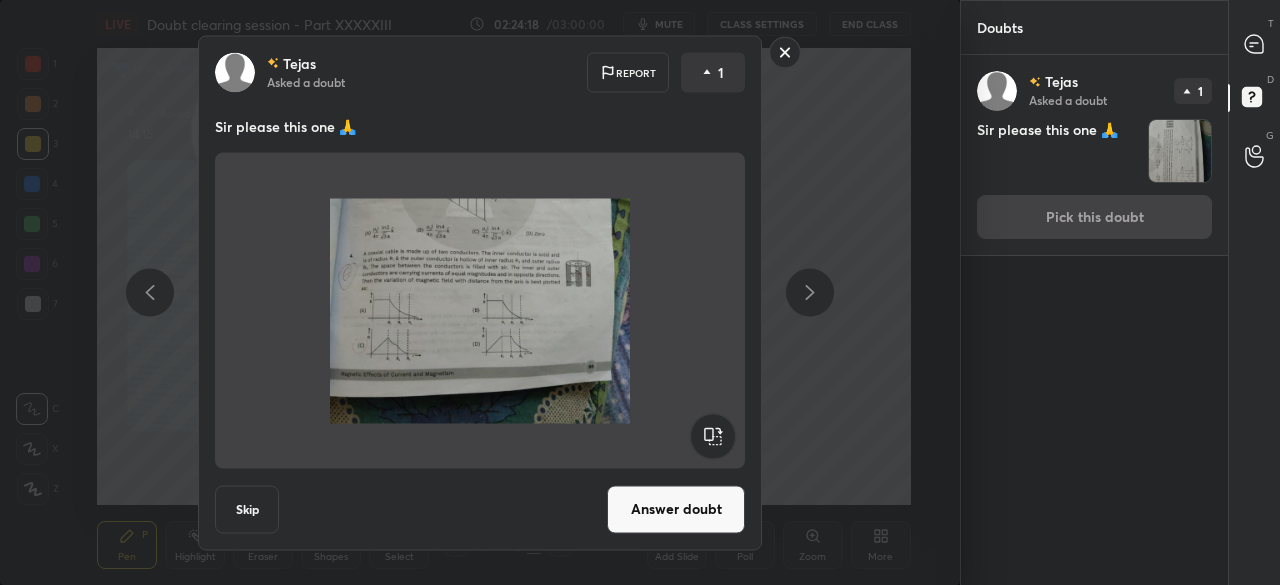 click 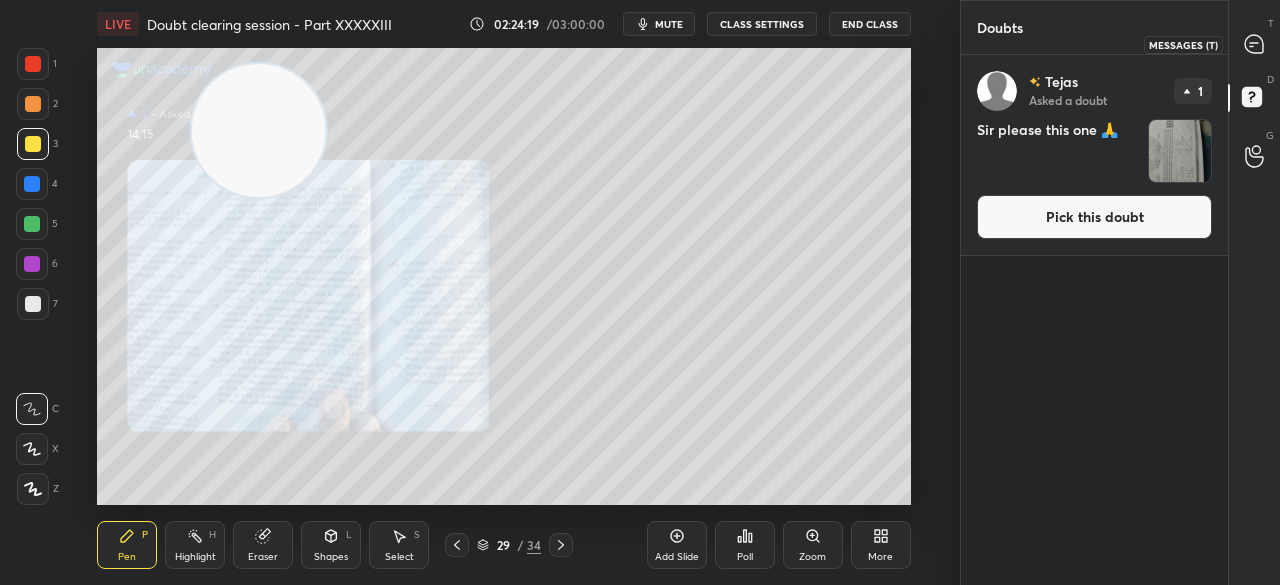 click 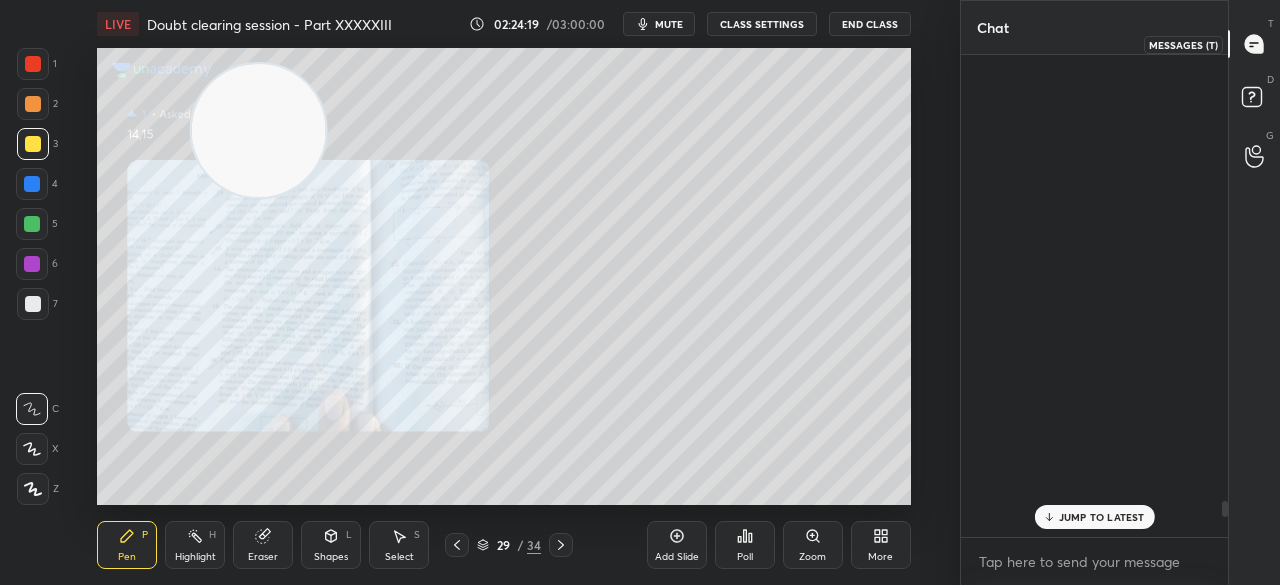 scroll, scrollTop: 6038, scrollLeft: 0, axis: vertical 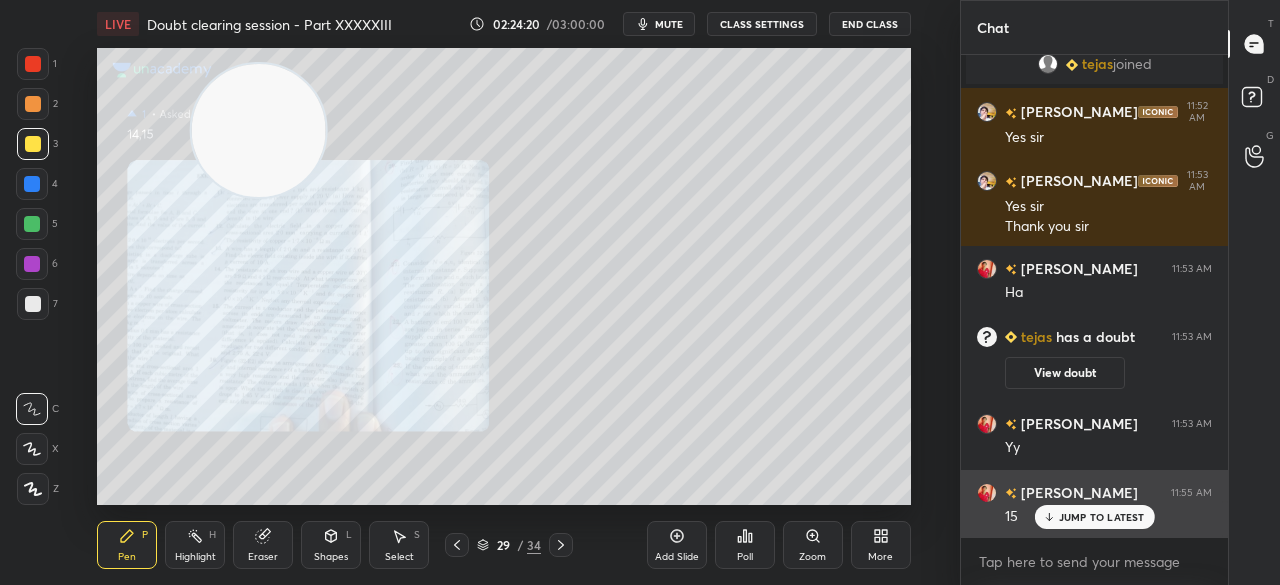 click on "JUMP TO LATEST" at bounding box center (1102, 517) 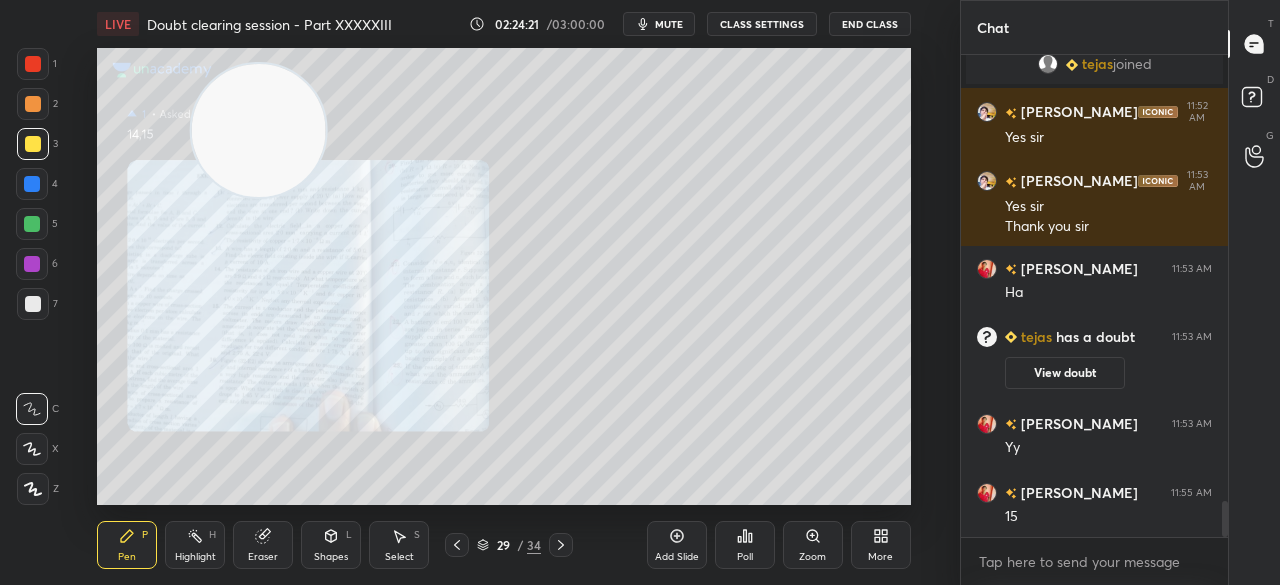 click 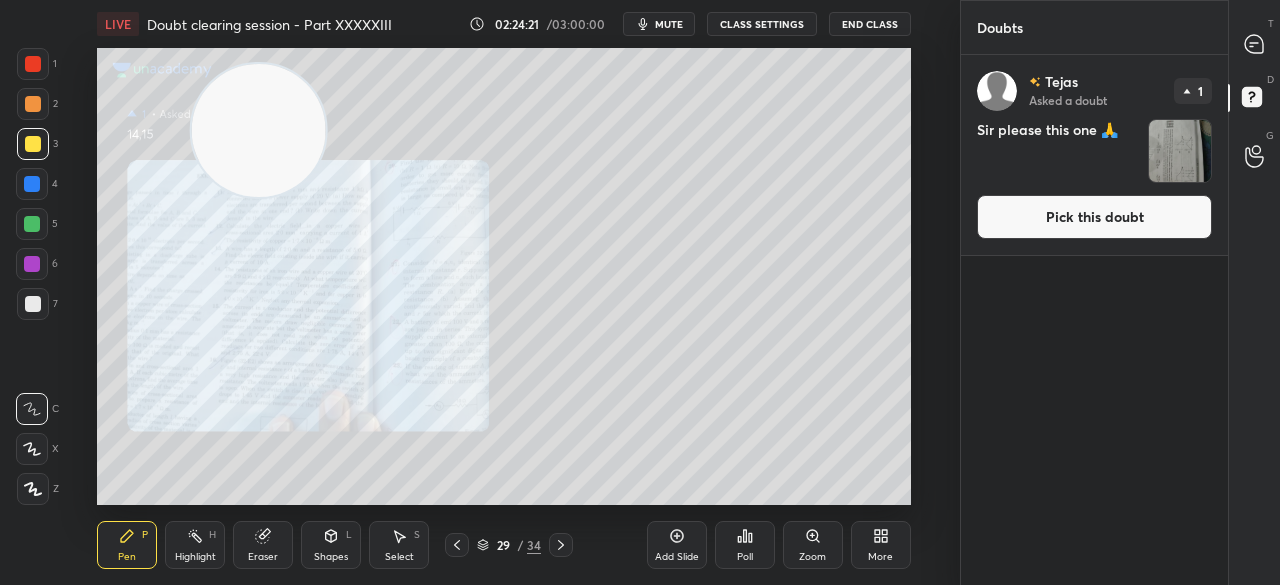click on "Pick this doubt" at bounding box center [1094, 217] 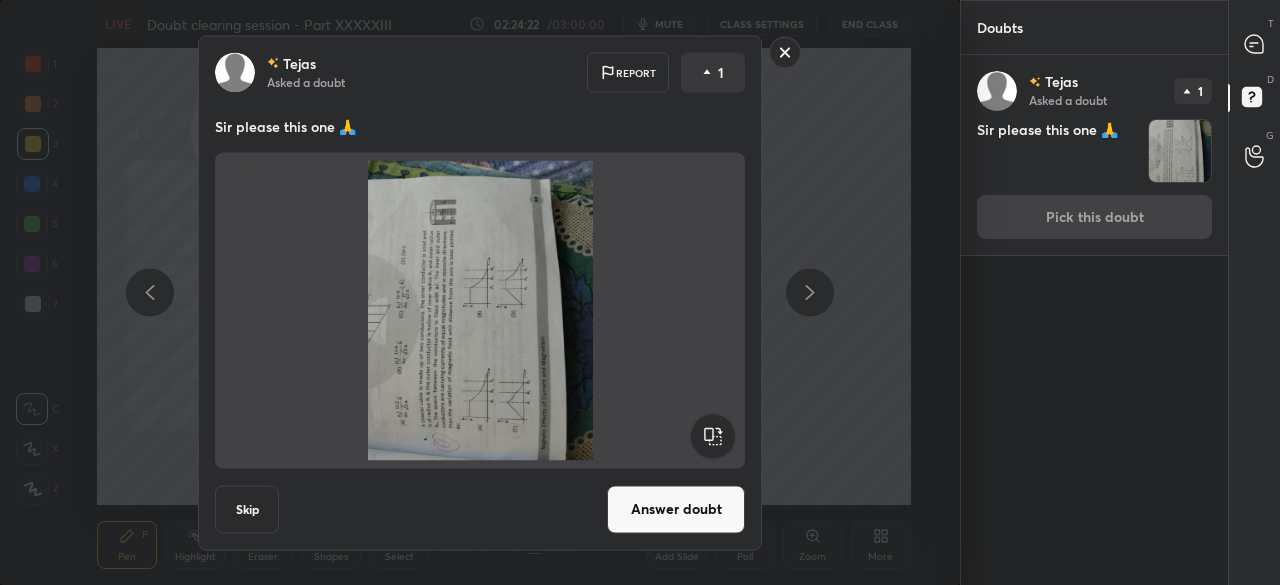 click 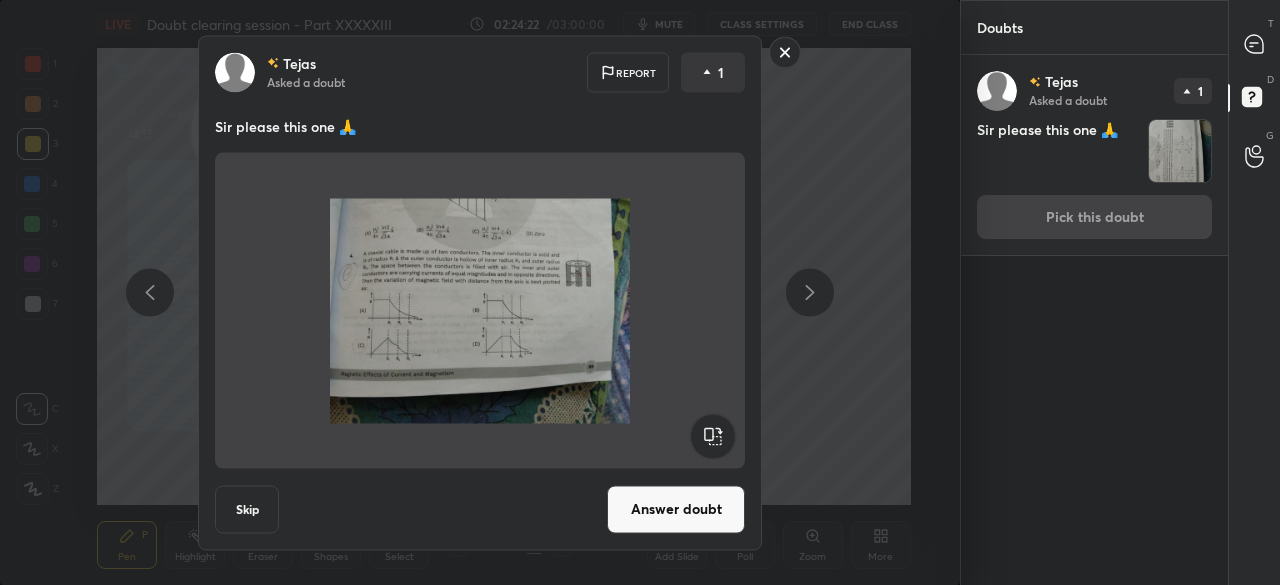 click 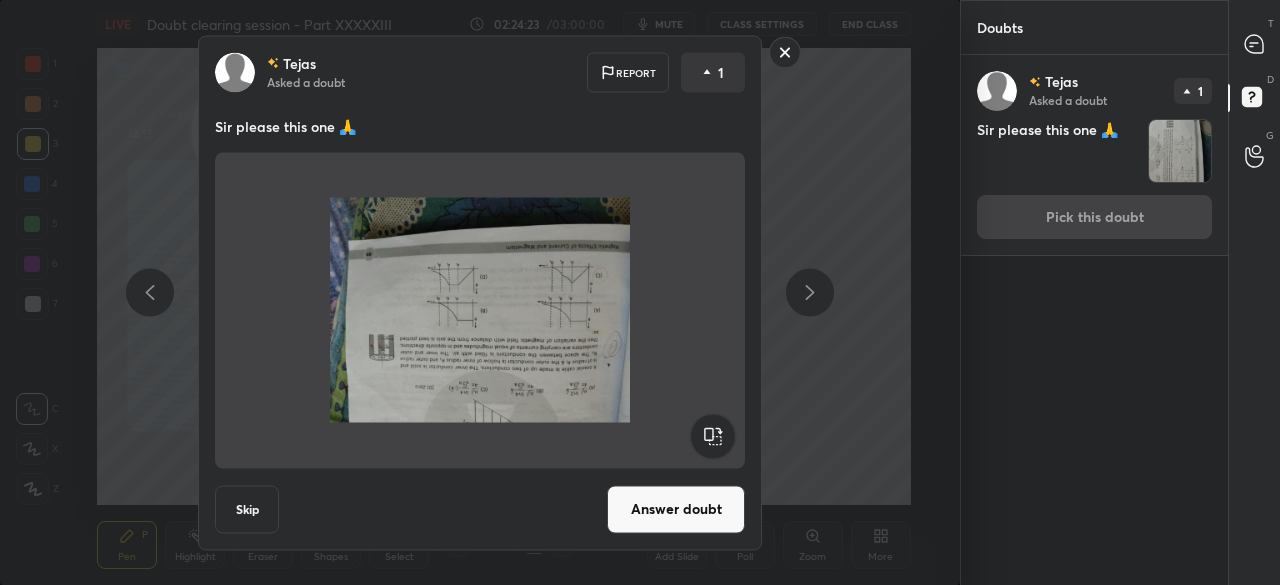 click 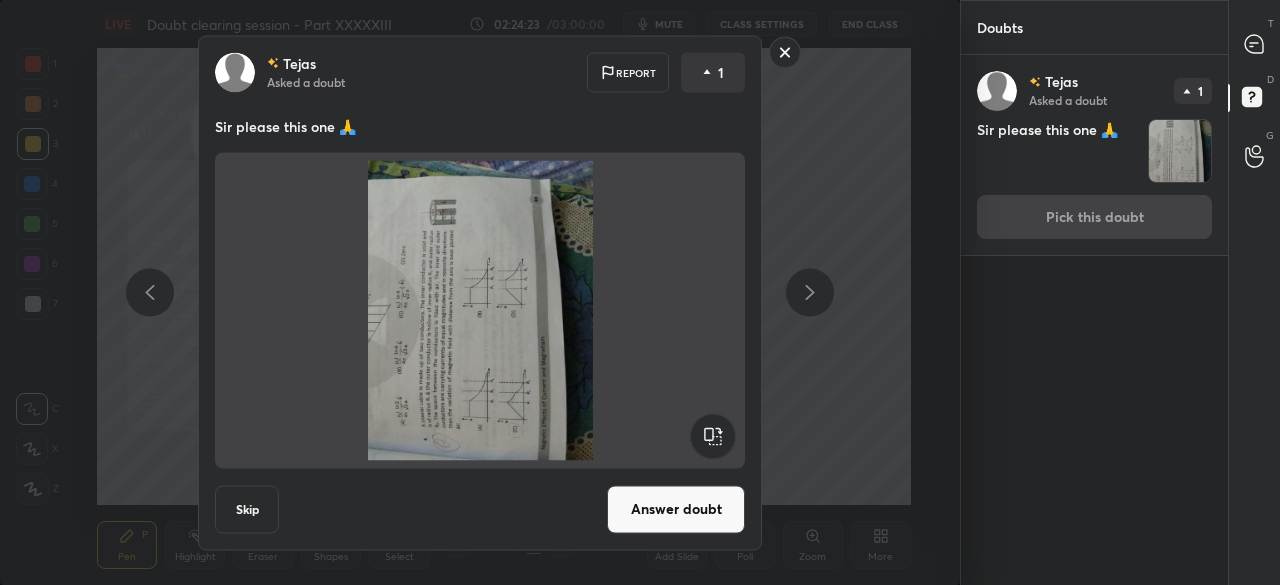 click 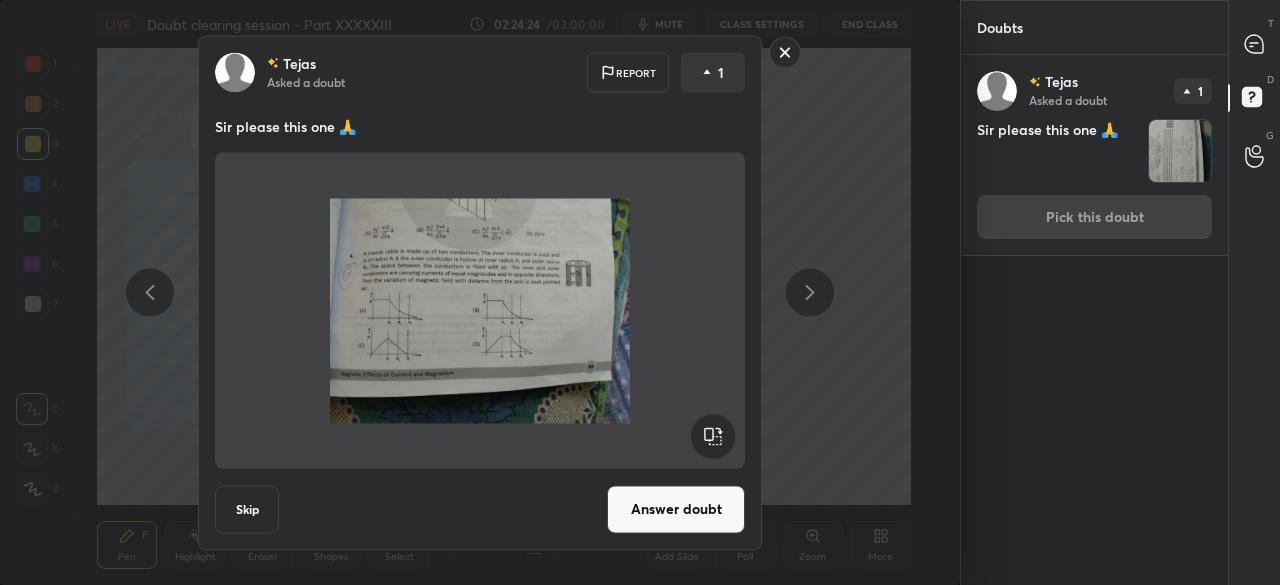 click on "Answer doubt" at bounding box center (676, 509) 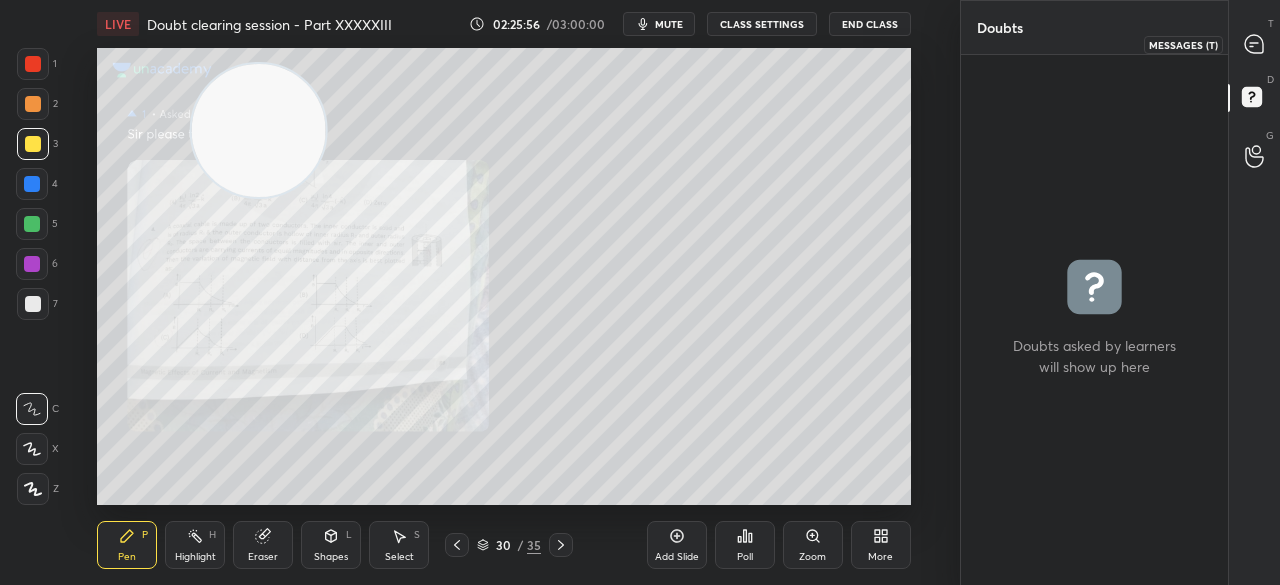 click at bounding box center (1255, 44) 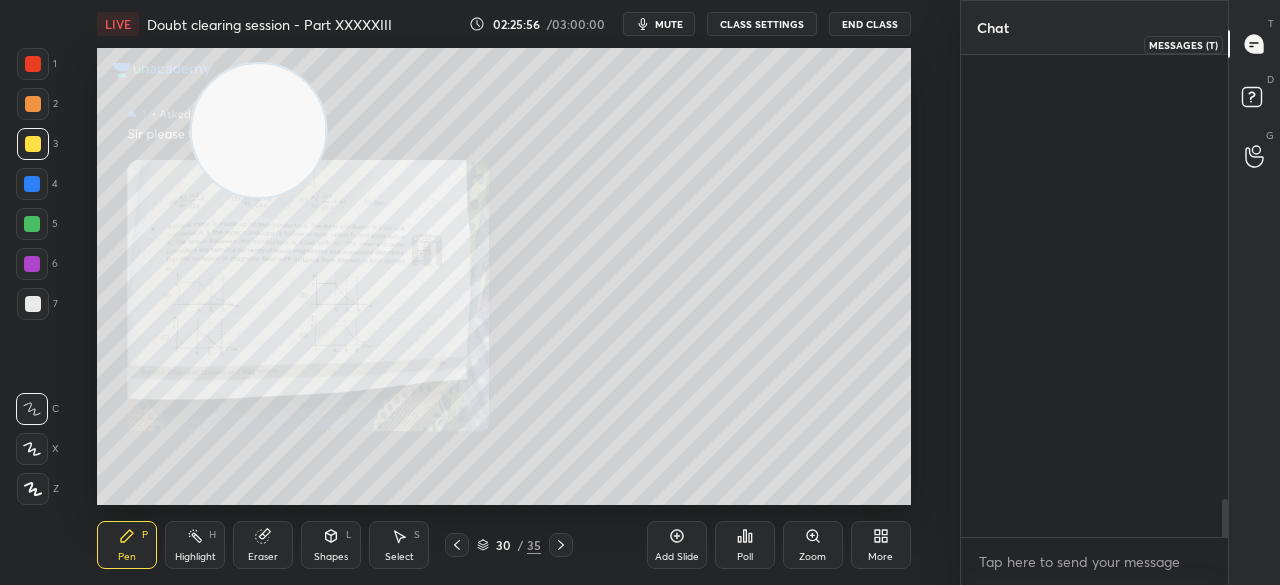 scroll, scrollTop: 5934, scrollLeft: 0, axis: vertical 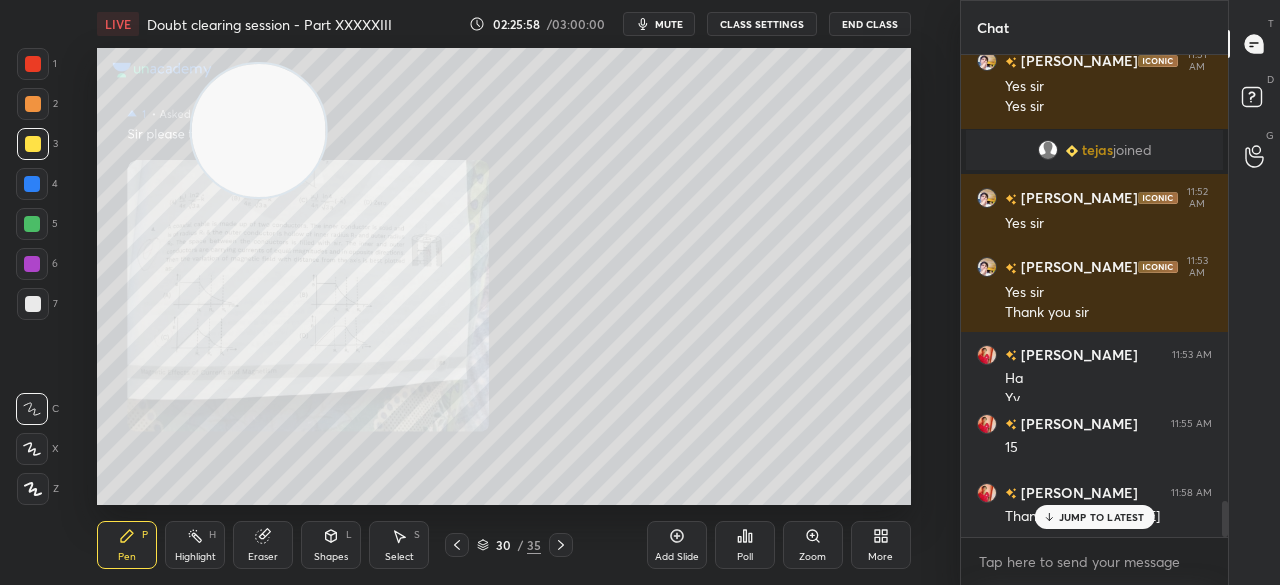 click on "JUMP TO LATEST" at bounding box center [1102, 517] 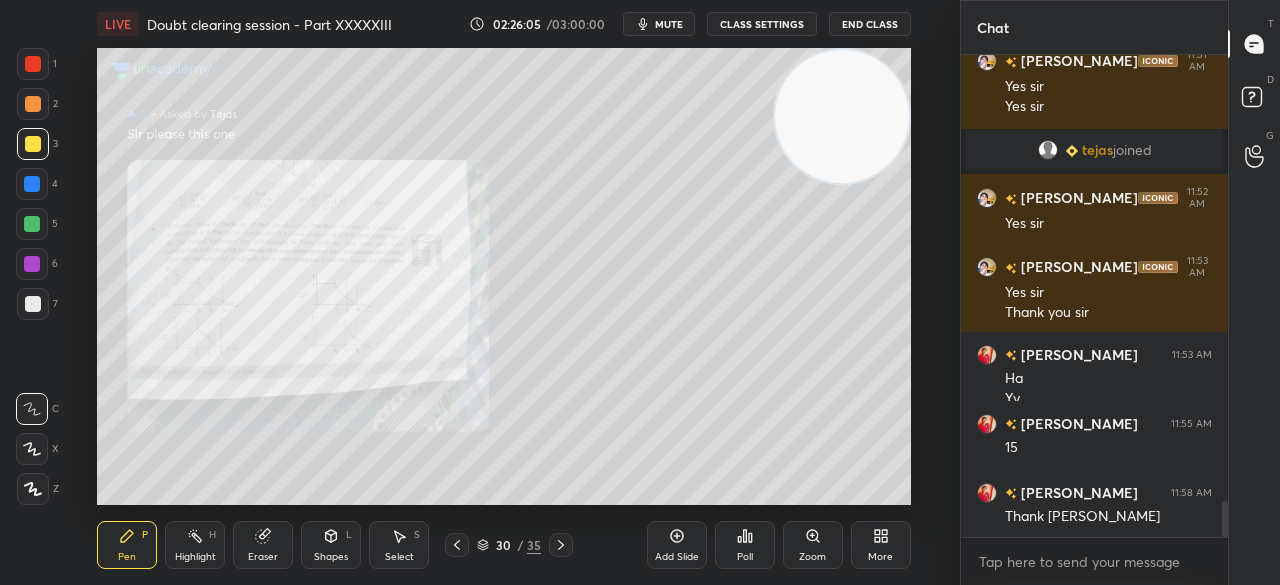 click on "Zoom" at bounding box center (813, 545) 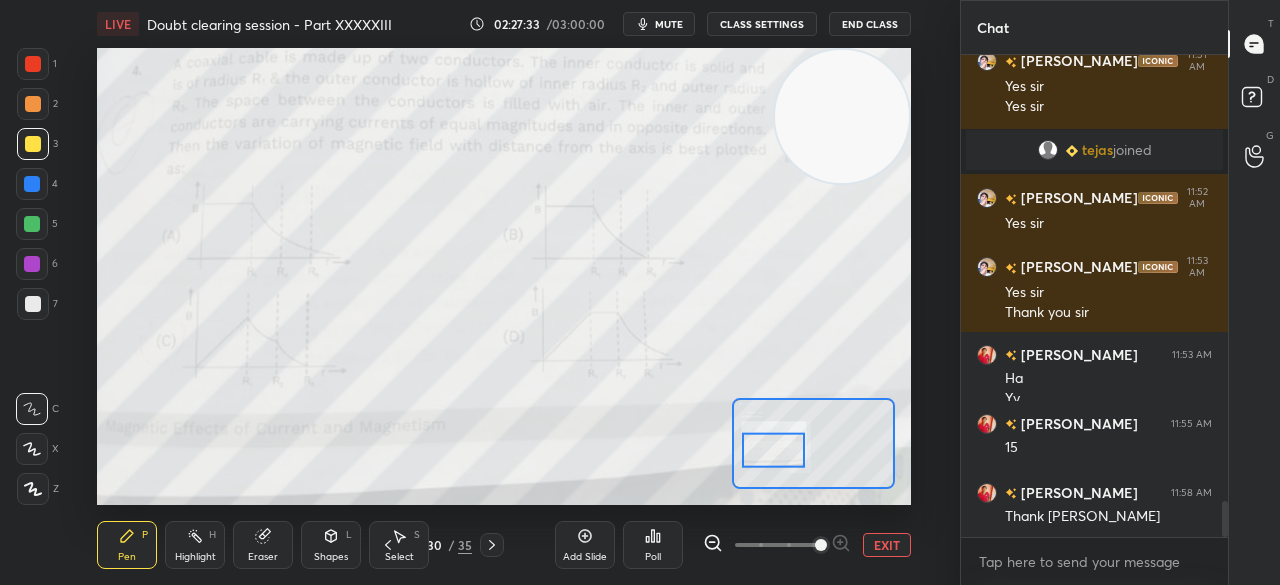 click on "mute" at bounding box center (669, 24) 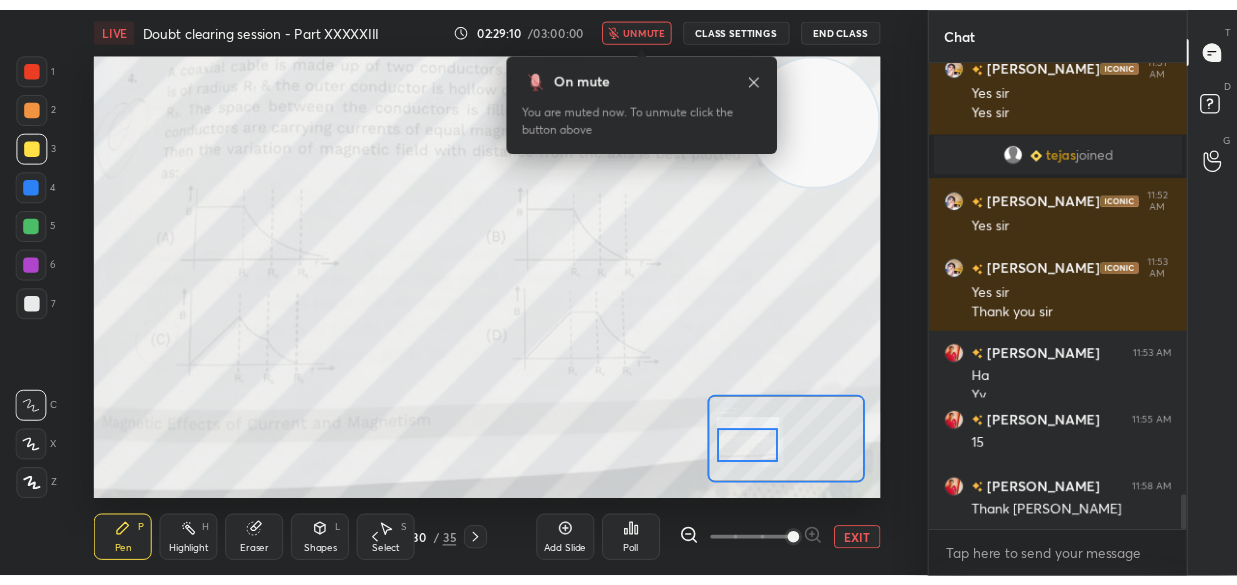 scroll, scrollTop: 6040, scrollLeft: 0, axis: vertical 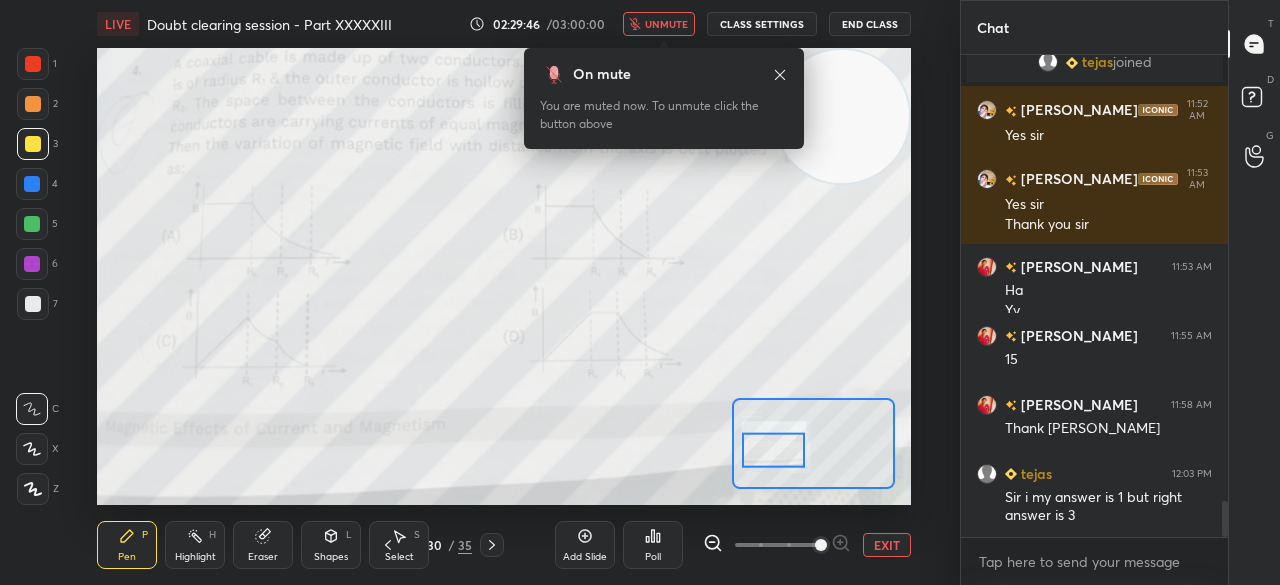 click on "unmute" at bounding box center (666, 24) 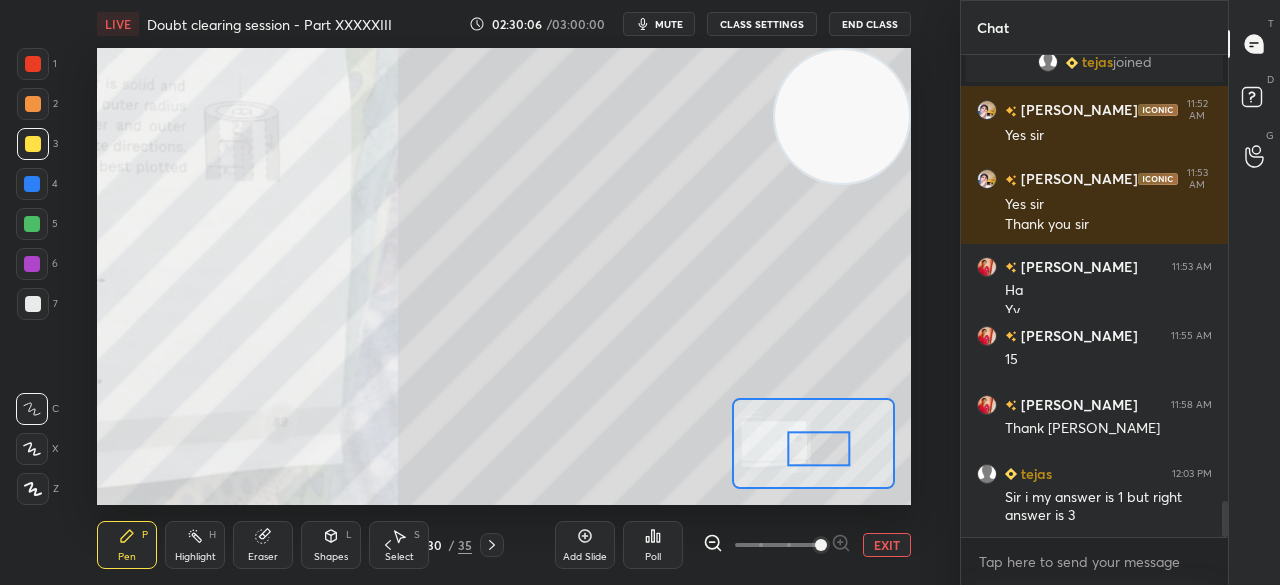 click at bounding box center [33, 304] 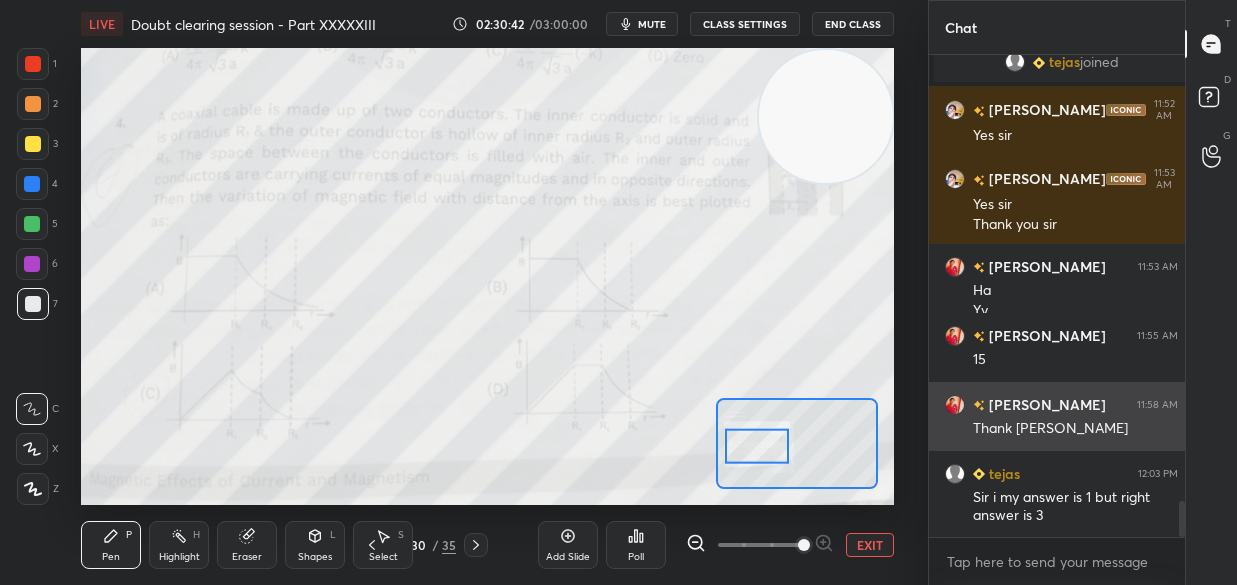 scroll, scrollTop: 457, scrollLeft: 596, axis: both 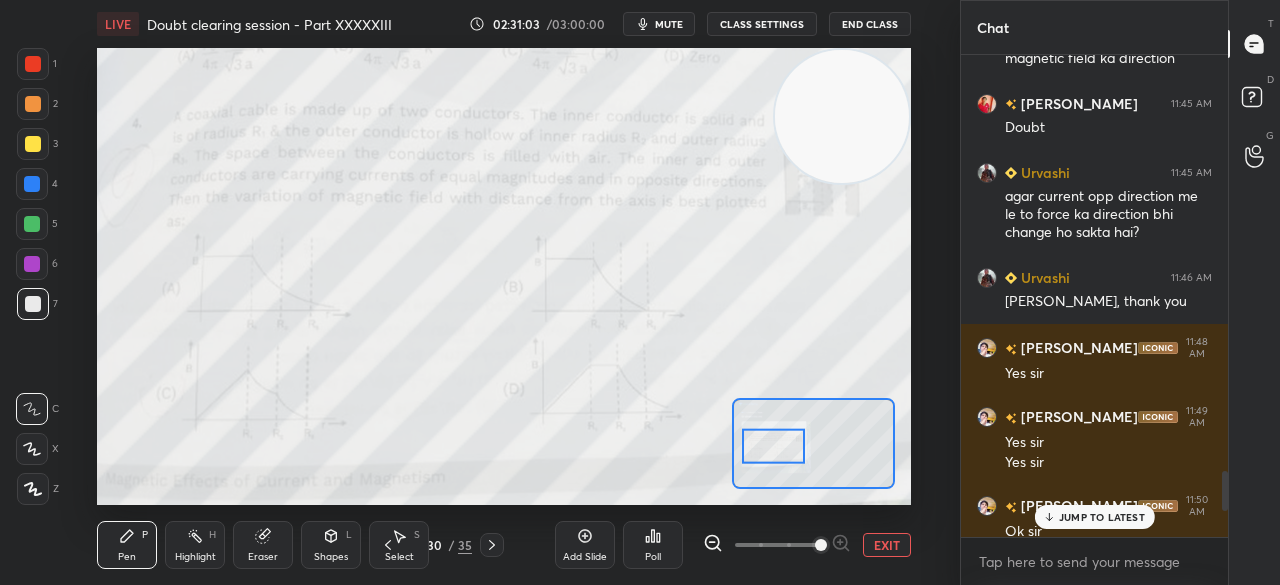 click on "JUMP TO LATEST" at bounding box center [1102, 517] 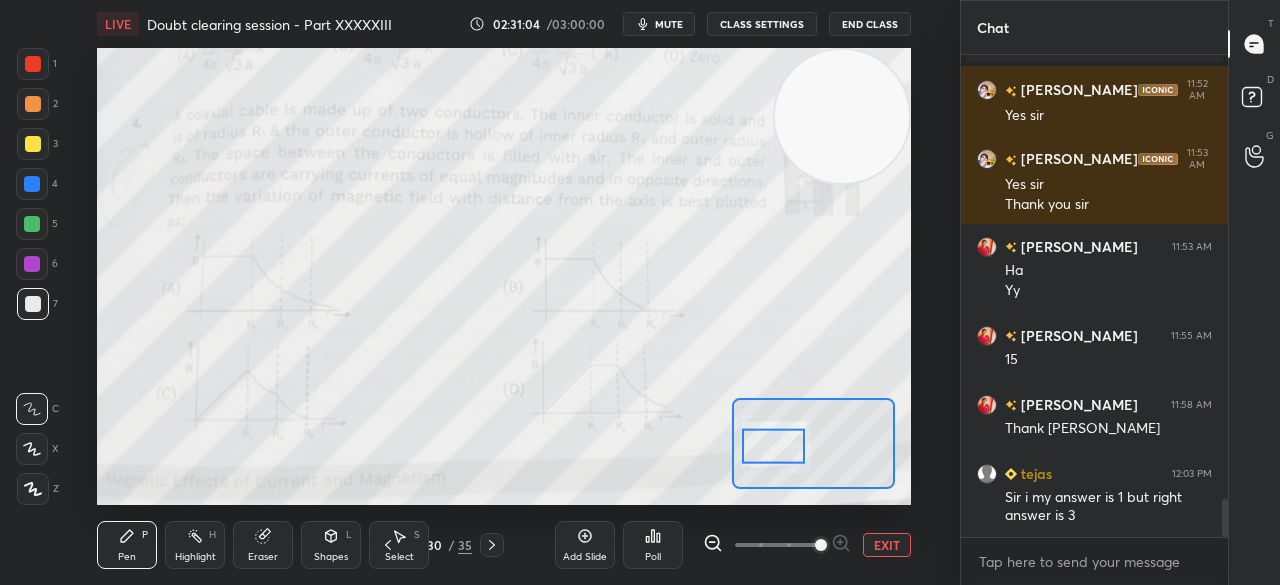 click on "EXIT" at bounding box center [887, 545] 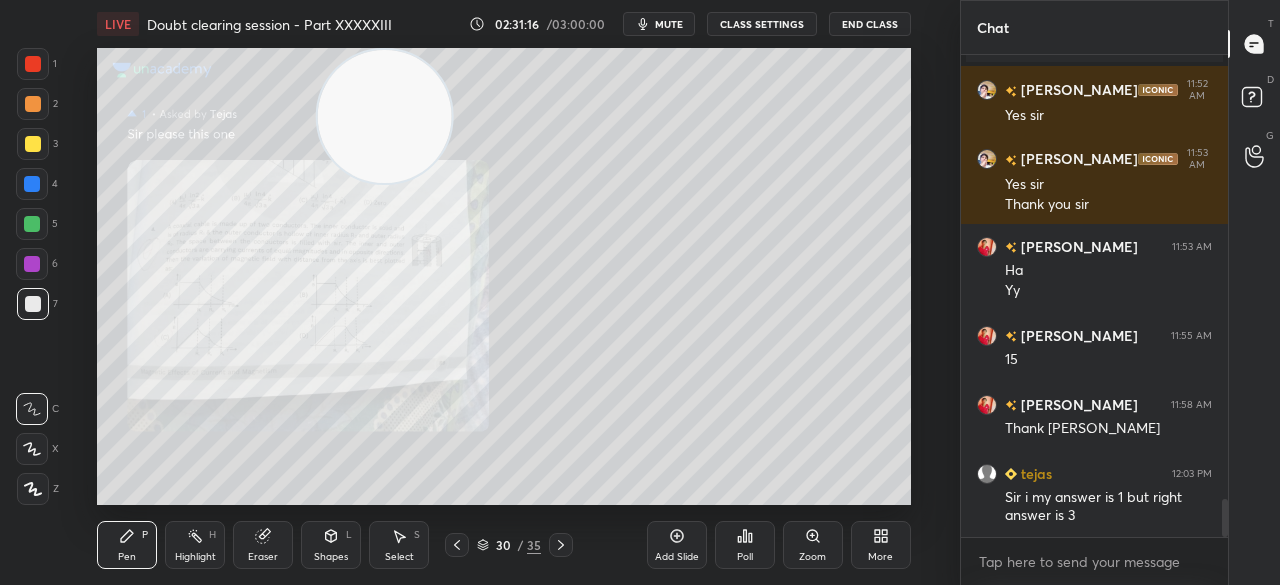 click on "3" at bounding box center (37, 148) 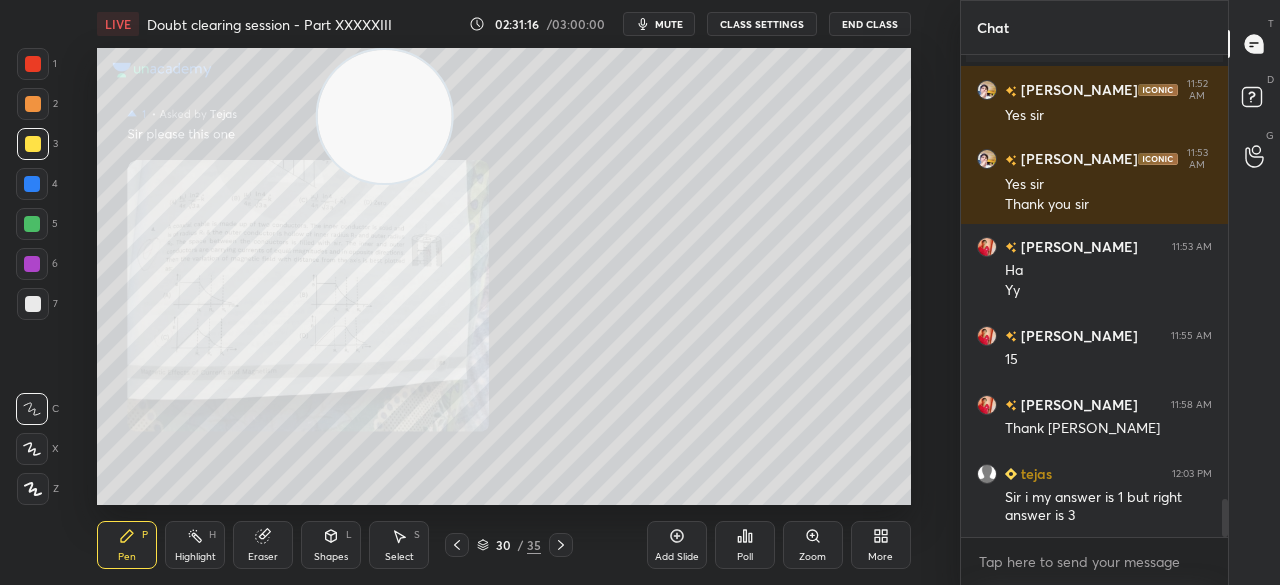 click at bounding box center (33, 144) 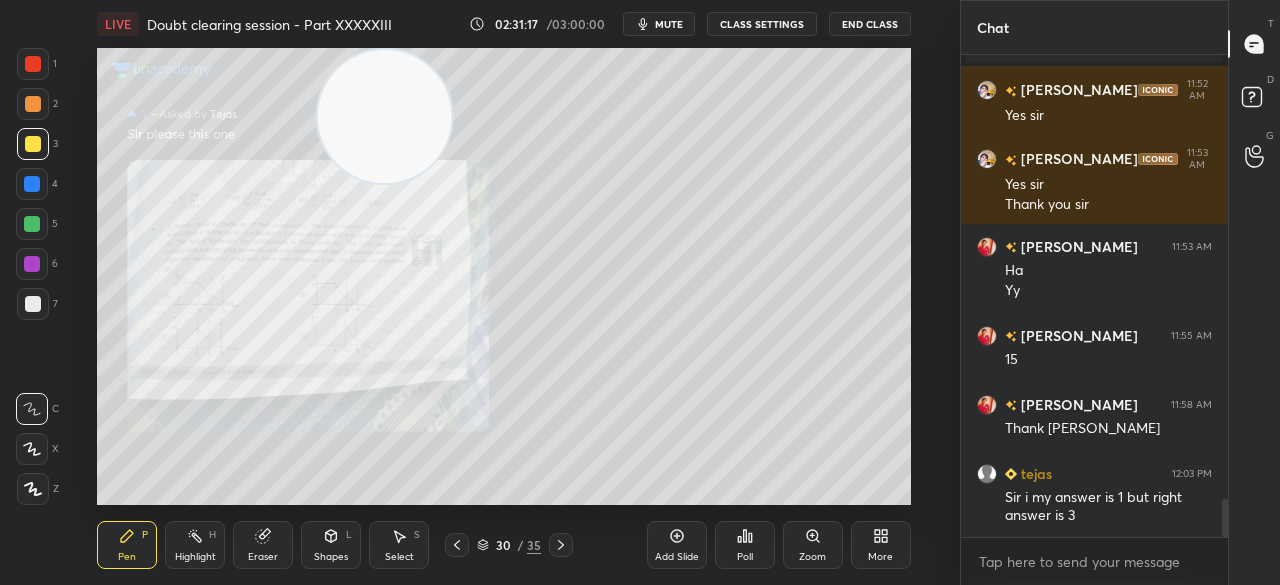 click on "Select S" at bounding box center (399, 545) 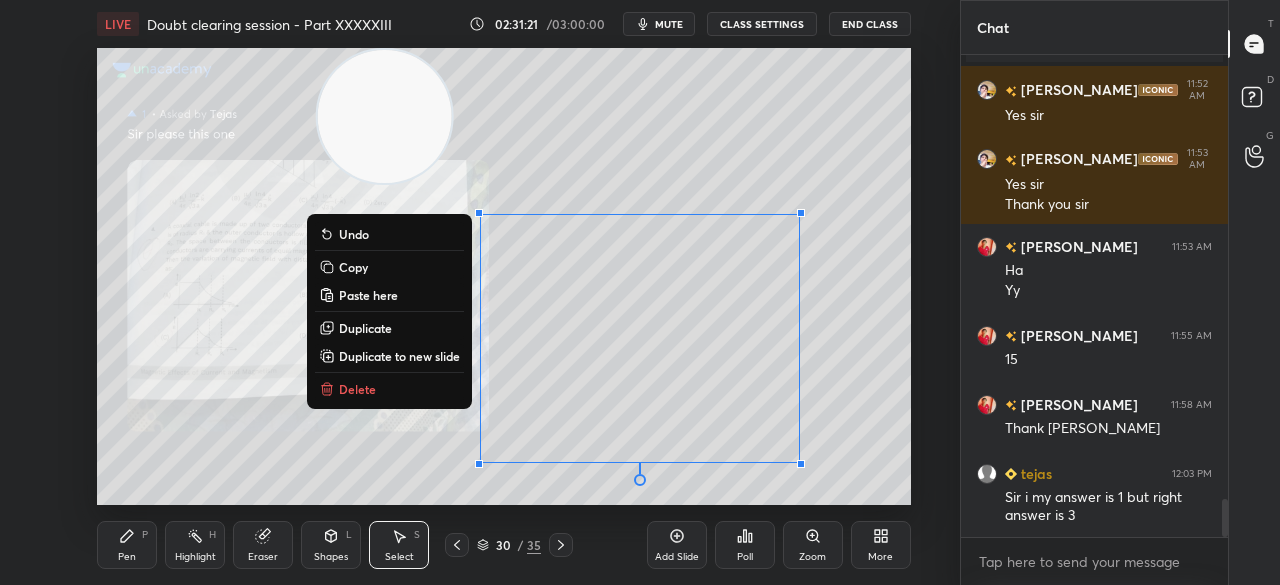 click on "Pen P" at bounding box center (127, 545) 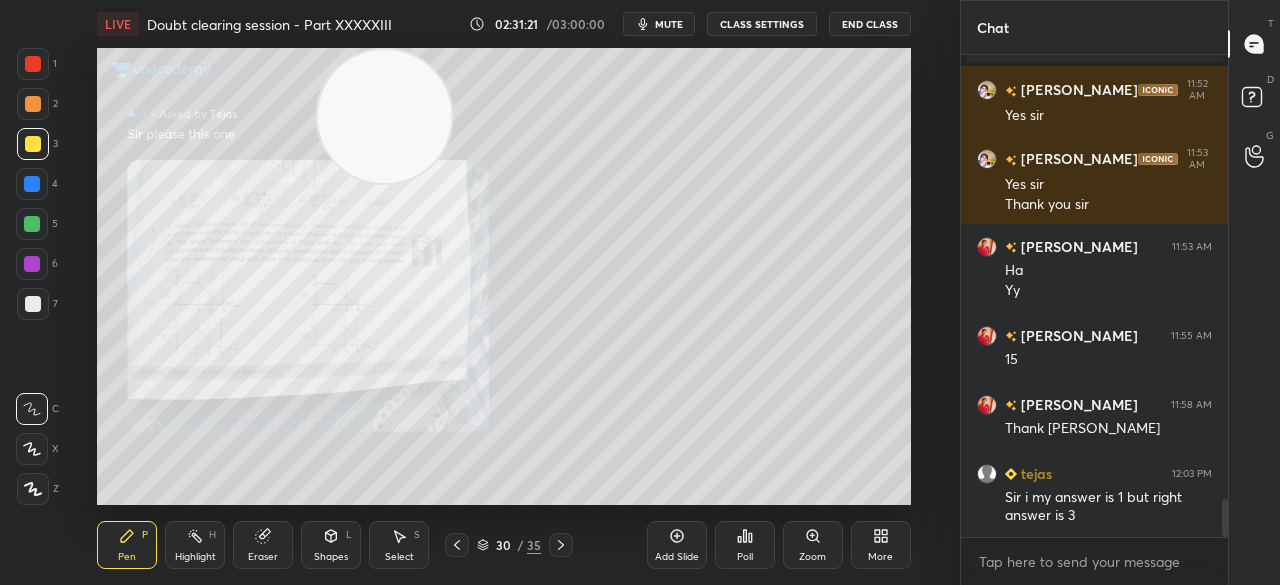 click on "Pen P" at bounding box center [127, 545] 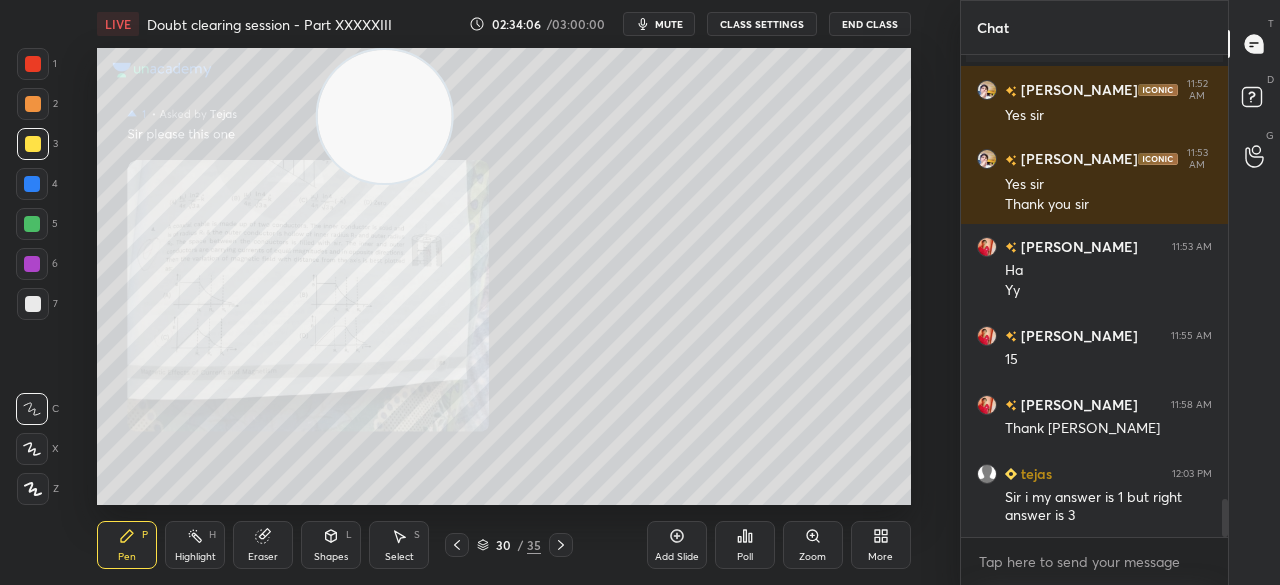 click on "End Class" at bounding box center (870, 24) 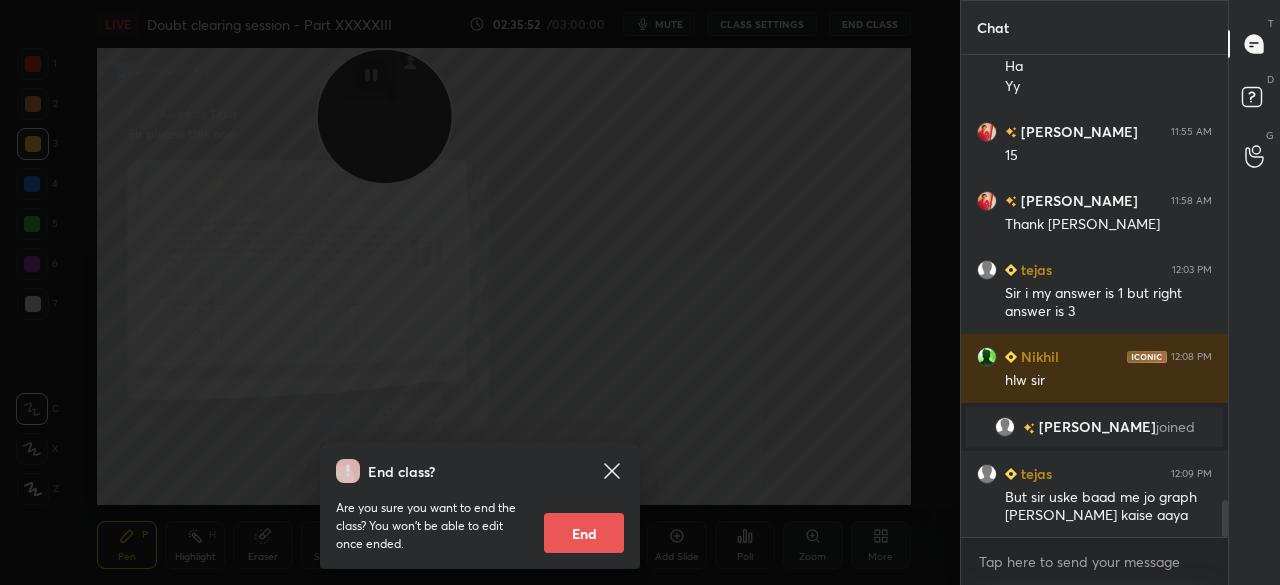 scroll, scrollTop: 5812, scrollLeft: 0, axis: vertical 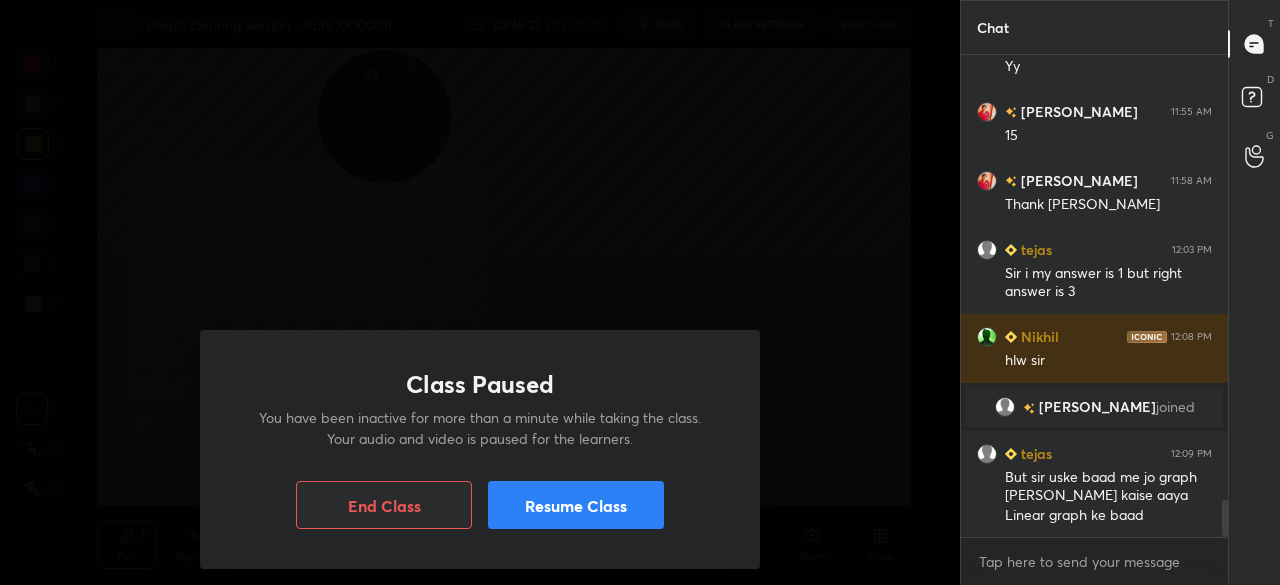 click on "Resume Class" at bounding box center (576, 505) 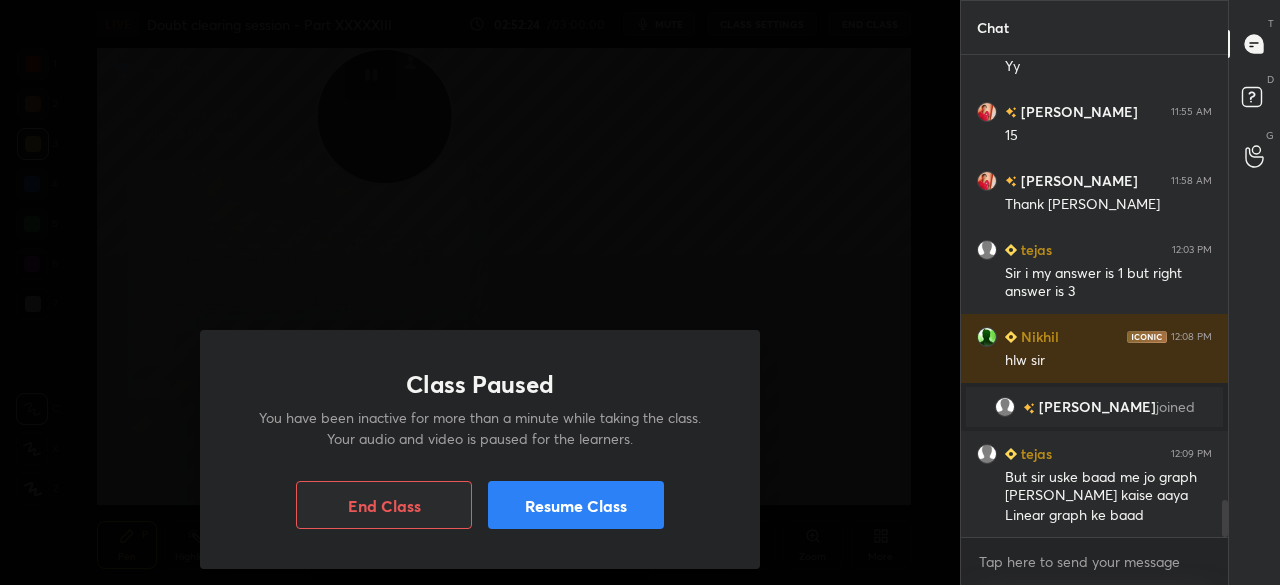click on "Resume Class" at bounding box center [576, 505] 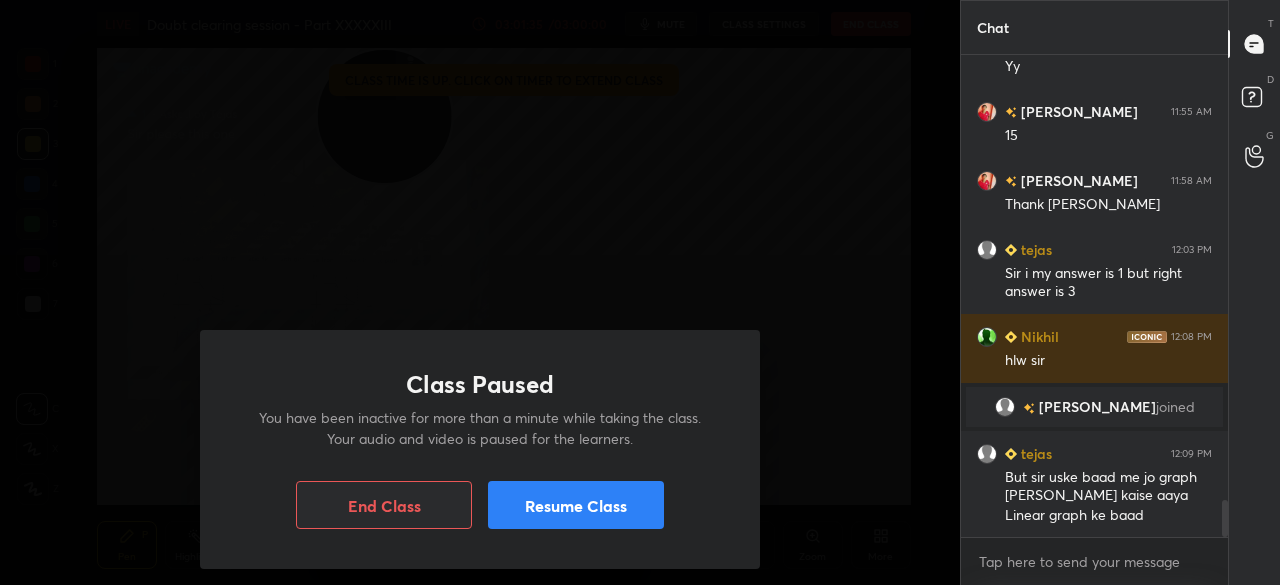 click on "End Class" at bounding box center (384, 505) 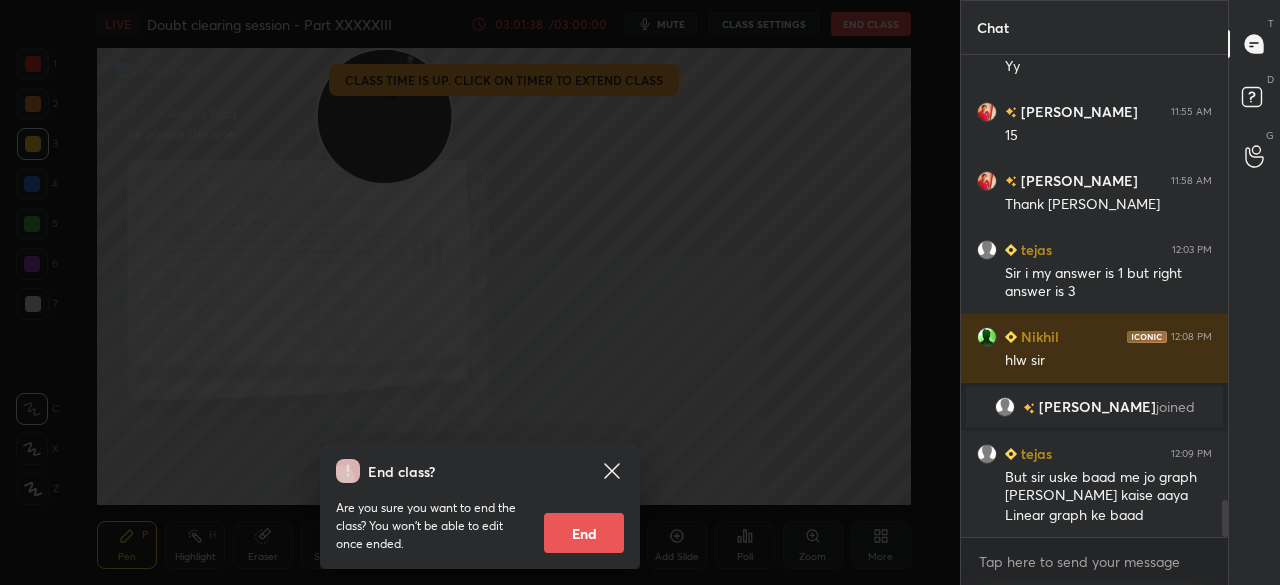 click on "End" at bounding box center [584, 533] 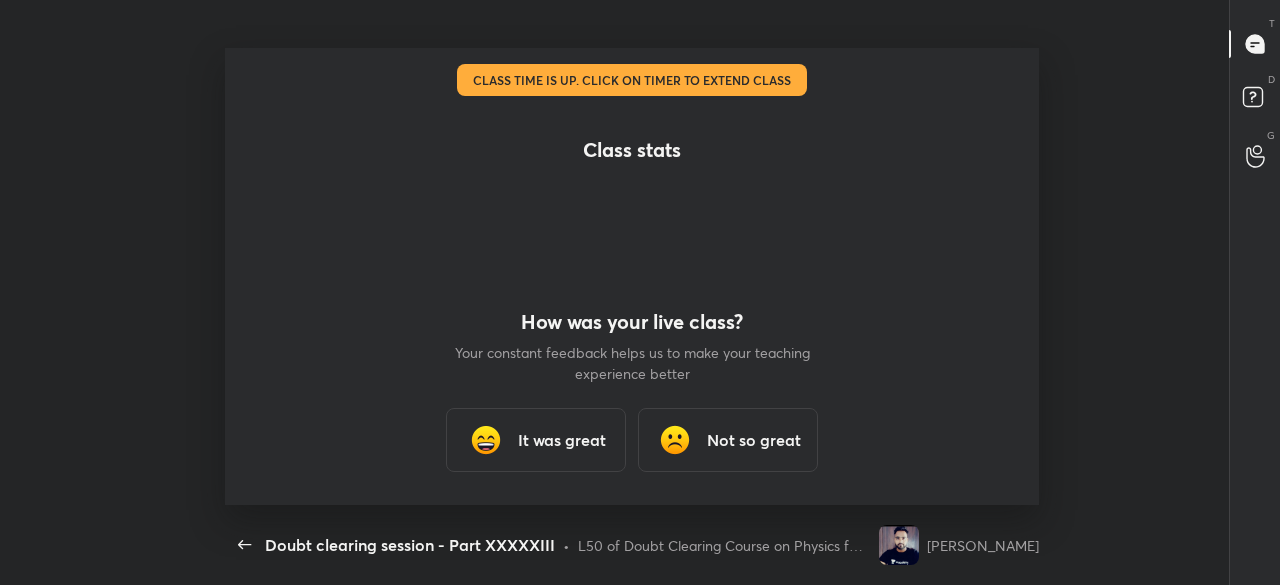 scroll, scrollTop: 99542, scrollLeft: 98996, axis: both 